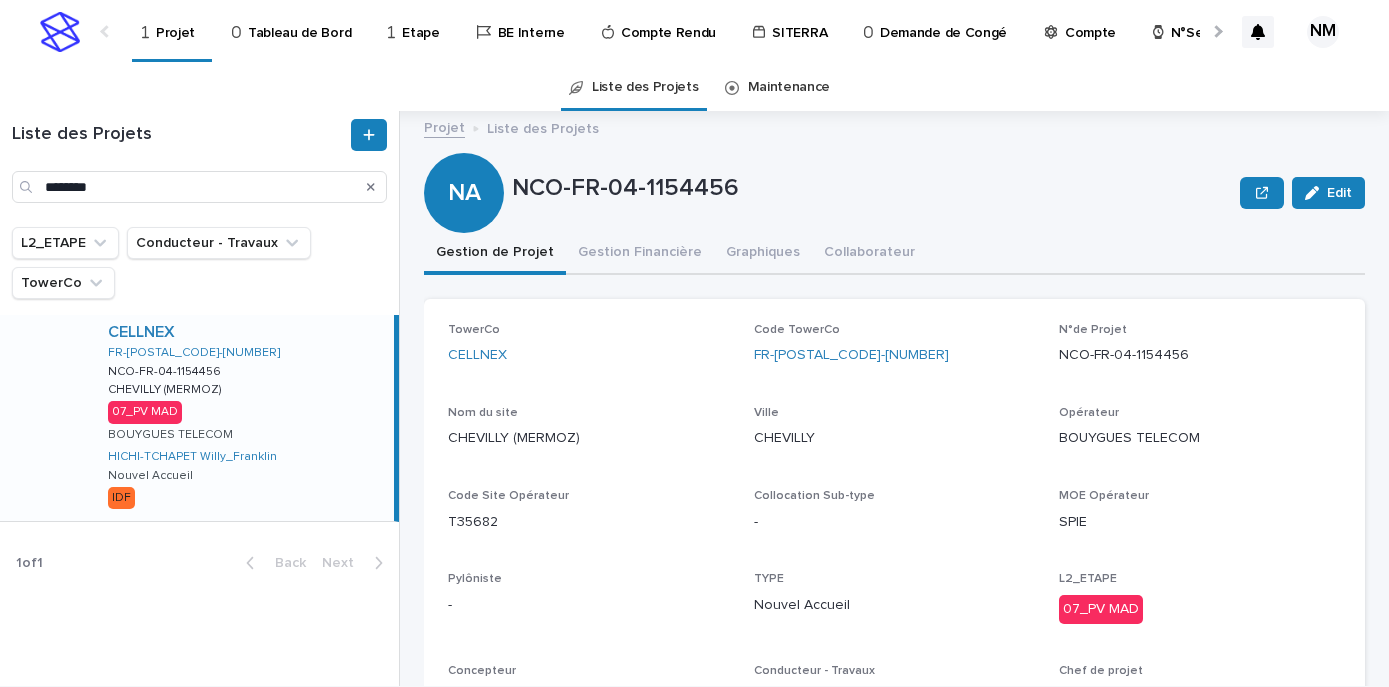 scroll, scrollTop: 0, scrollLeft: 0, axis: both 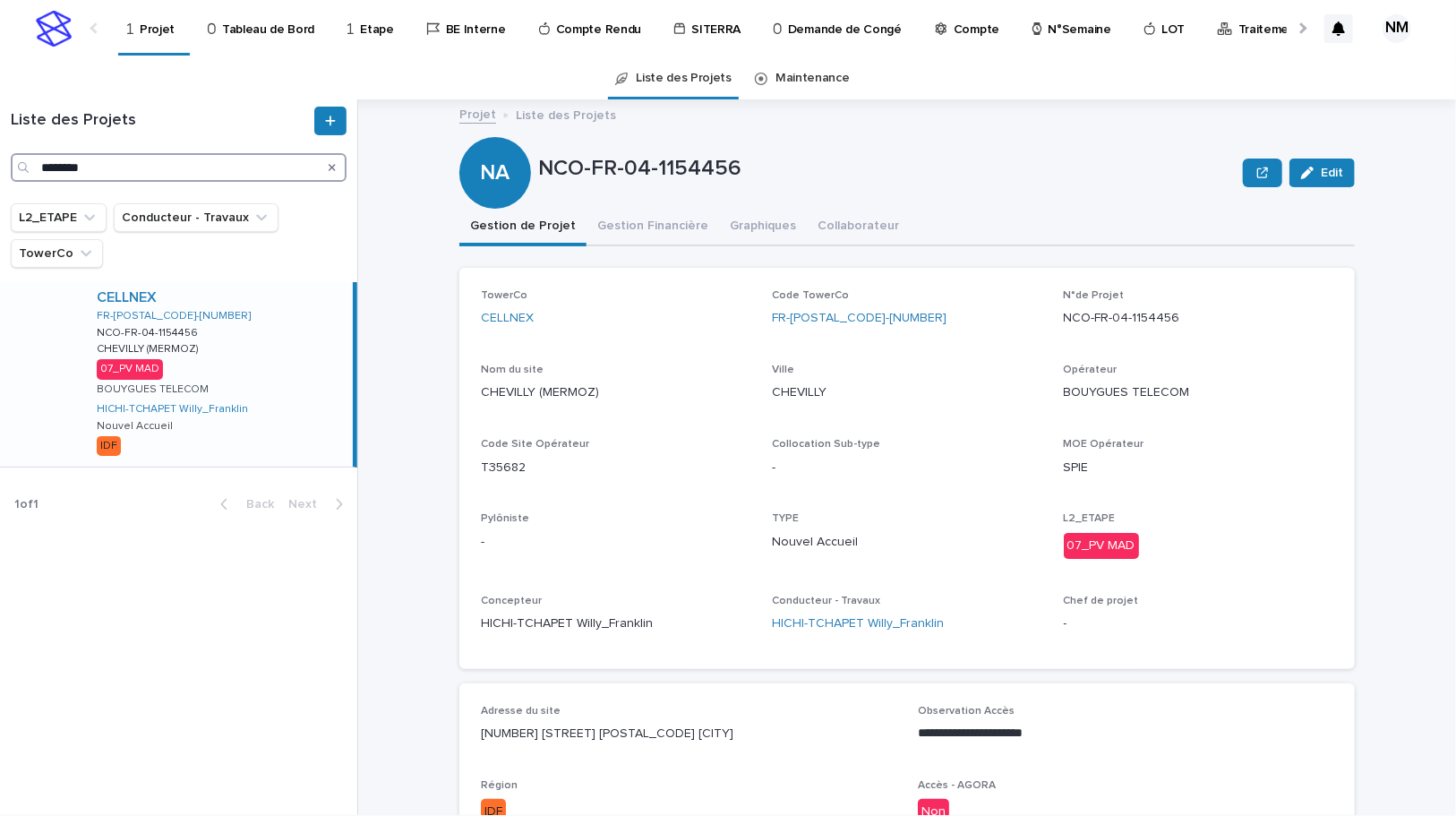 drag, startPoint x: 153, startPoint y: 164, endPoint x: -27, endPoint y: 159, distance: 180.06943 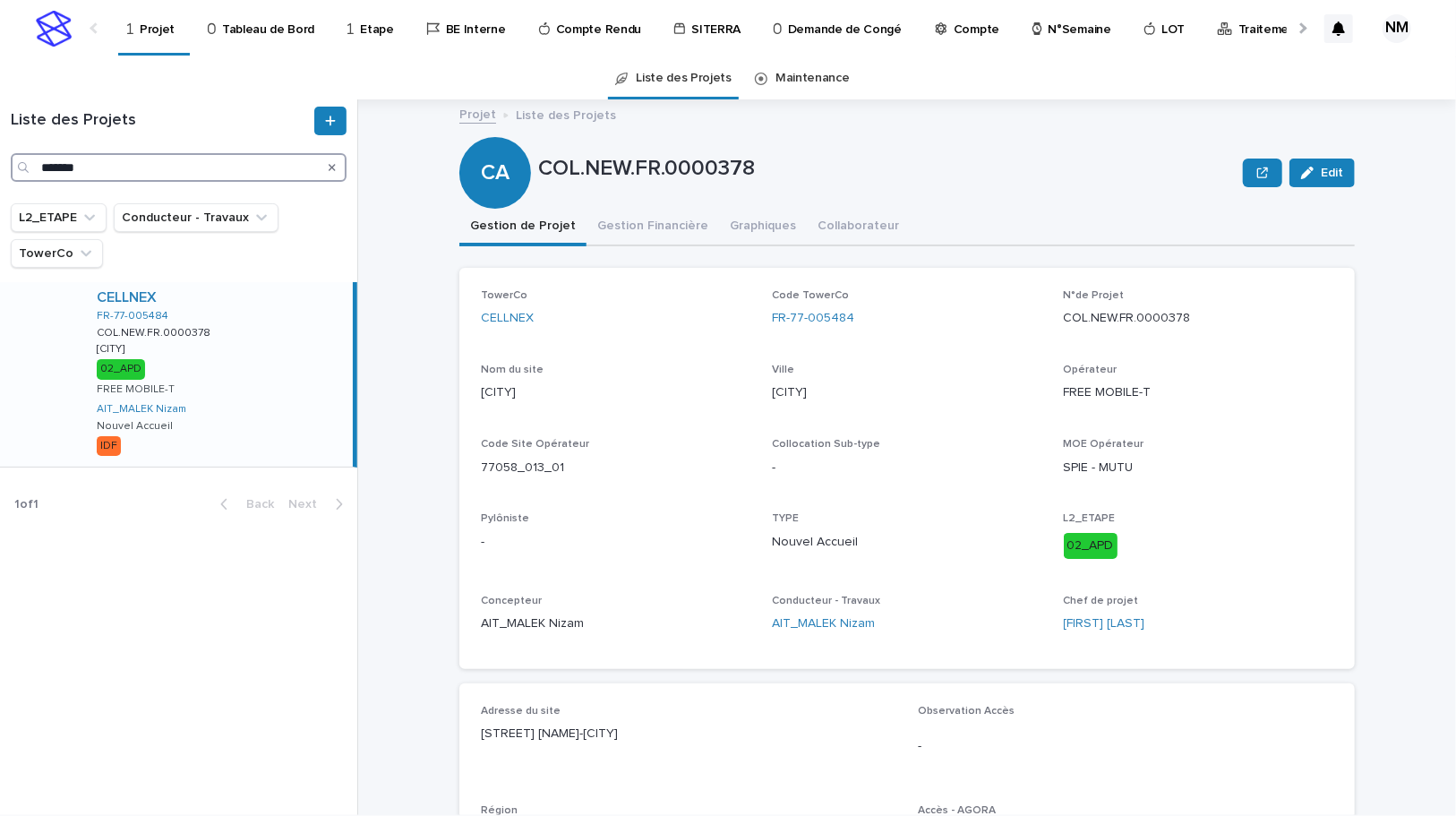 type on "*******" 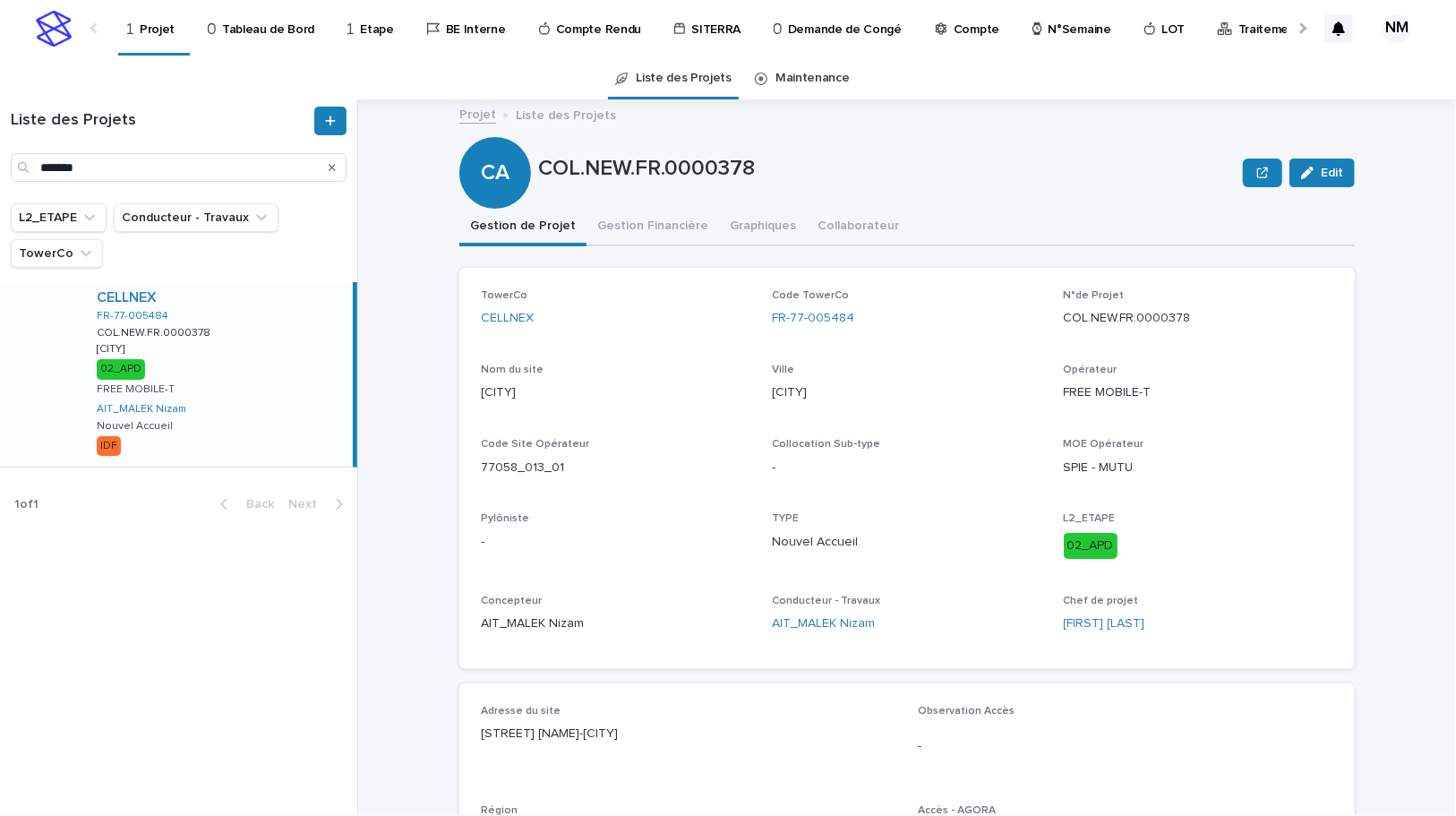 click on "CELLNEX FR-[CODE] COL.NEW.FR.0000378 COL.NEW.FR.0000378 [CITY] [CITY] 02_APD FREE MOBILE-T [NAME] Nizam Nouvel Accueil IDF" at bounding box center (218, 374) 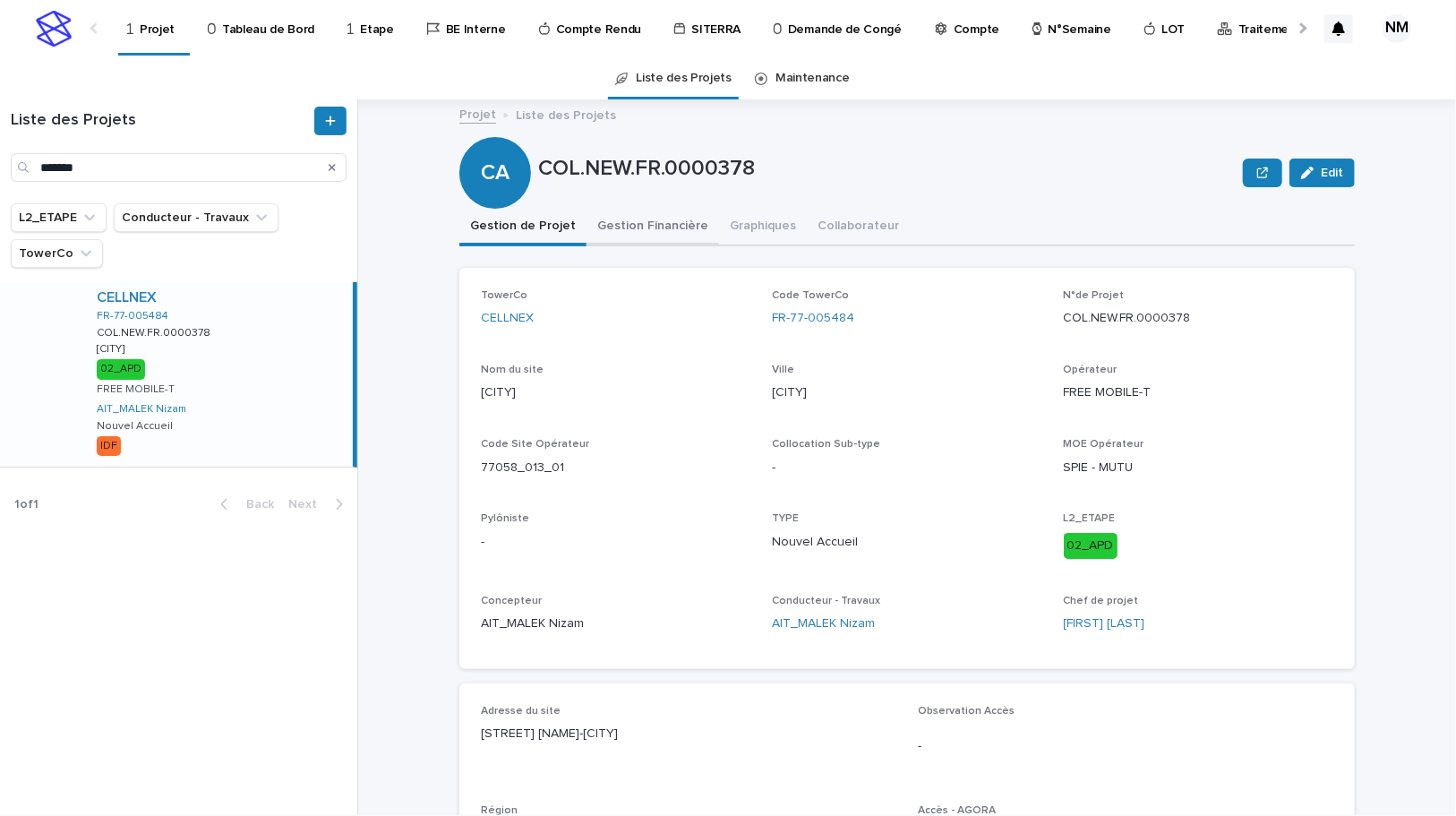 click on "Gestion Financière" at bounding box center (653, 228) 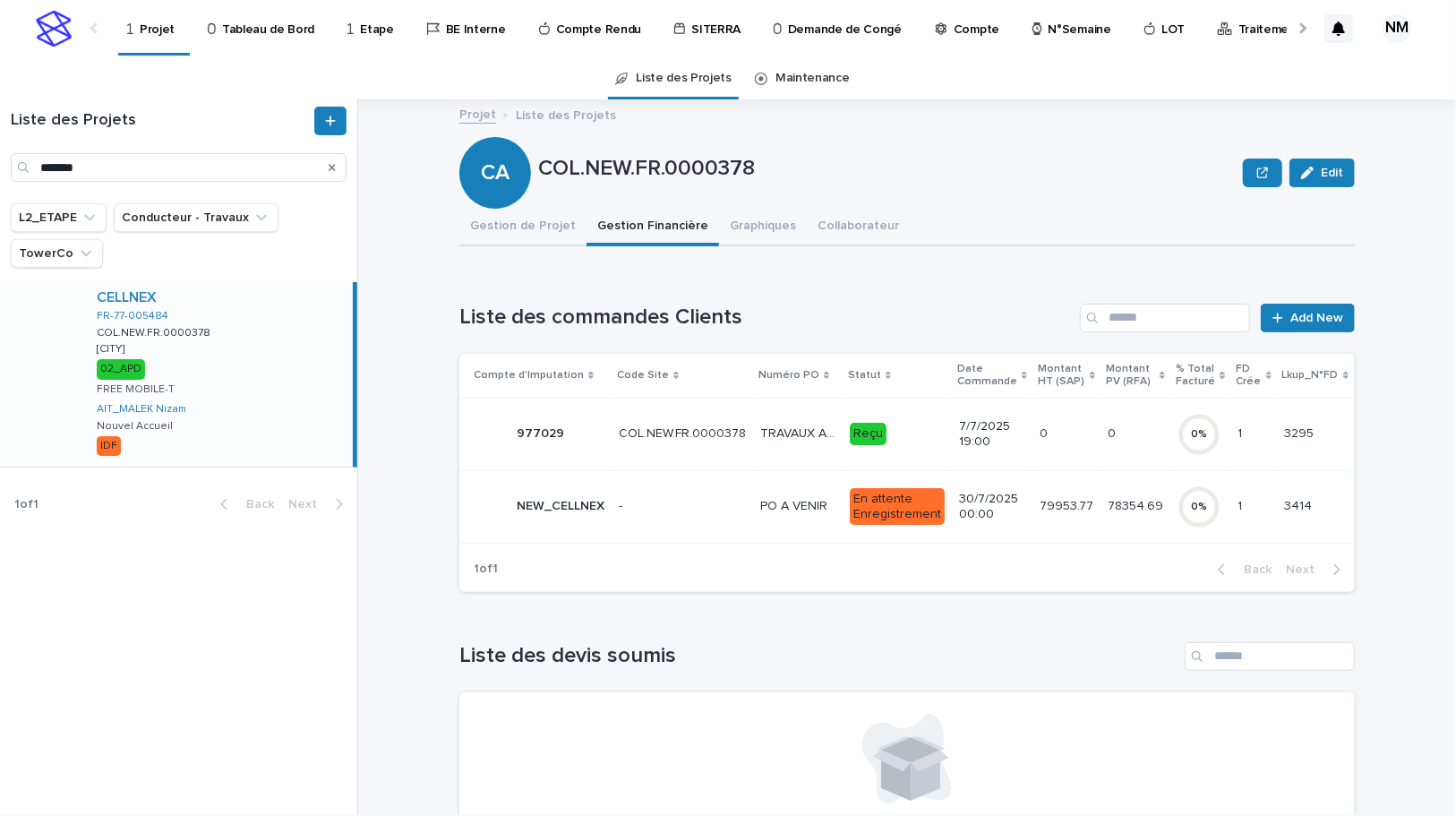 click on "78354.69 78354.69" at bounding box center (1135, 506) 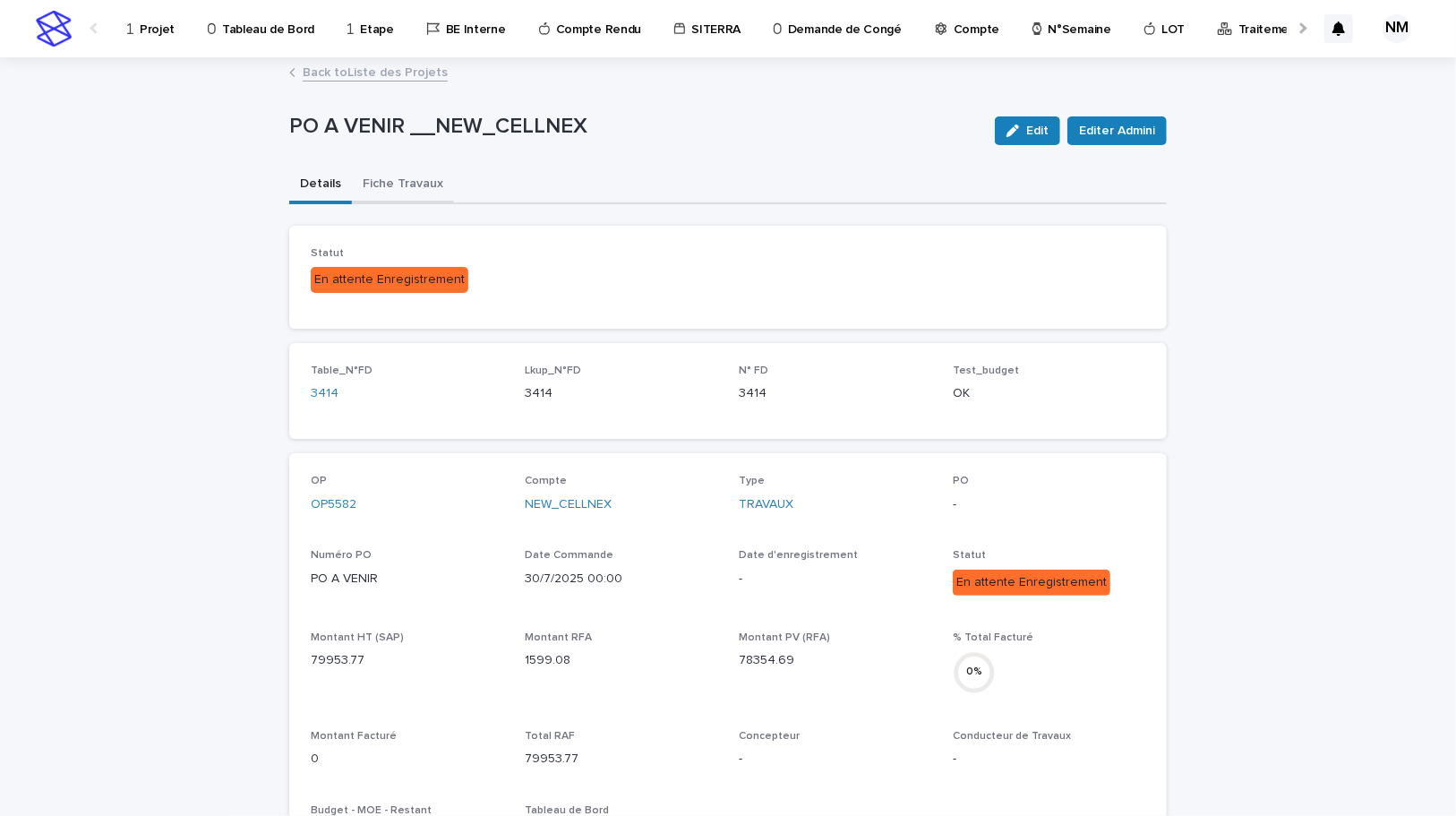 click on "Fiche Travaux" at bounding box center [403, 185] 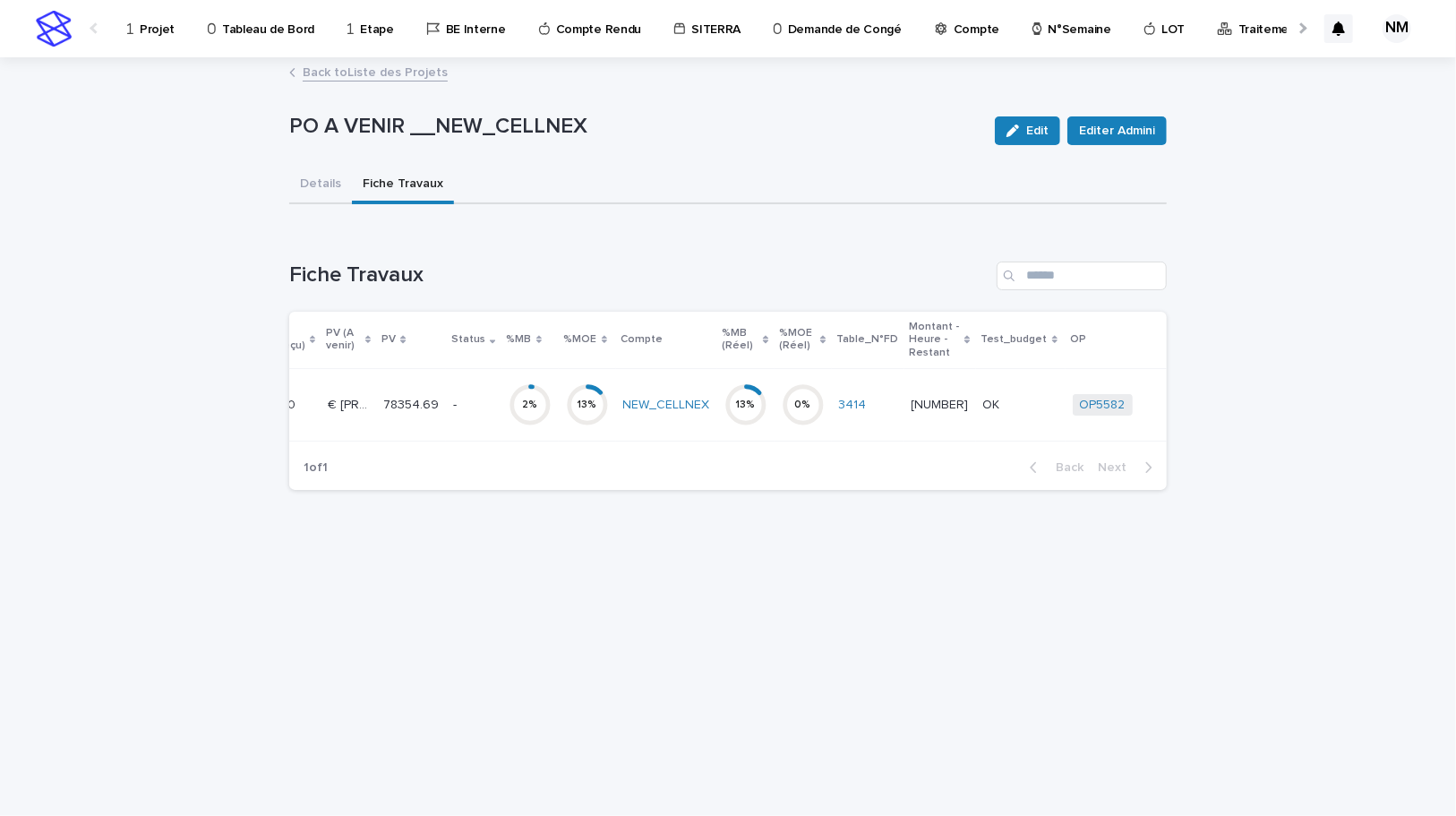 scroll, scrollTop: 0, scrollLeft: 0, axis: both 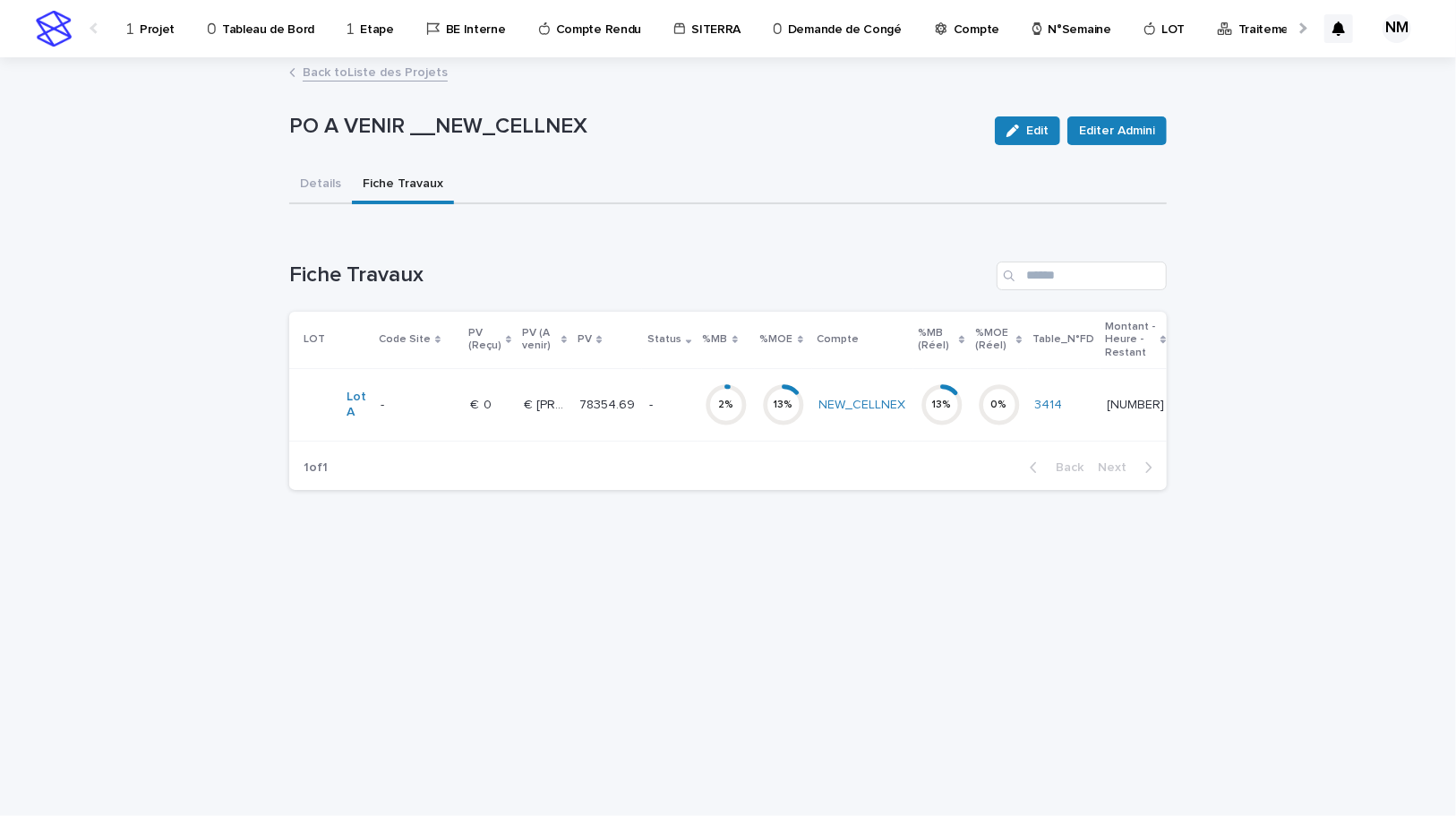 click on "€  78,354.69 €  78,354.69" at bounding box center (544, 405) 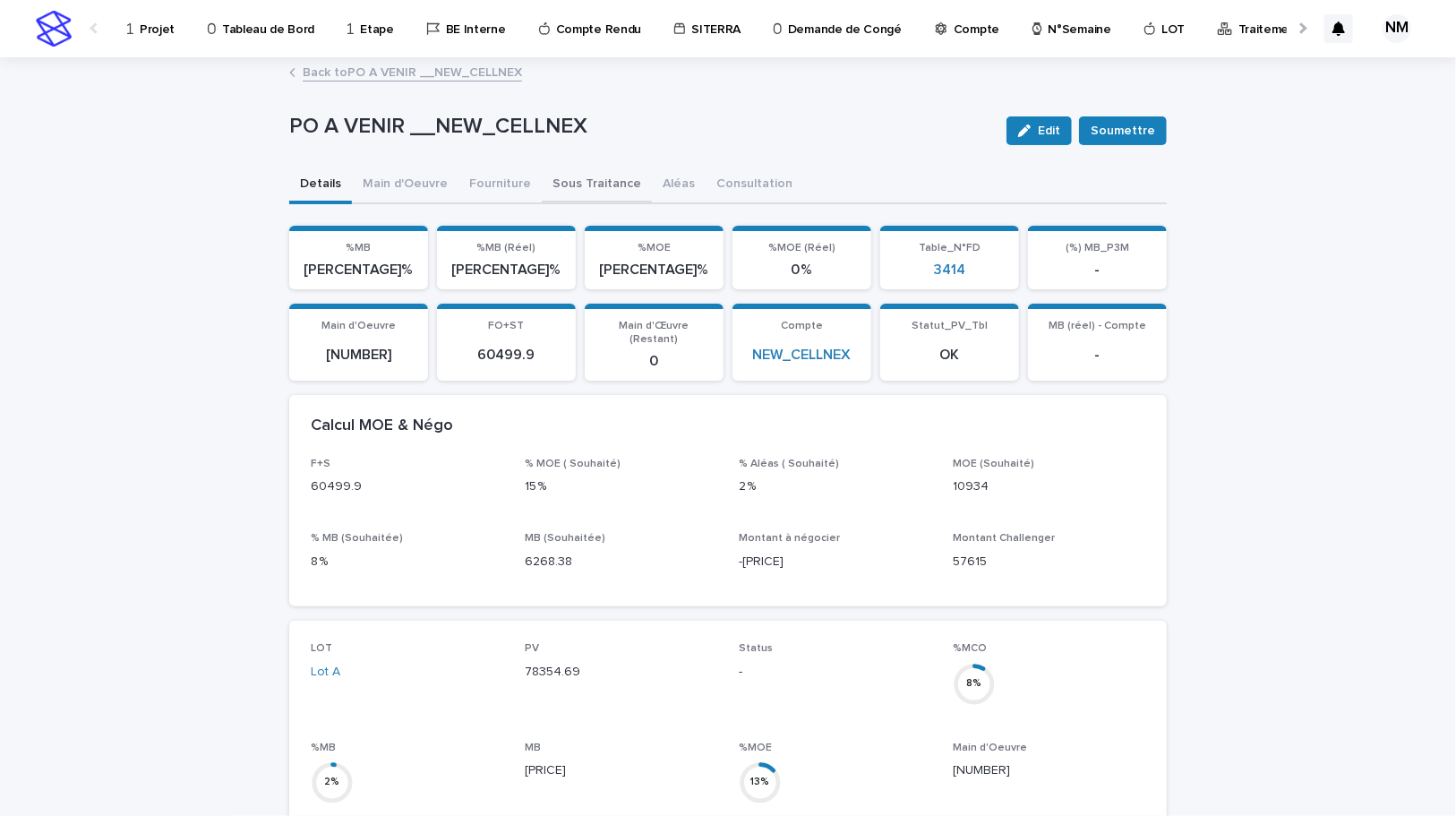 click on "Sous Traitance" at bounding box center [596, 185] 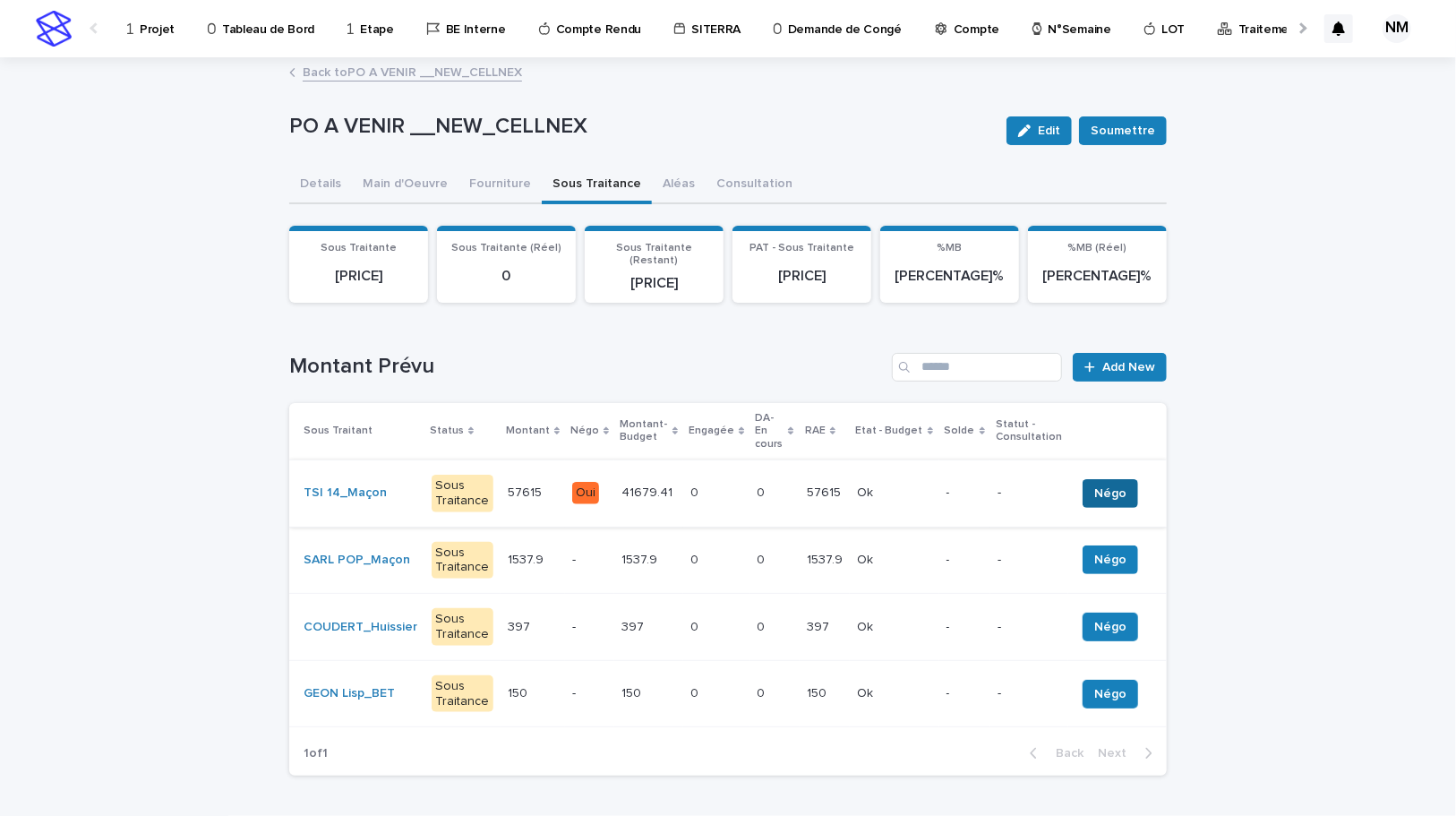 click on "Négo" at bounding box center (1110, 494) 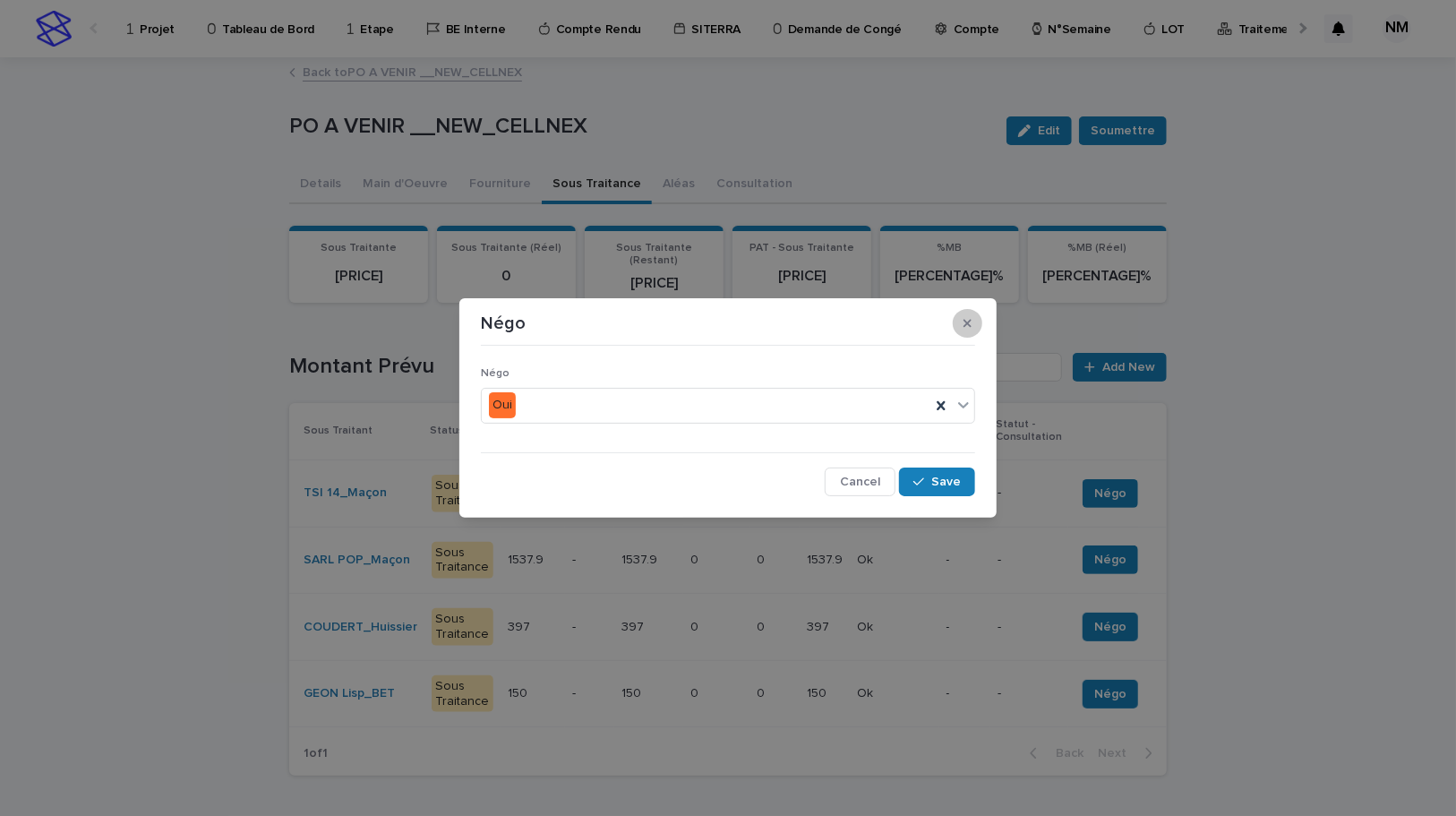 click at bounding box center [967, 323] 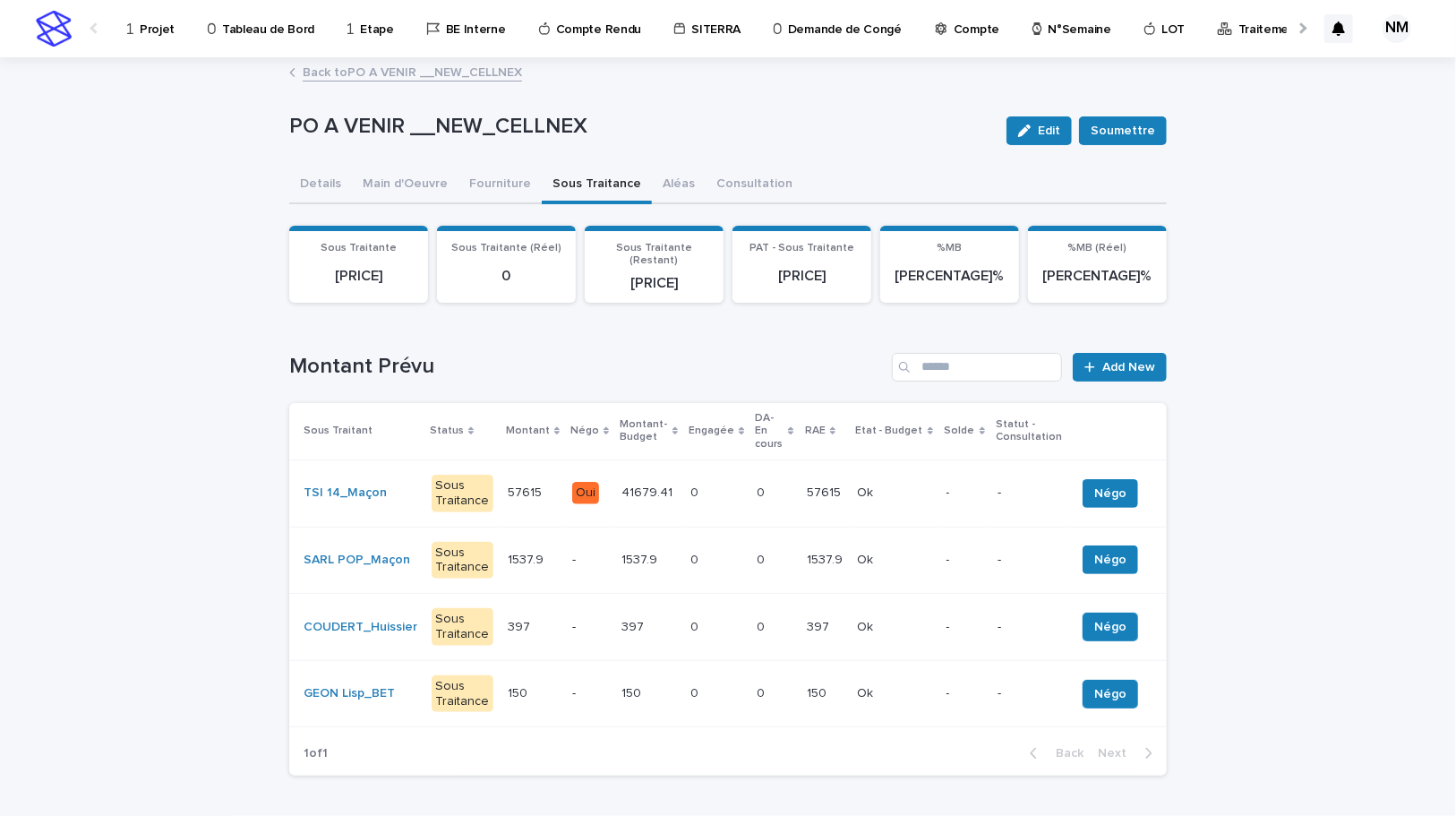 click at bounding box center (895, 493) 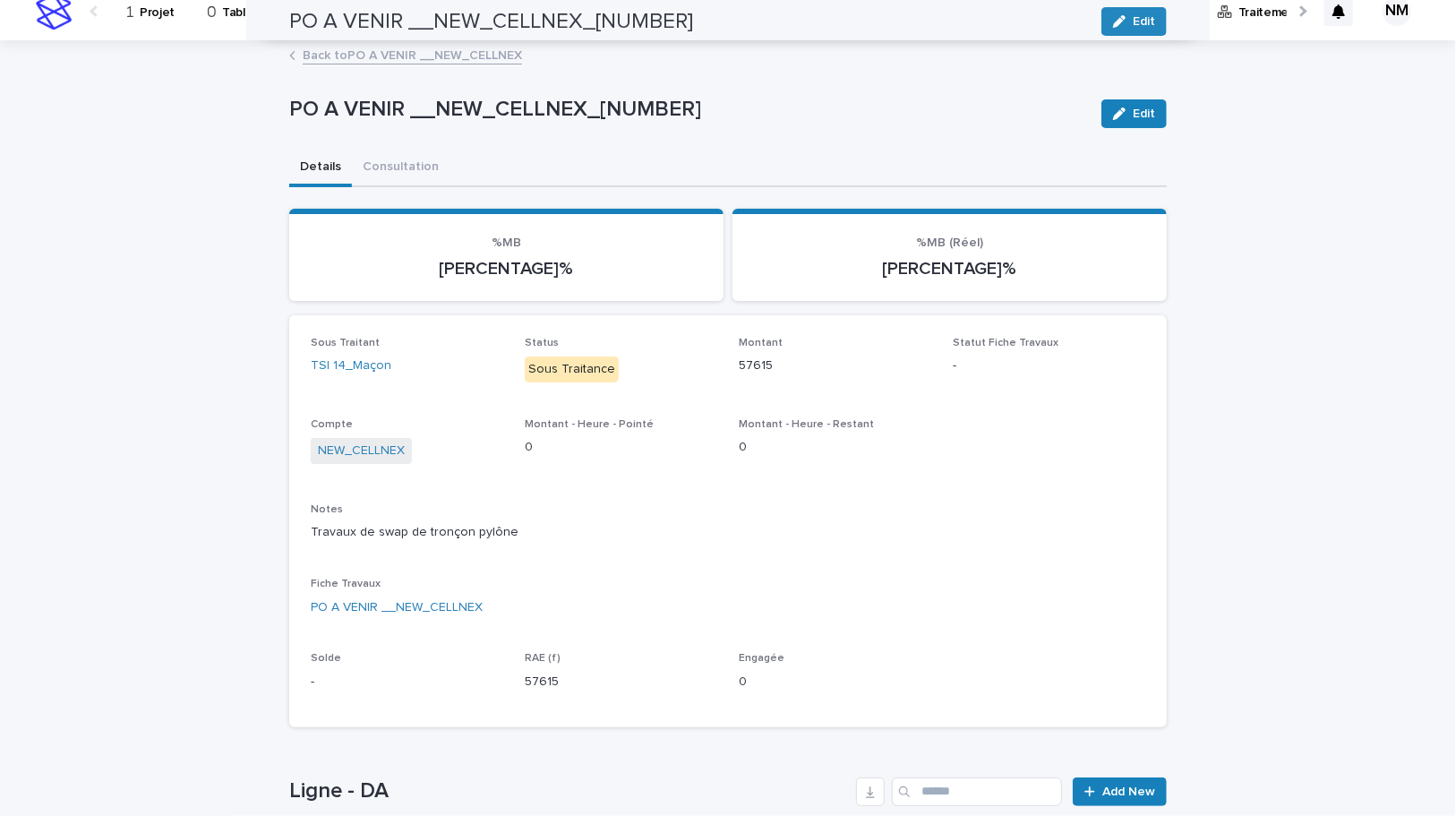 scroll, scrollTop: 10, scrollLeft: 0, axis: vertical 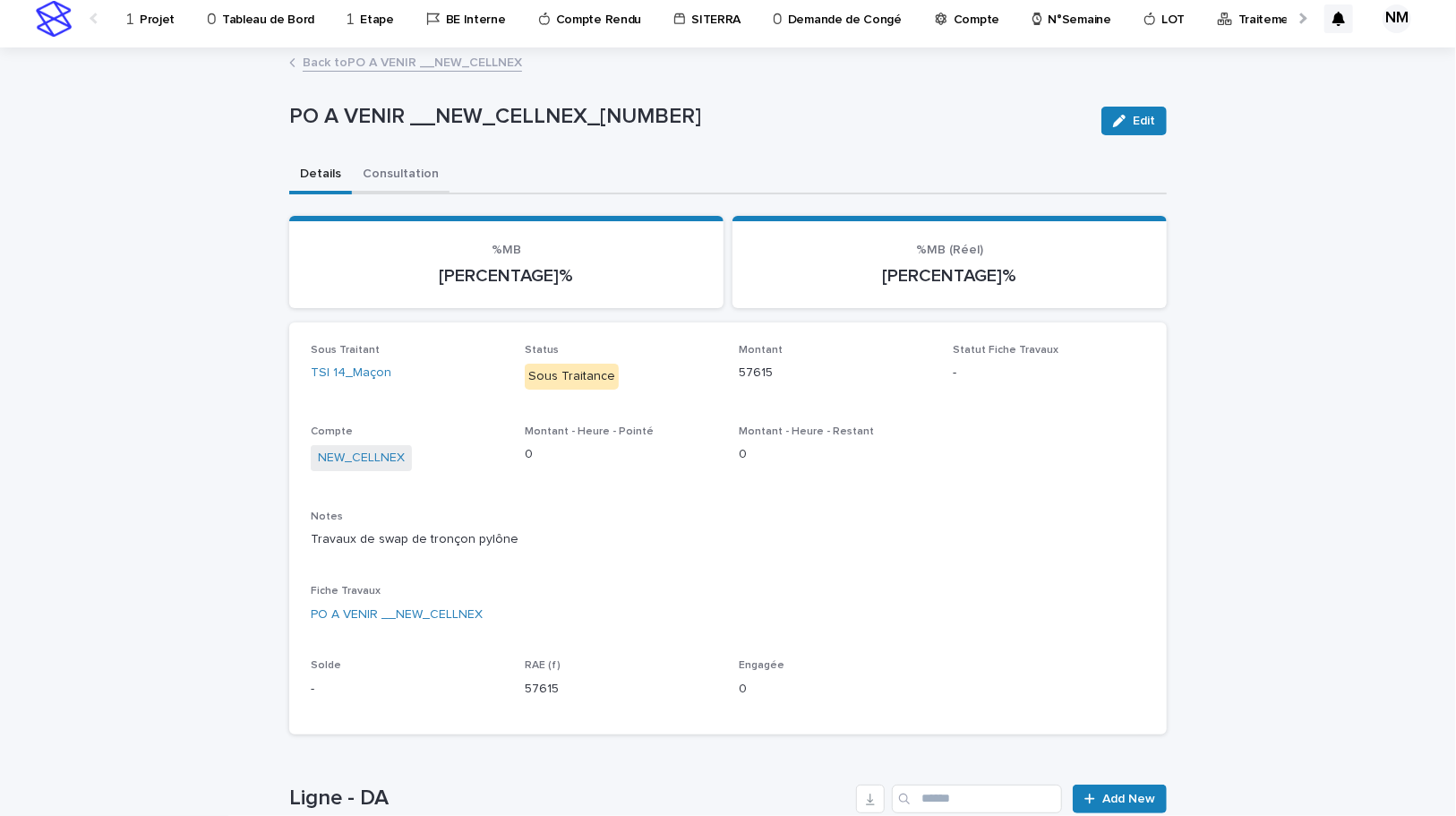 click on "Consultation" at bounding box center [400, 176] 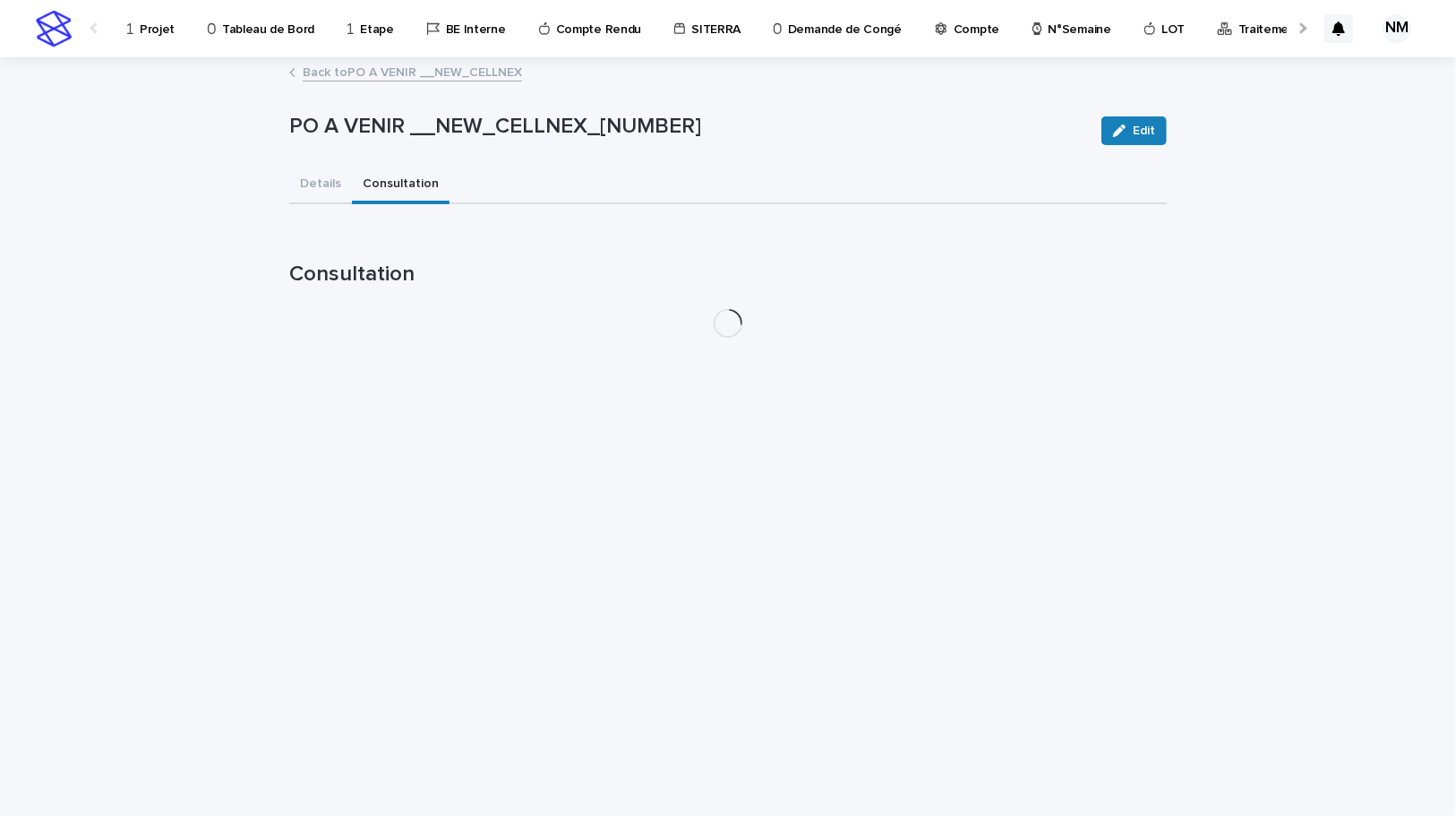 scroll, scrollTop: 0, scrollLeft: 0, axis: both 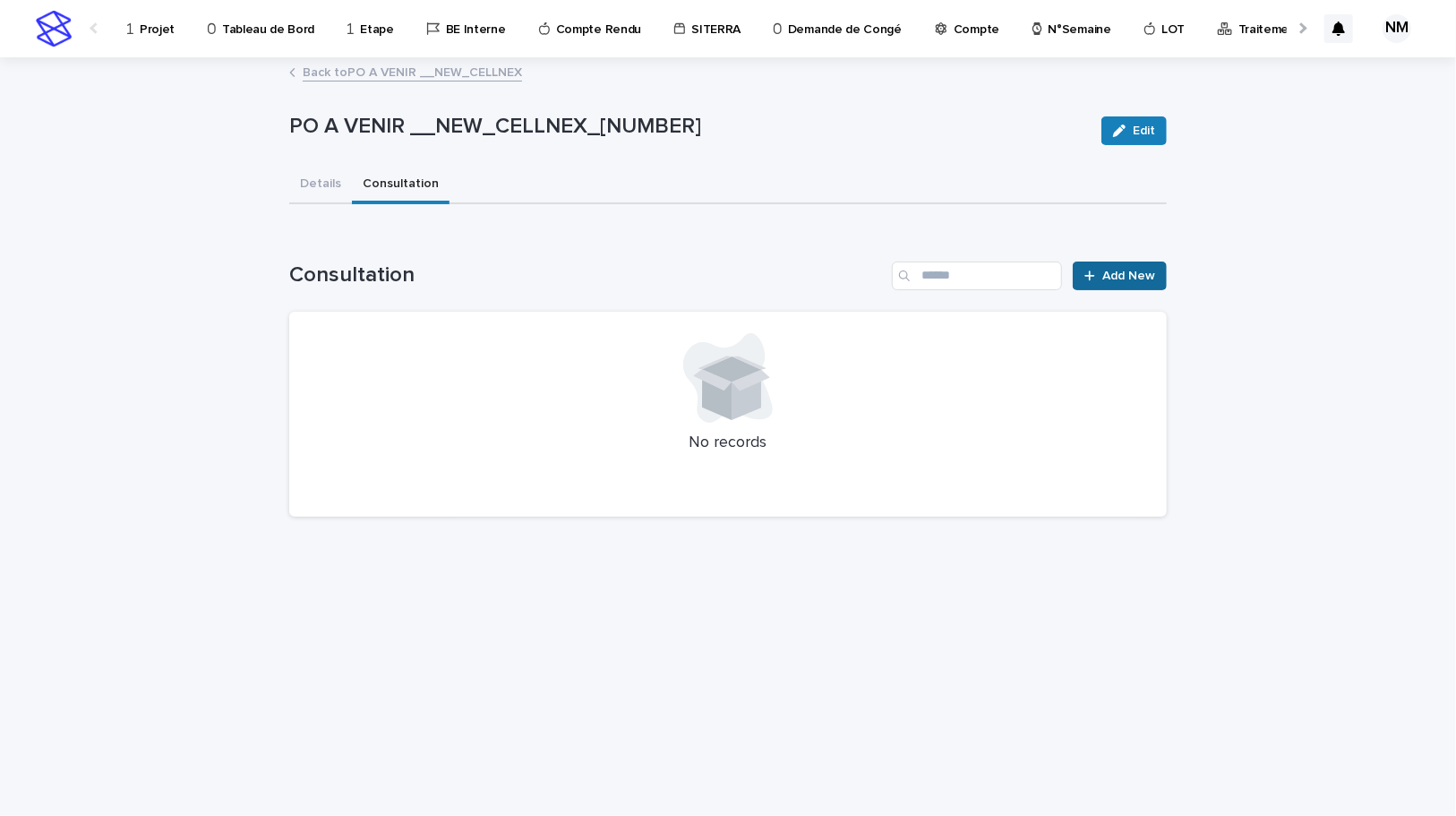 click on "Add New" at bounding box center [1128, 276] 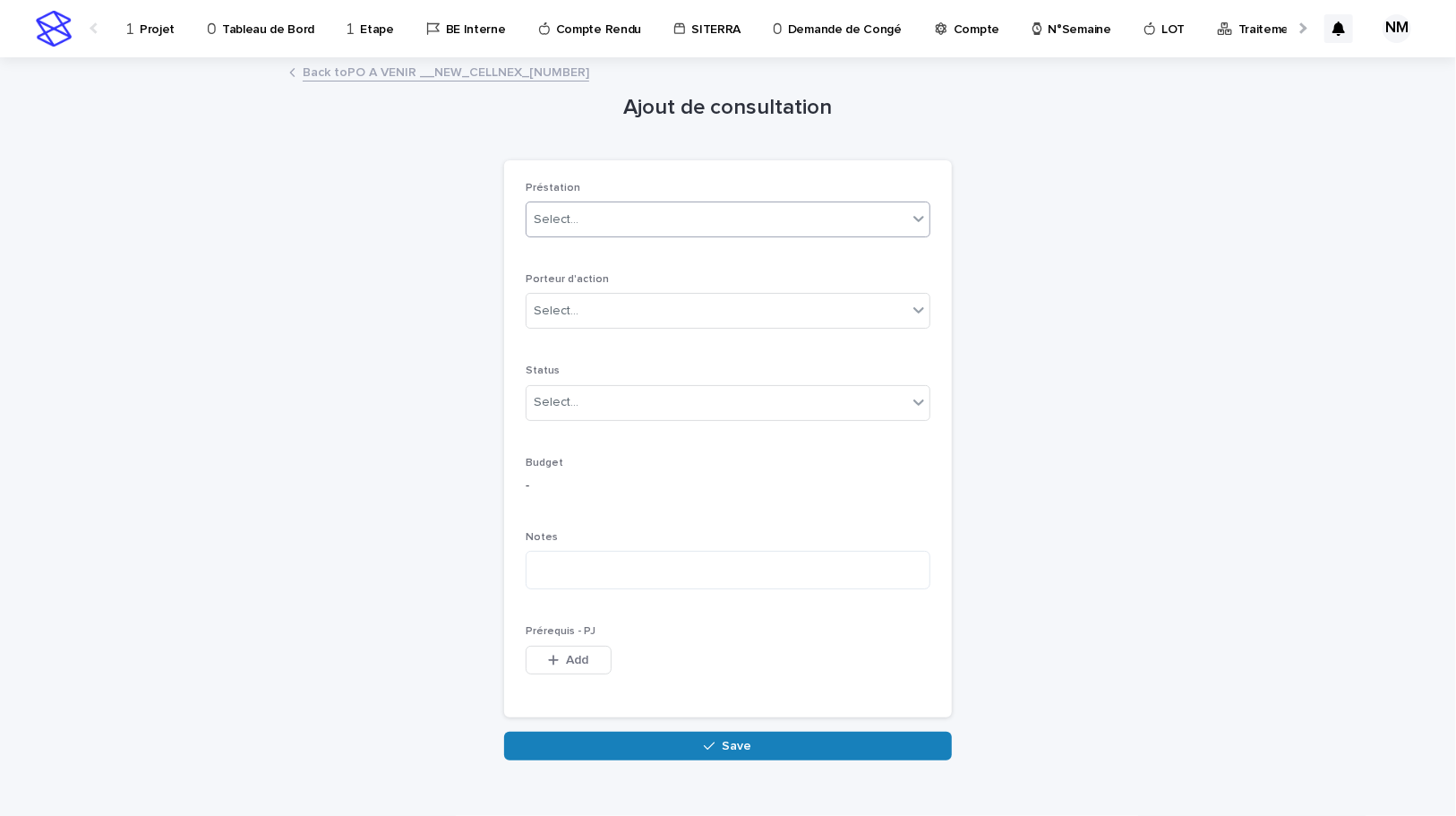 click on "Select..." at bounding box center [716, 219] 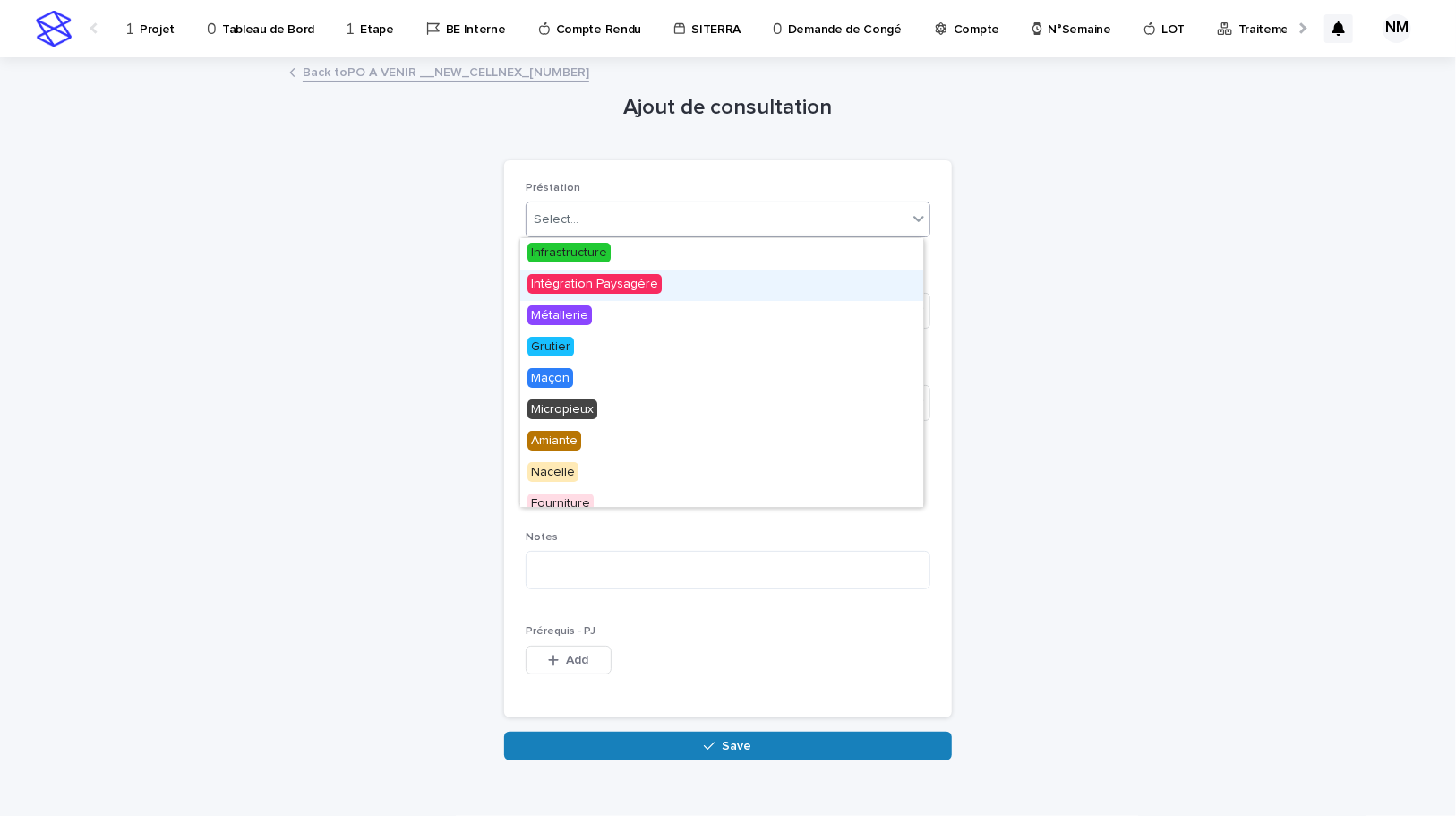 click on "Intégration Paysagère" at bounding box center (595, 284) 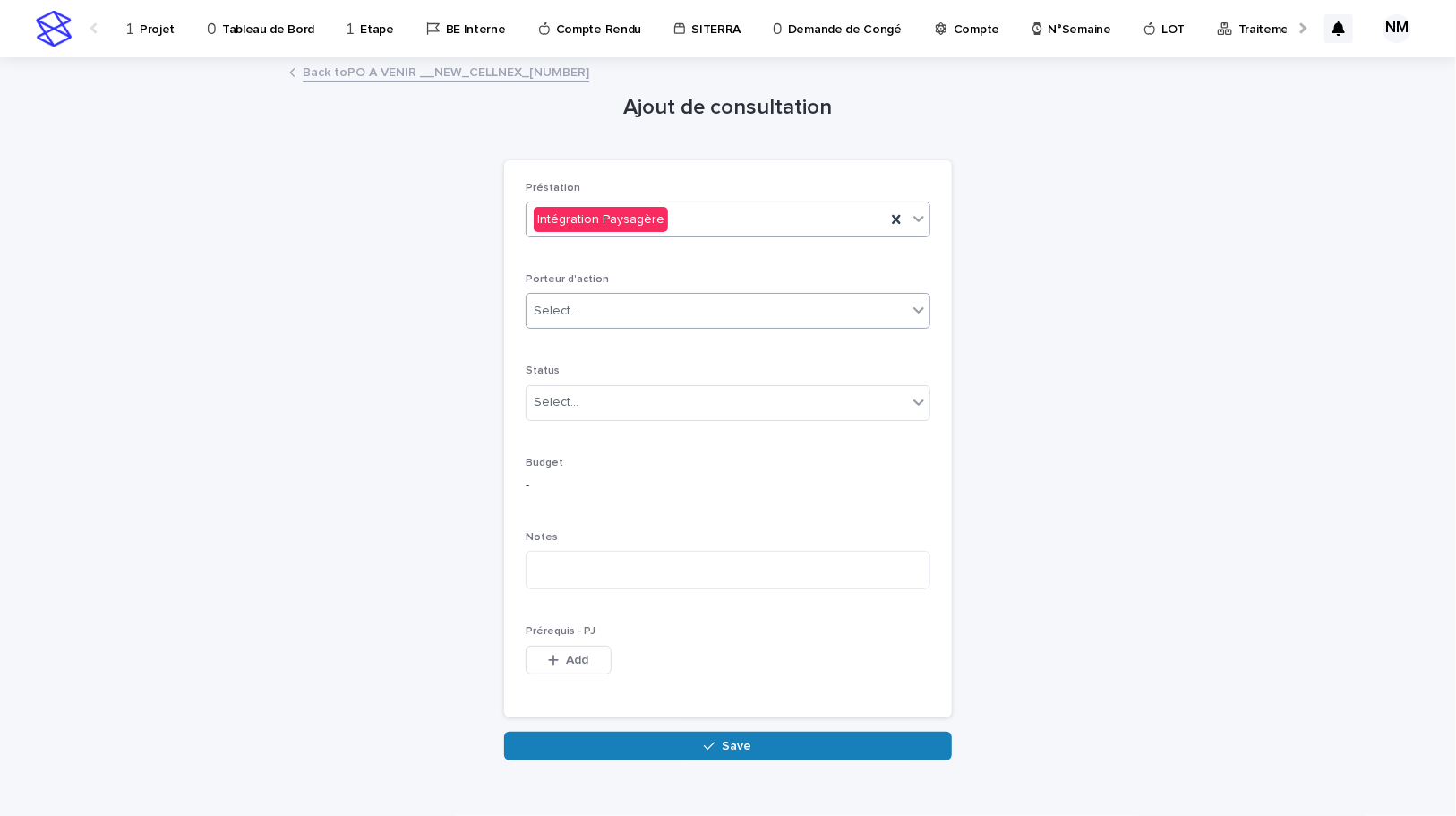 click on "Select..." at bounding box center [716, 311] 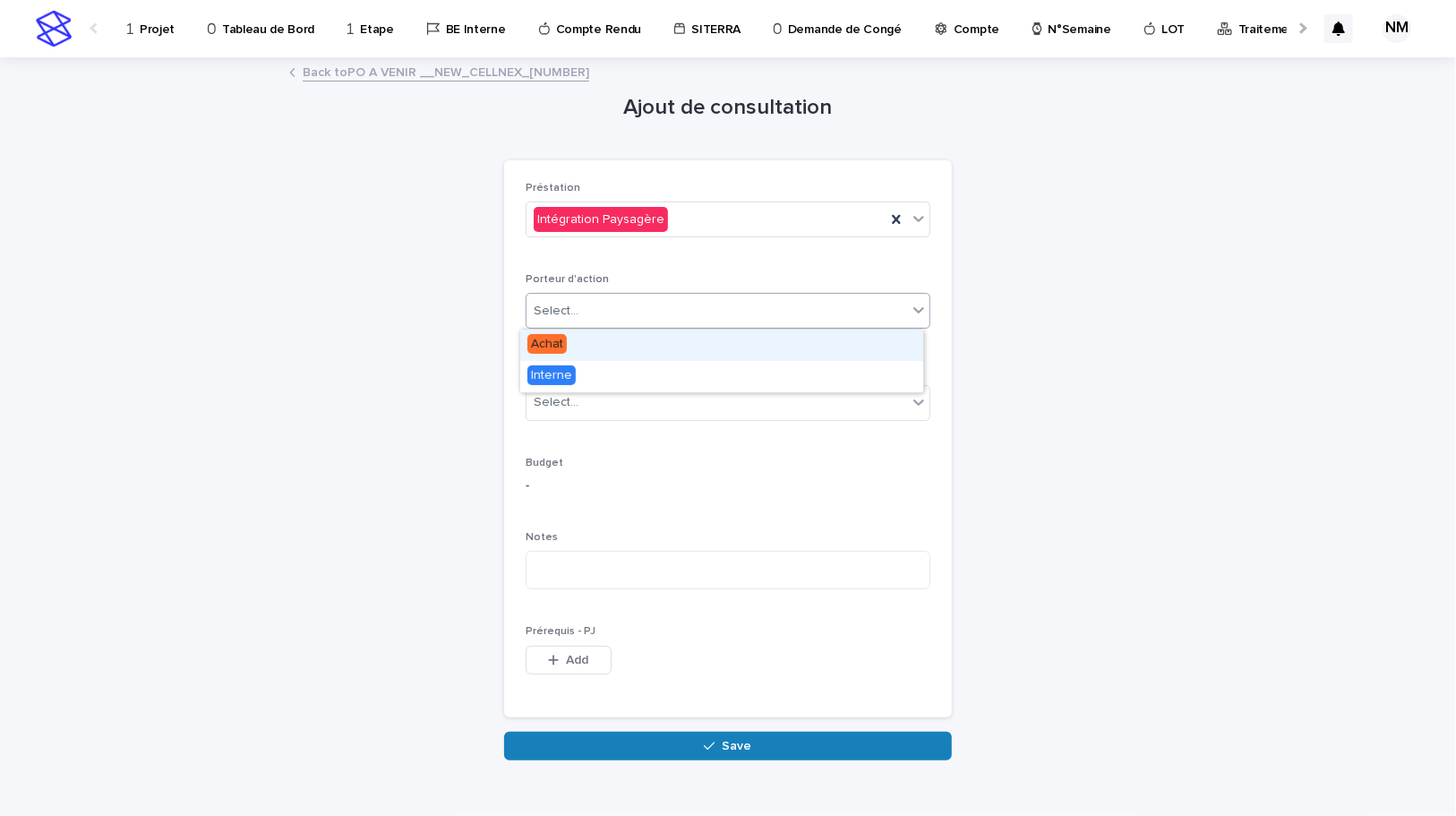 click on "Achat" at bounding box center [722, 345] 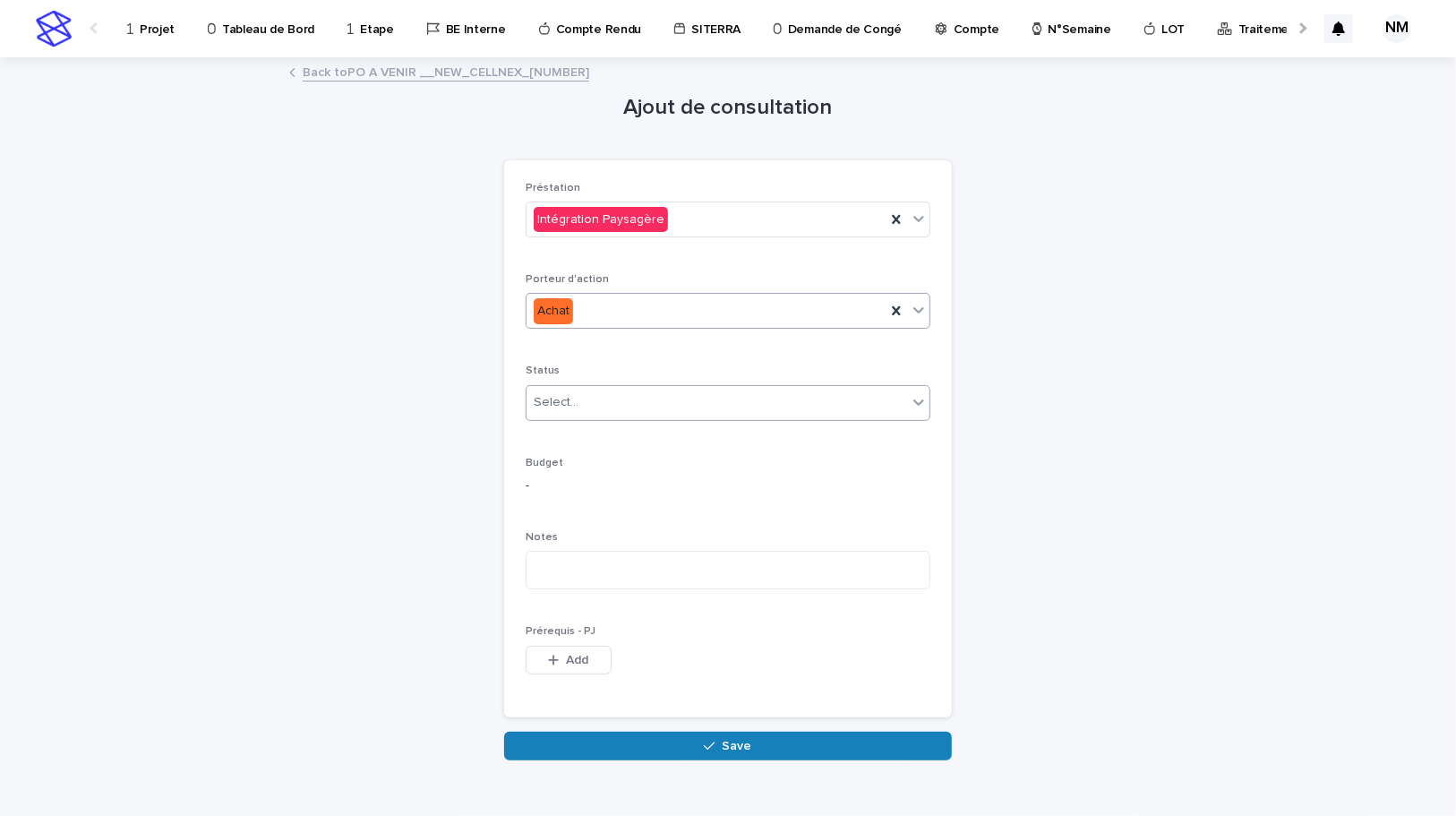 click on "Select..." at bounding box center (716, 402) 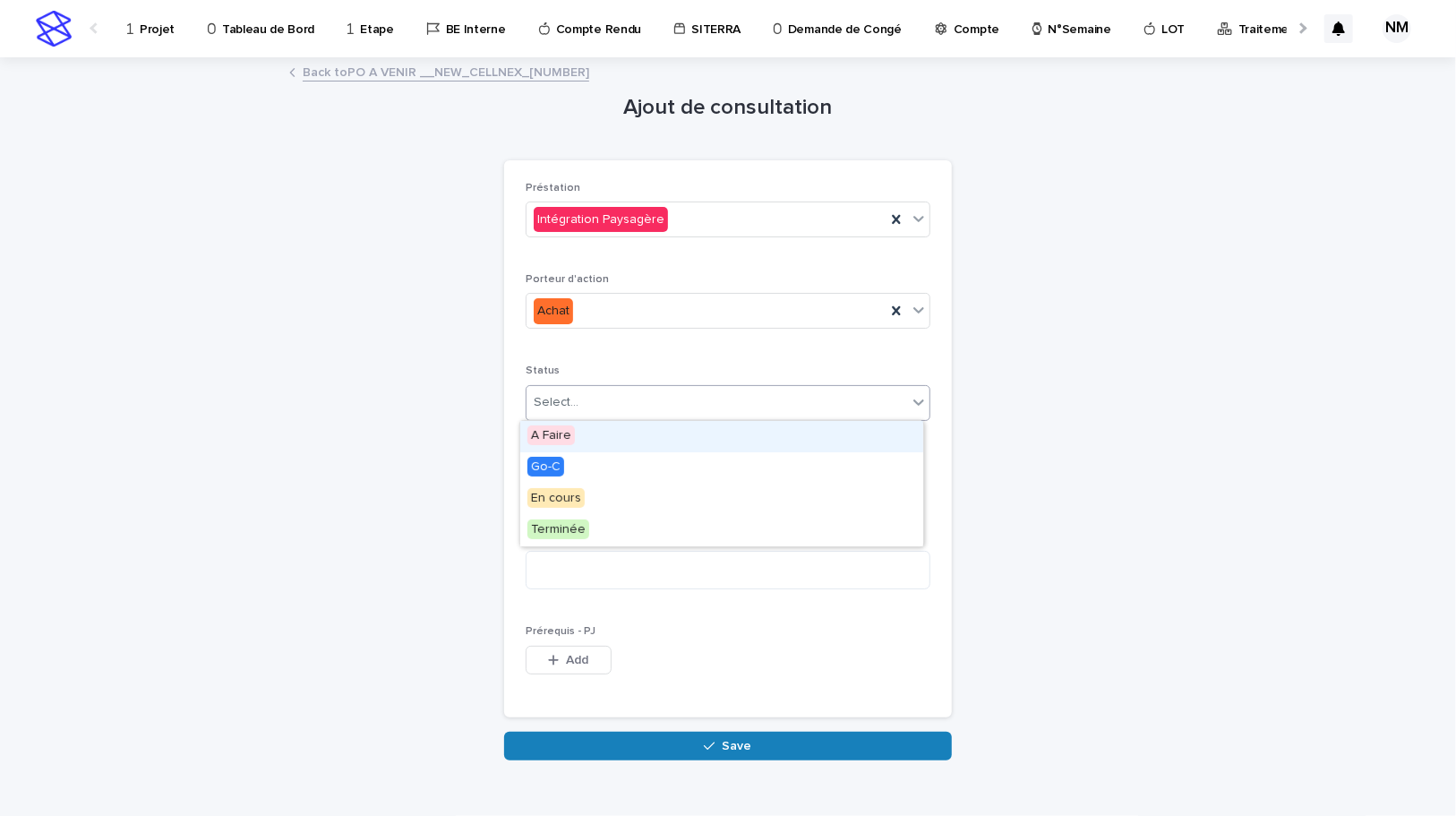 click on "Select..." at bounding box center (716, 402) 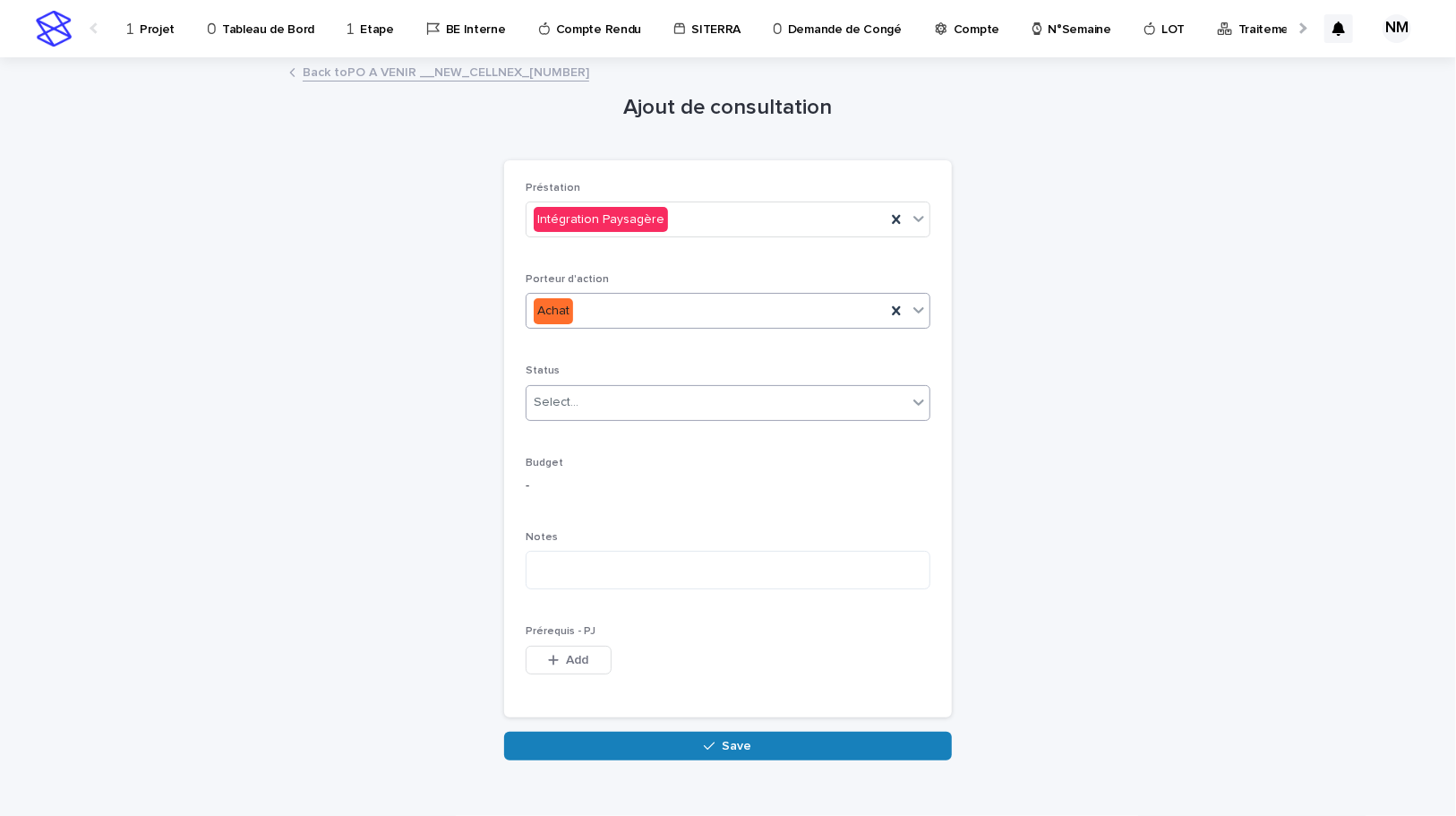click on "Achat" at bounding box center (706, 311) 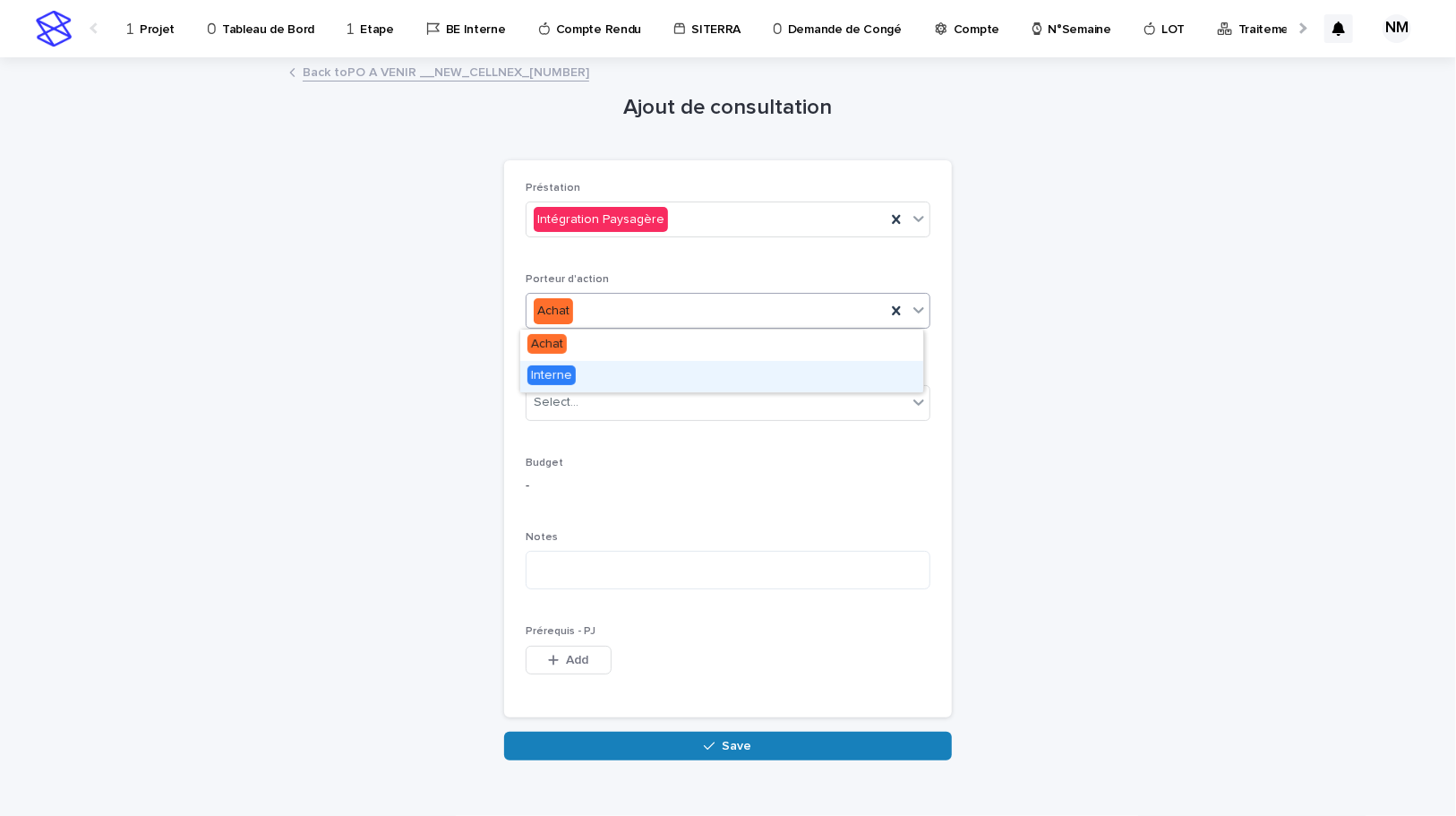 click on "Interne" at bounding box center [722, 376] 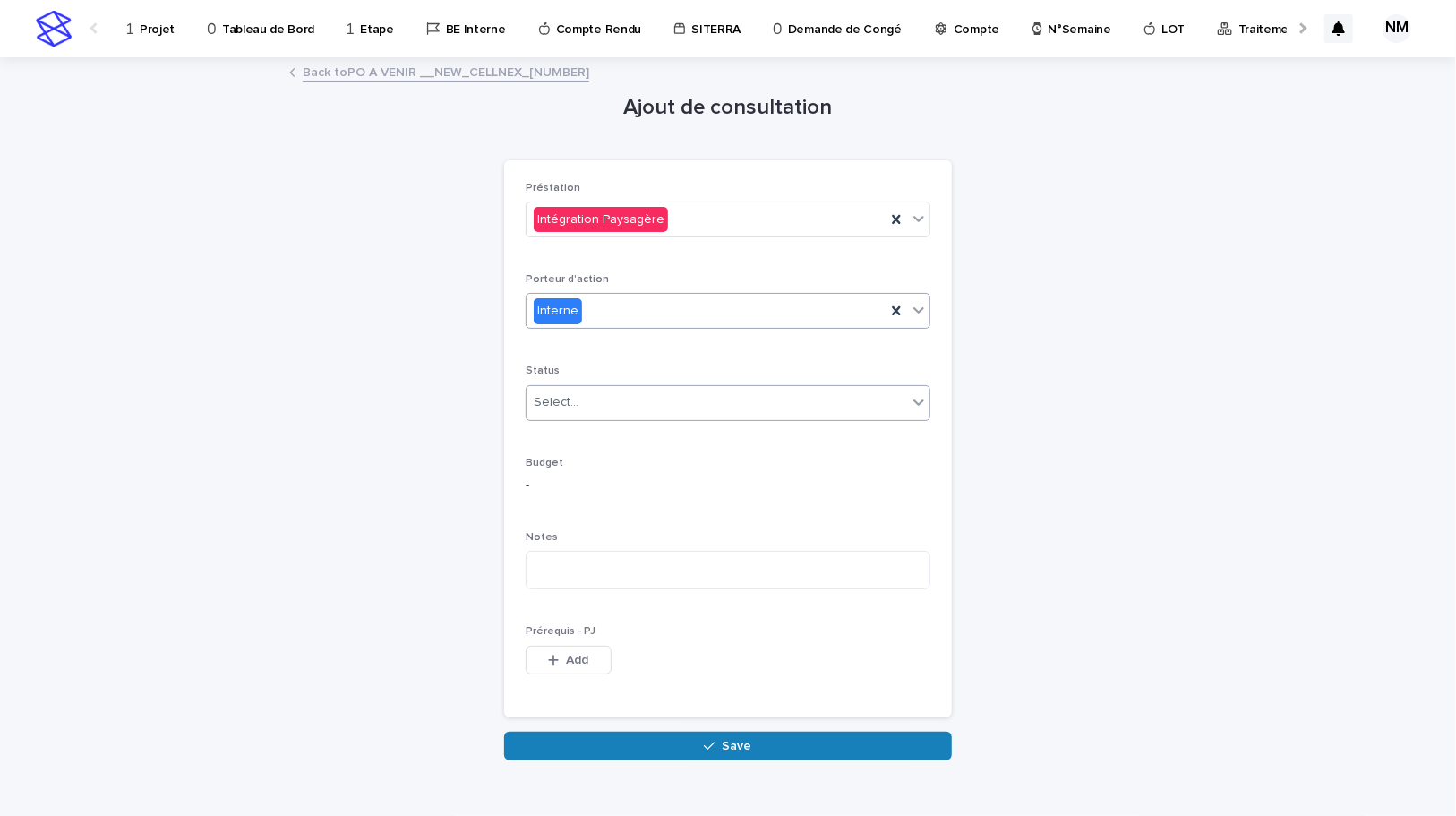 click on "Select..." at bounding box center (716, 402) 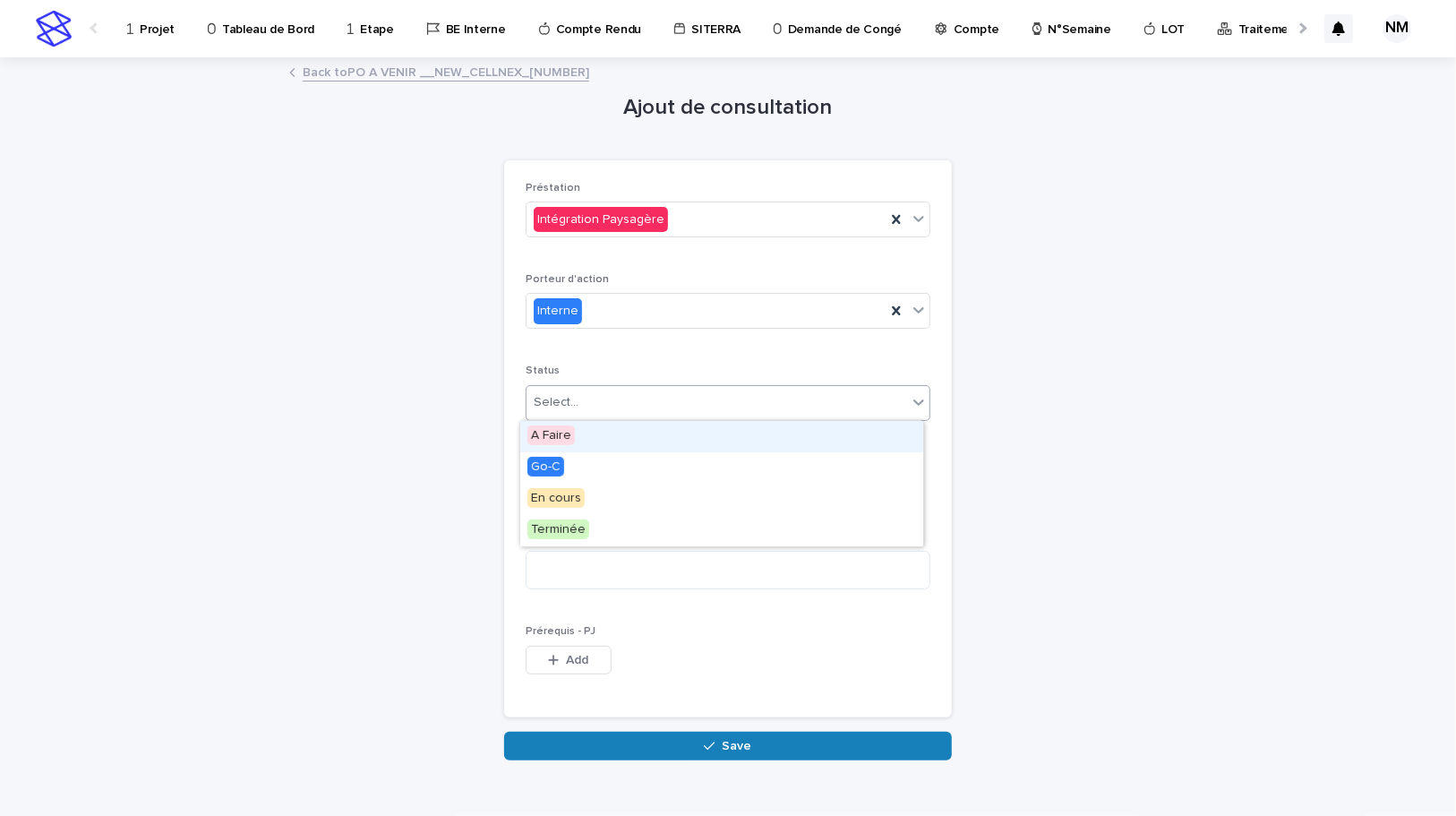 click on "A Faire" at bounding box center (722, 436) 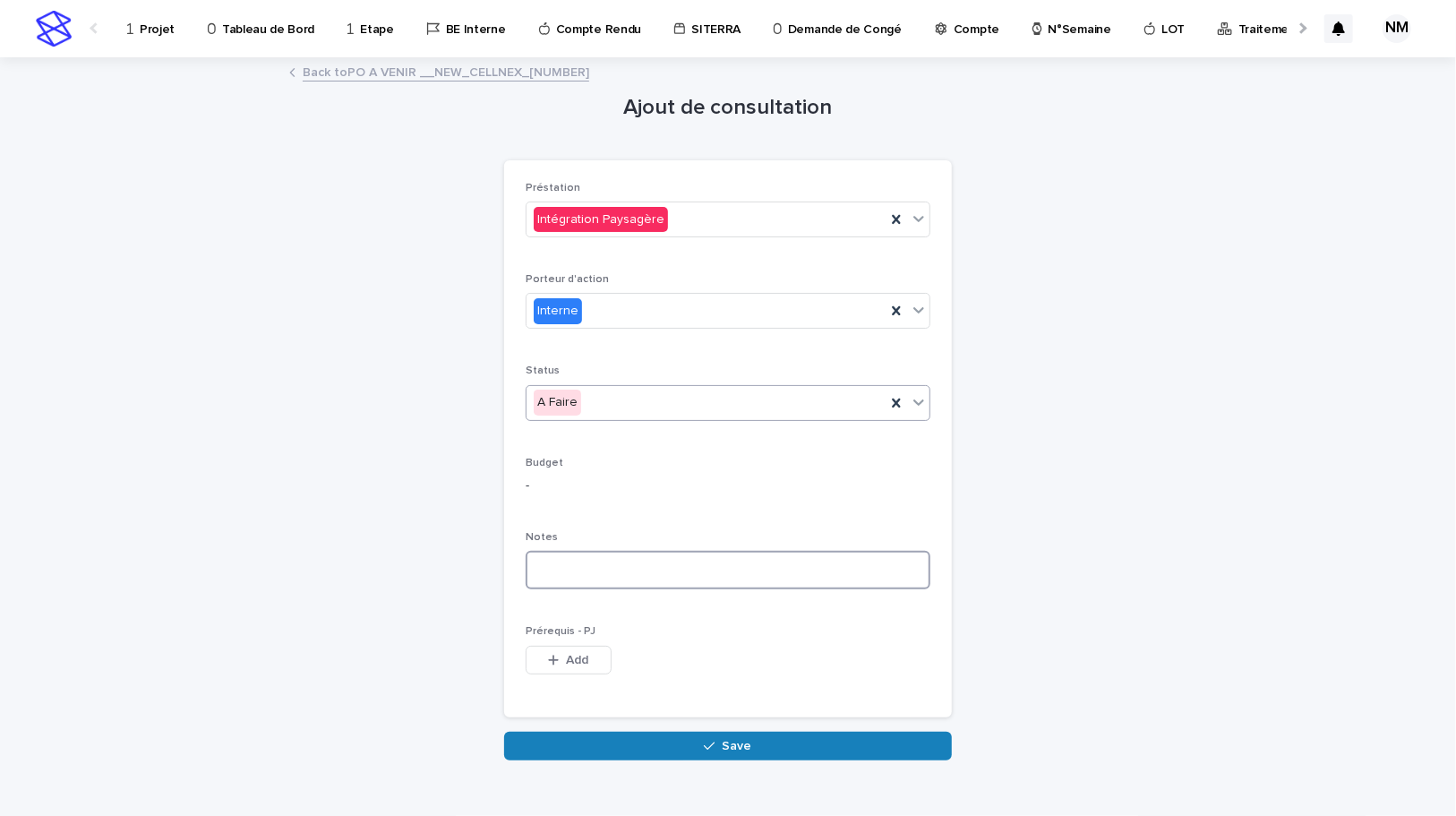 click at bounding box center (728, 570) 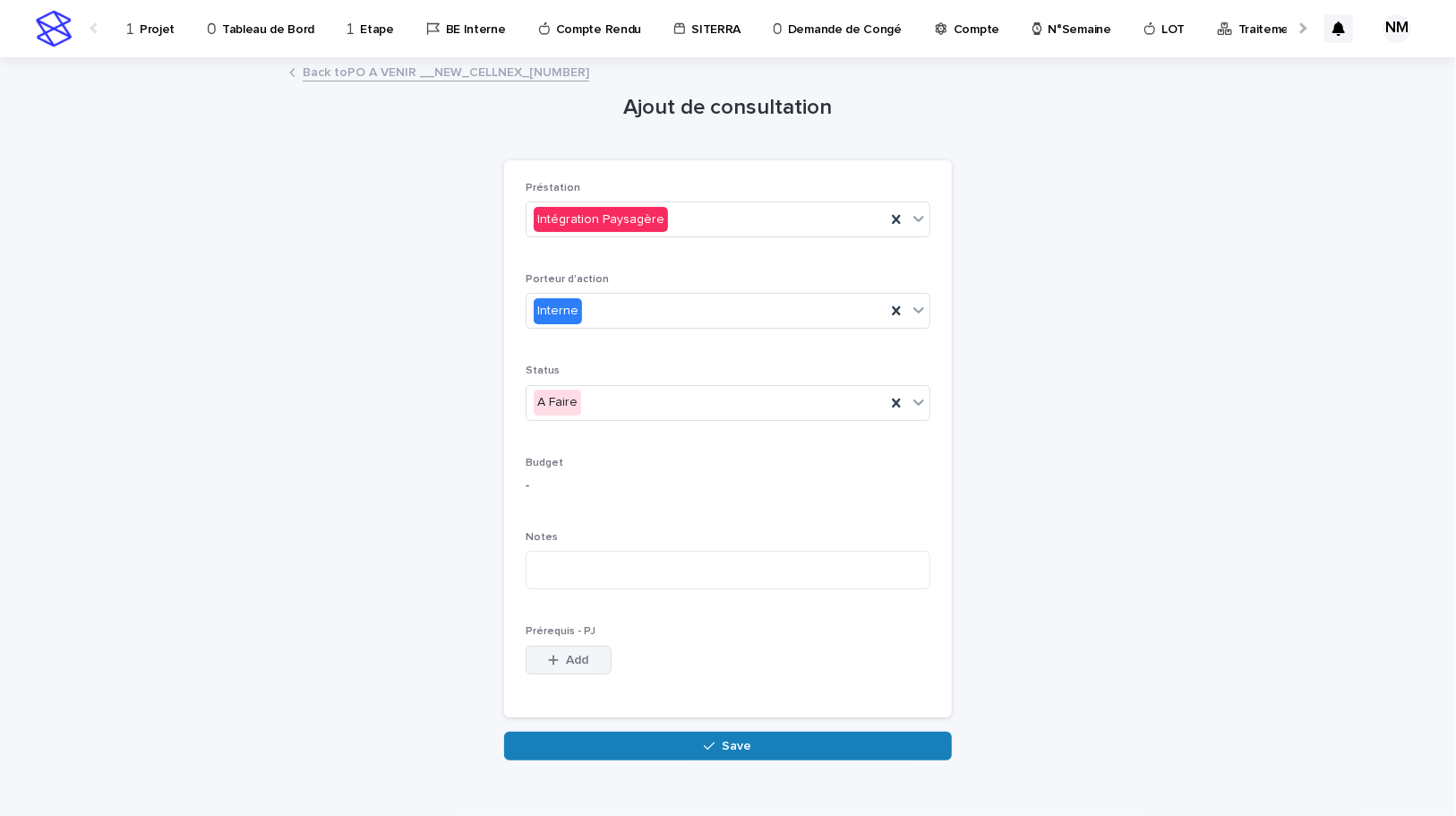 click at bounding box center [557, 660] 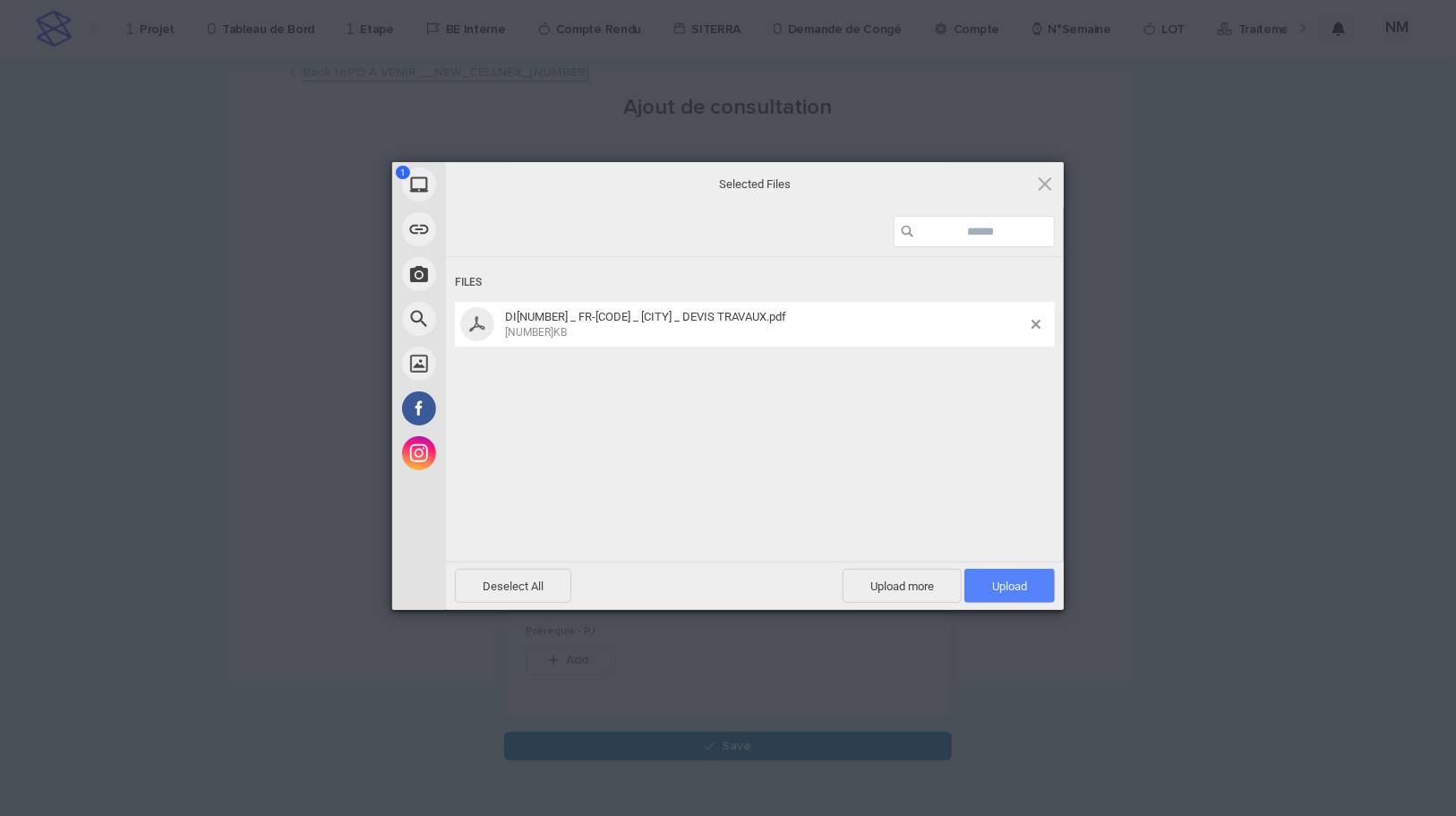 click on "Upload
1" at bounding box center (1009, 586) 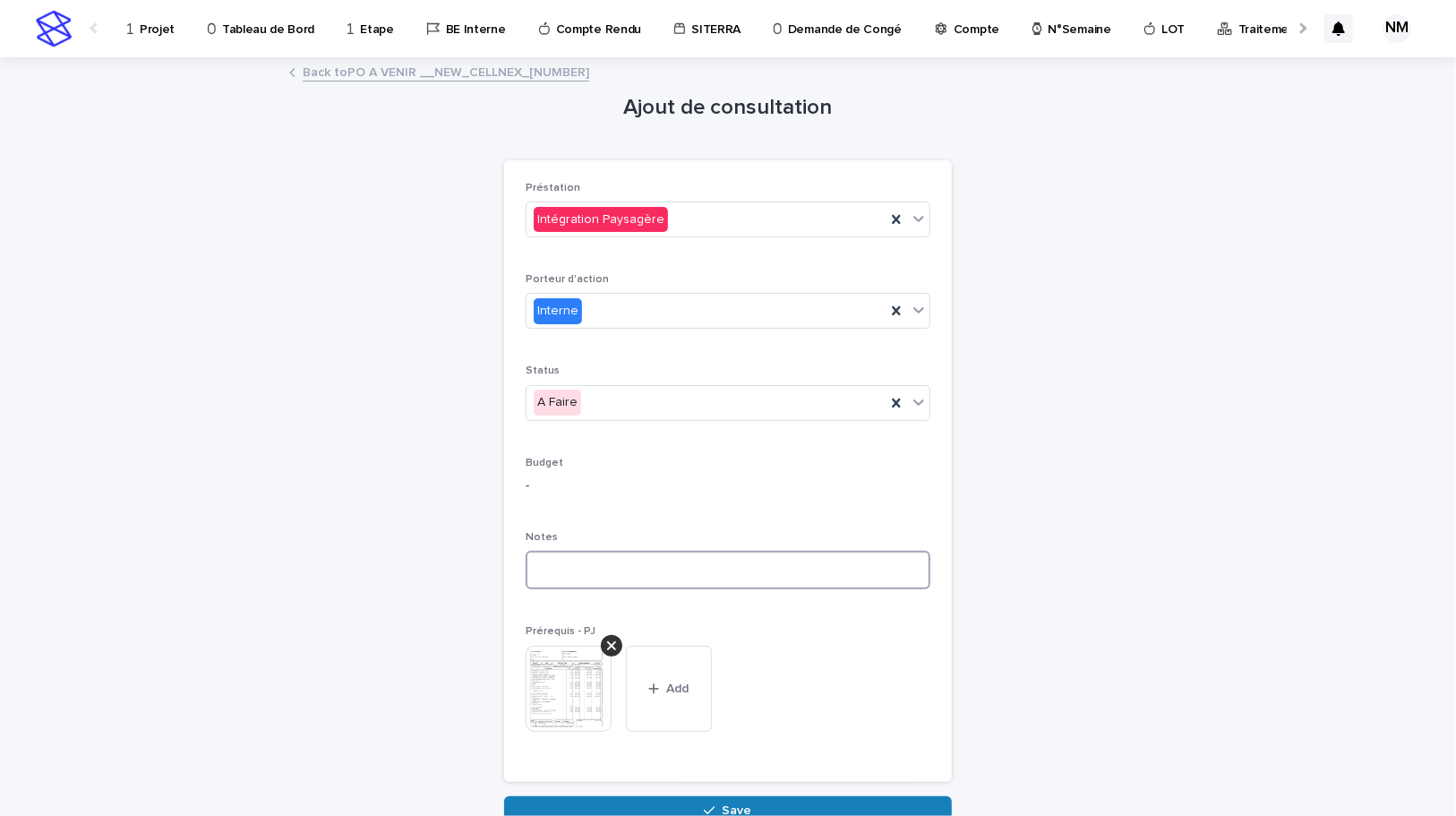 click at bounding box center (728, 570) 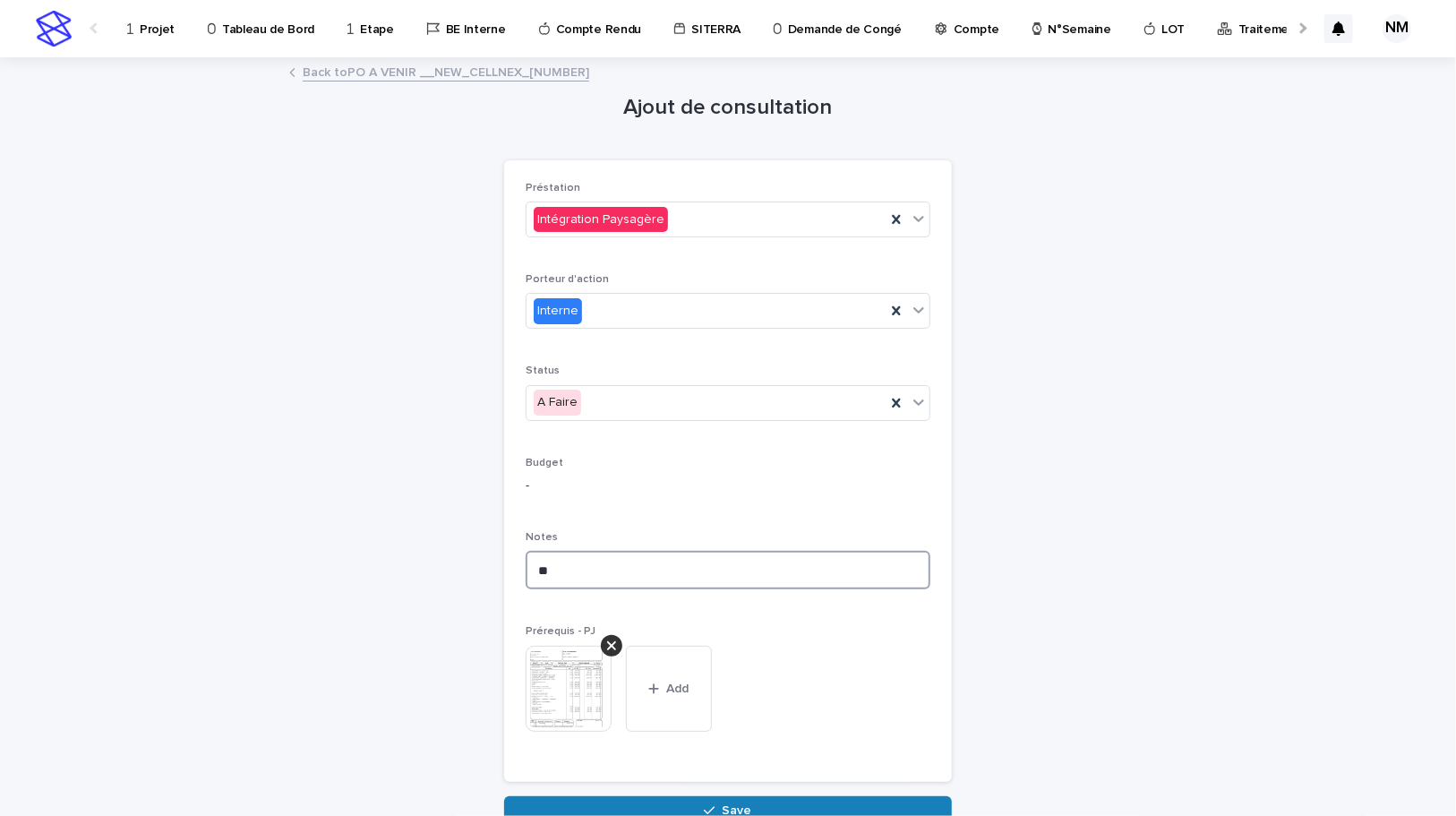 type on "*" 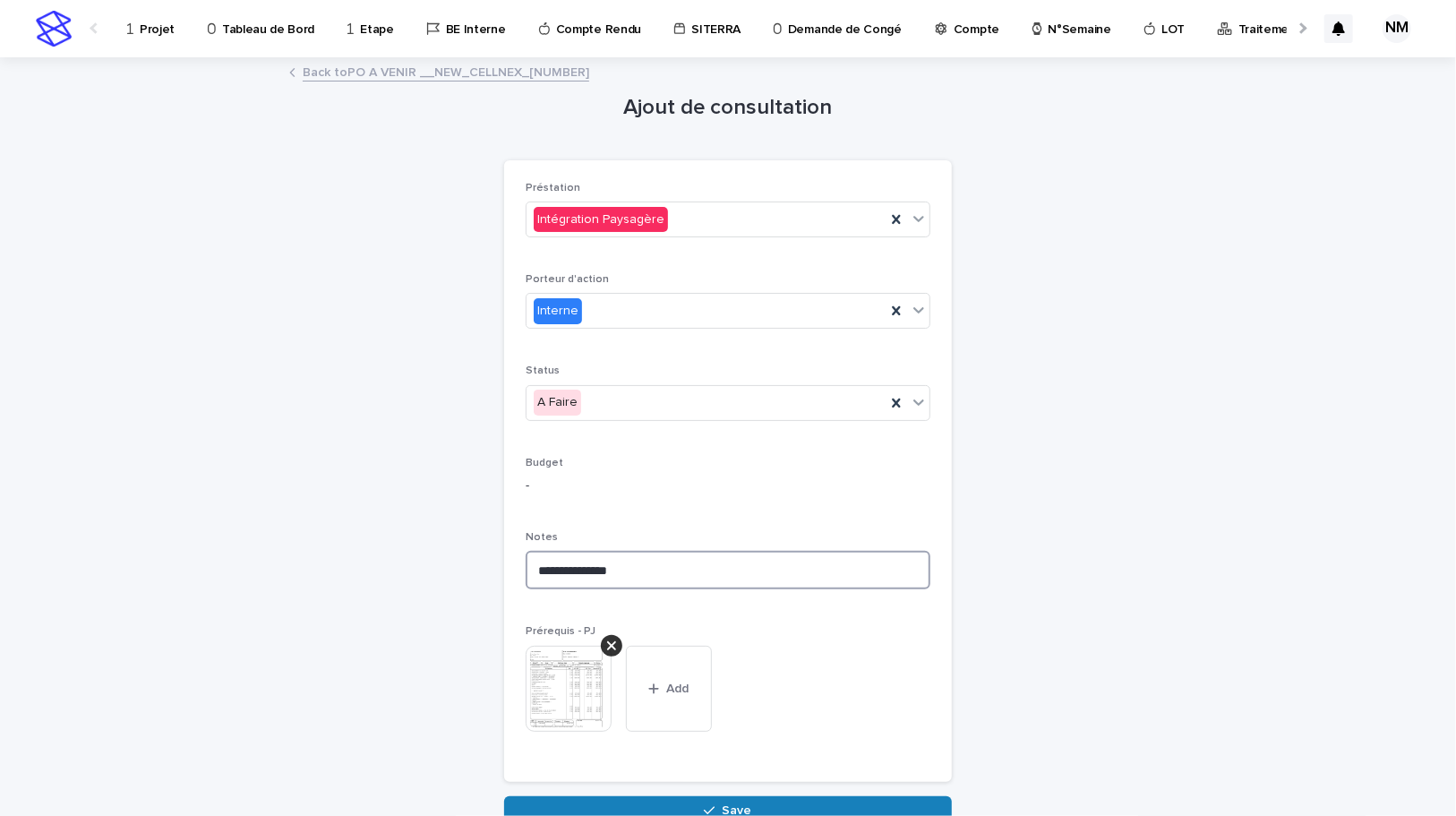 drag, startPoint x: 672, startPoint y: 571, endPoint x: 444, endPoint y: 560, distance: 228.2652 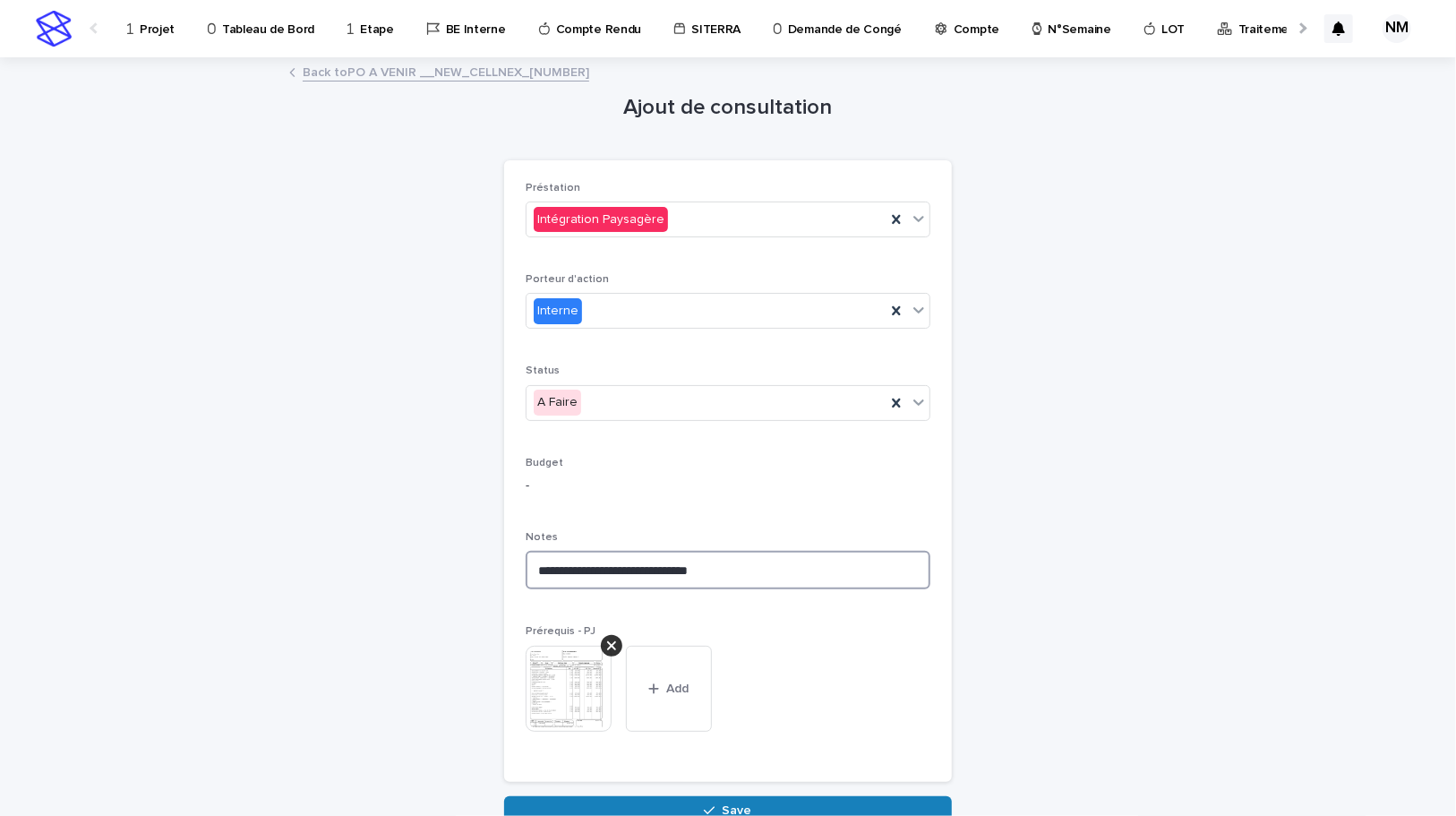 click on "**********" at bounding box center (728, 570) 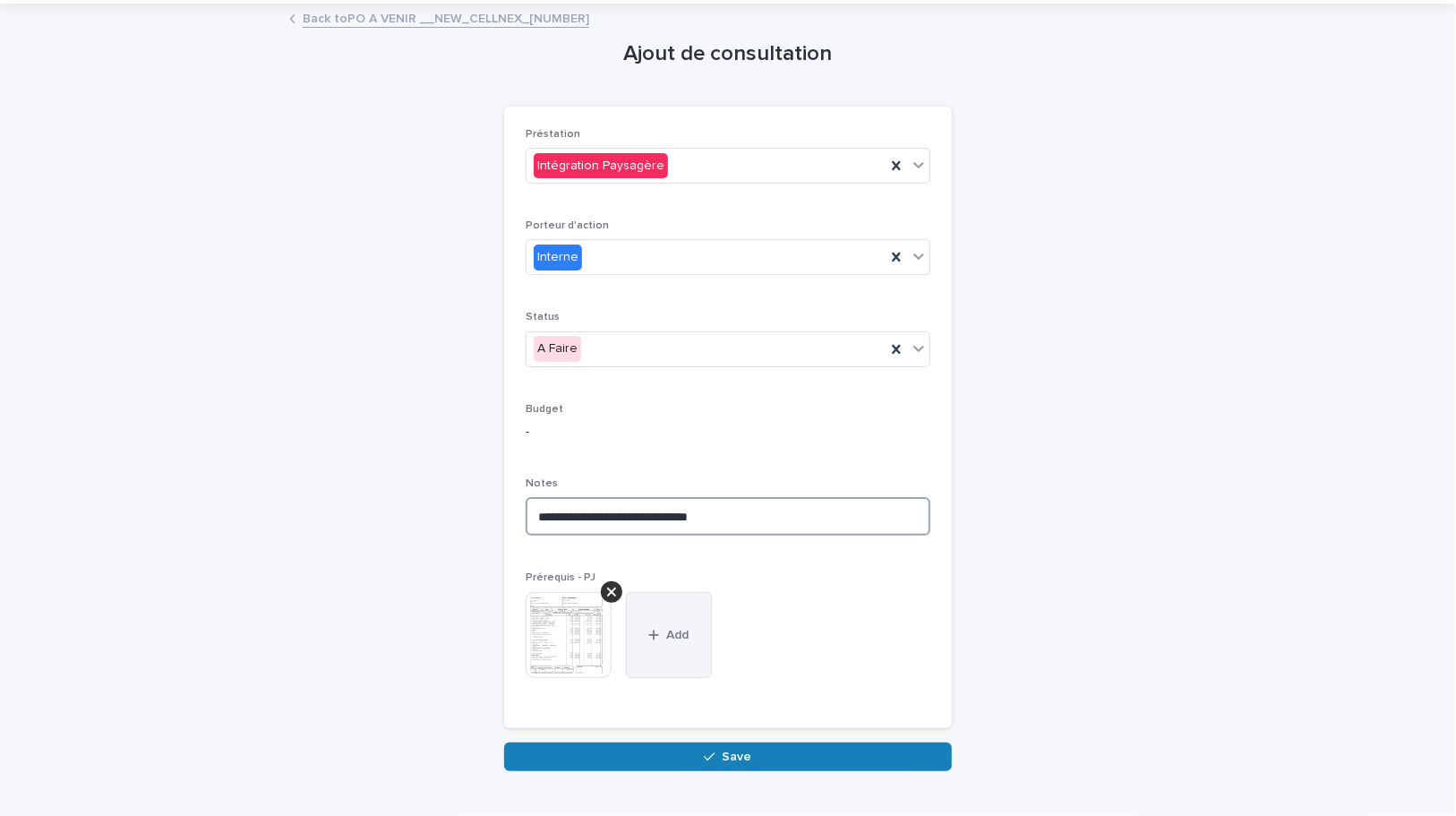 scroll, scrollTop: 98, scrollLeft: 0, axis: vertical 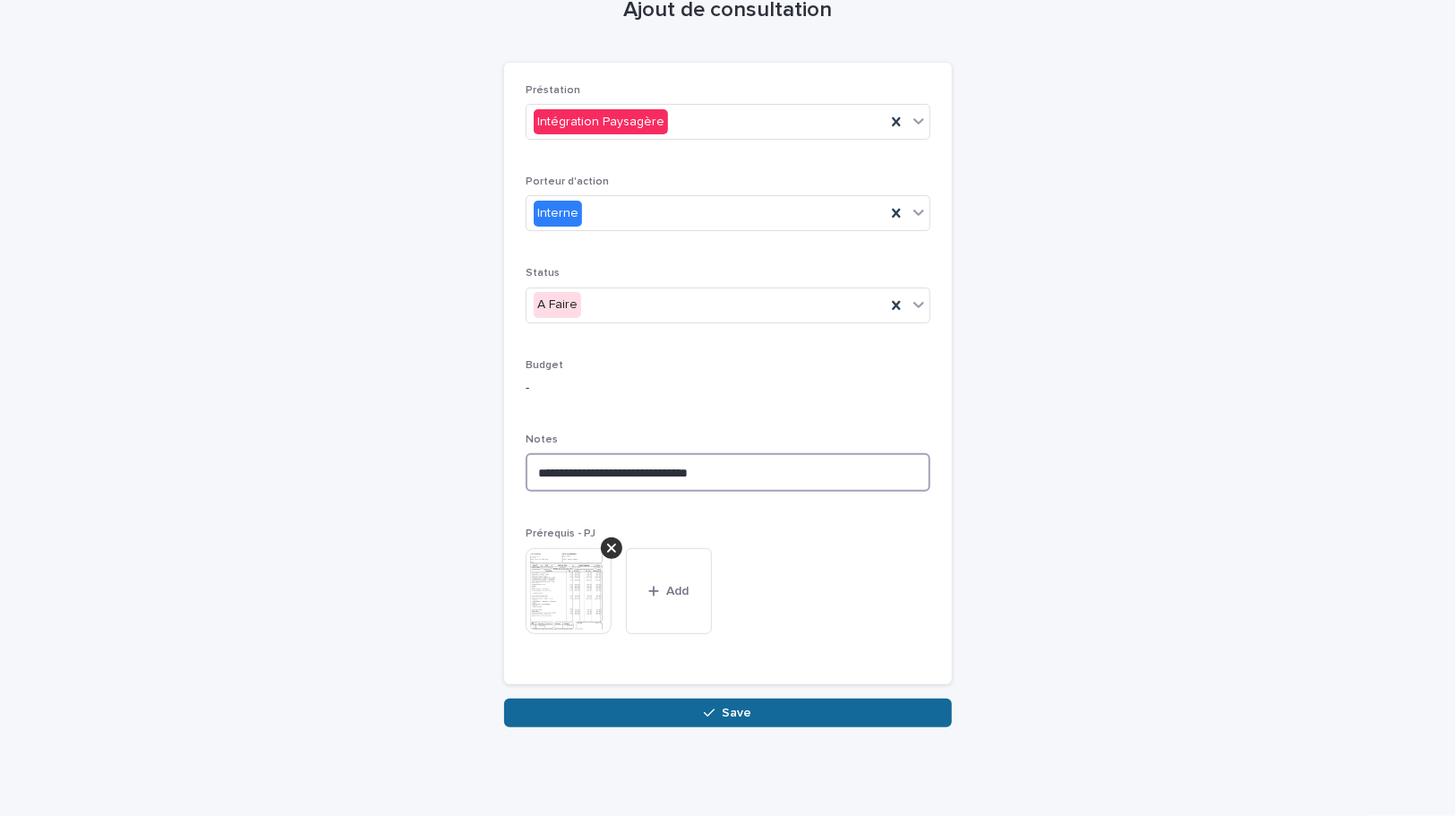 type on "**********" 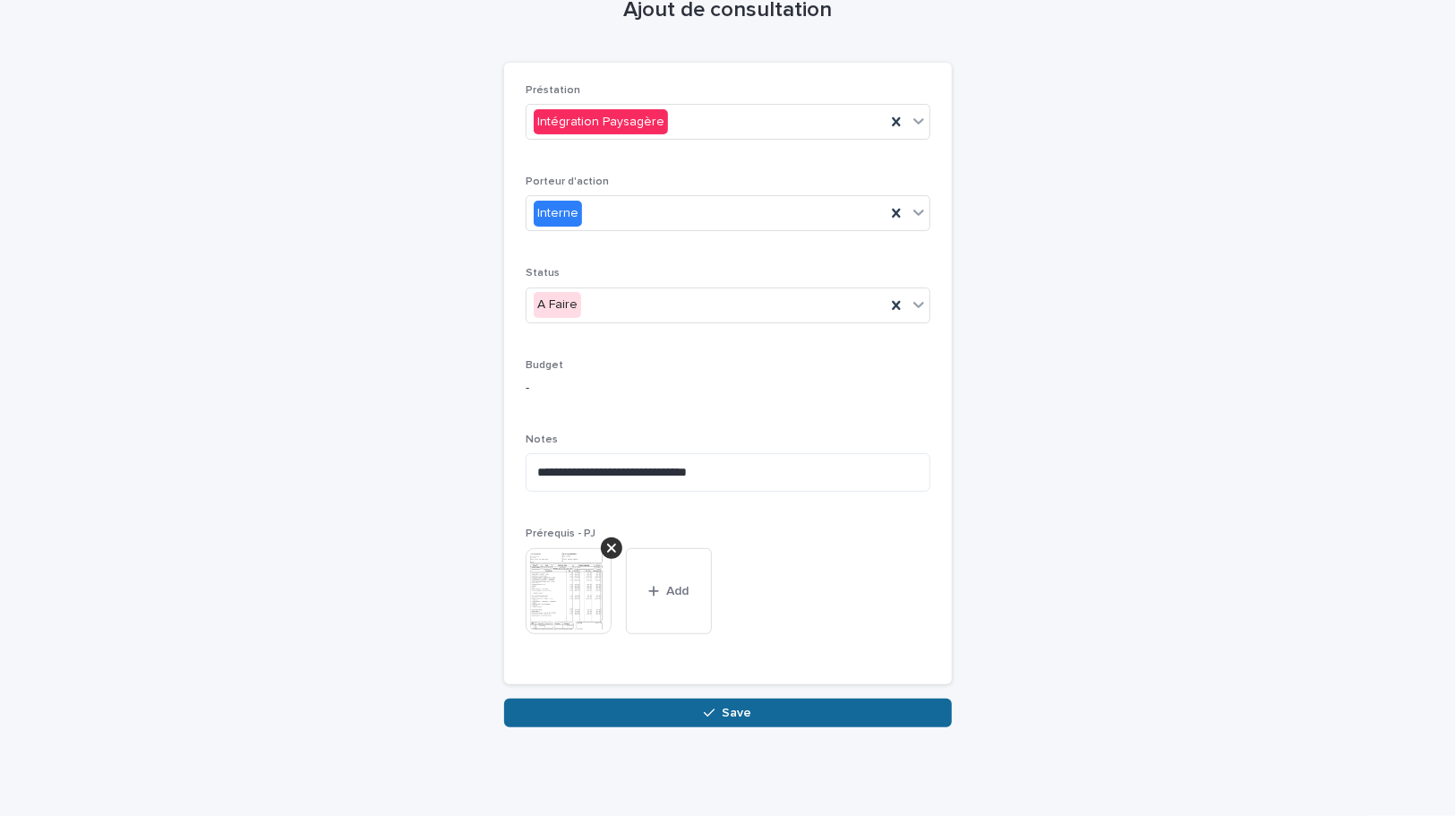 click on "Save" at bounding box center (728, 713) 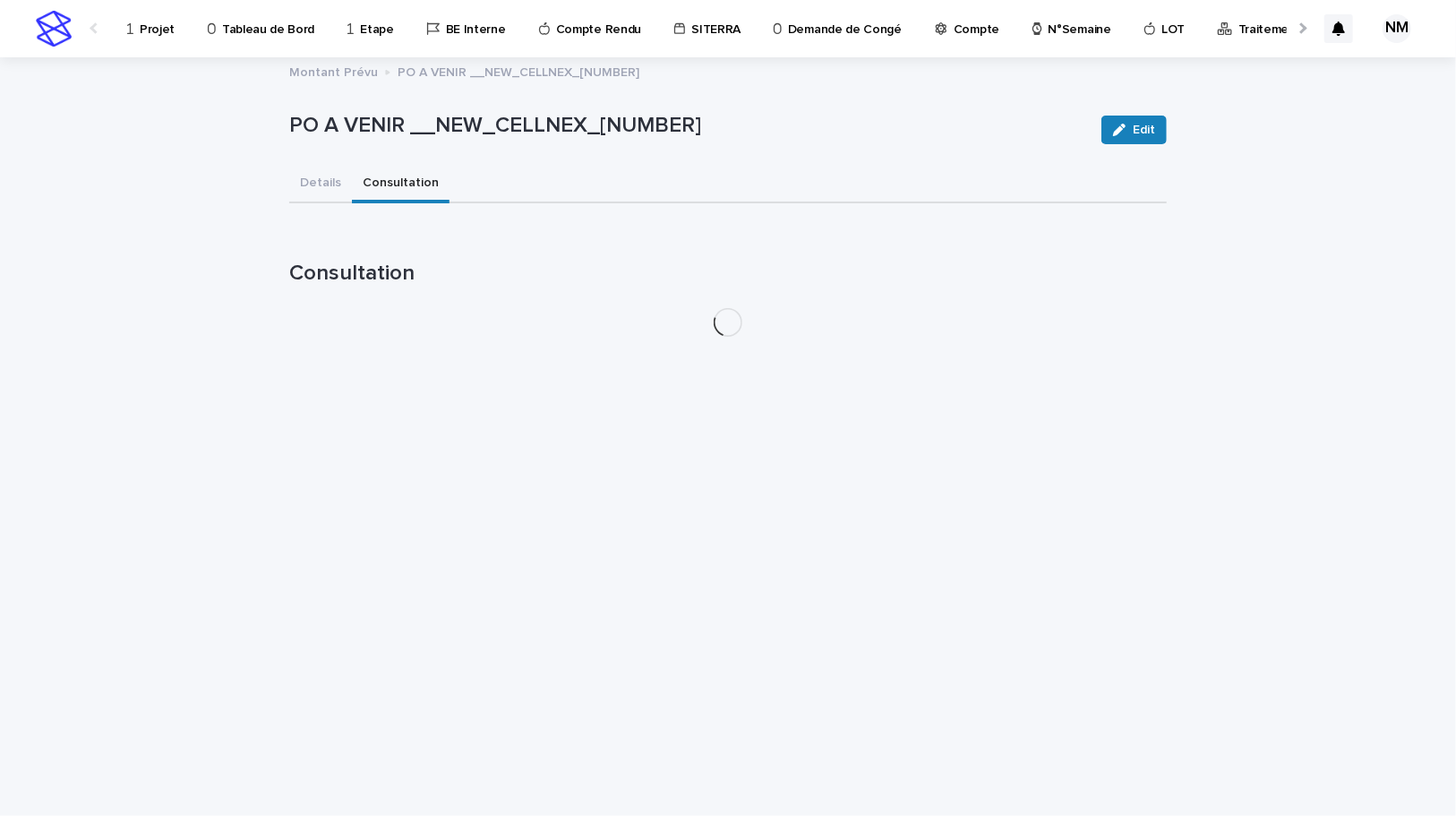 scroll, scrollTop: 0, scrollLeft: 0, axis: both 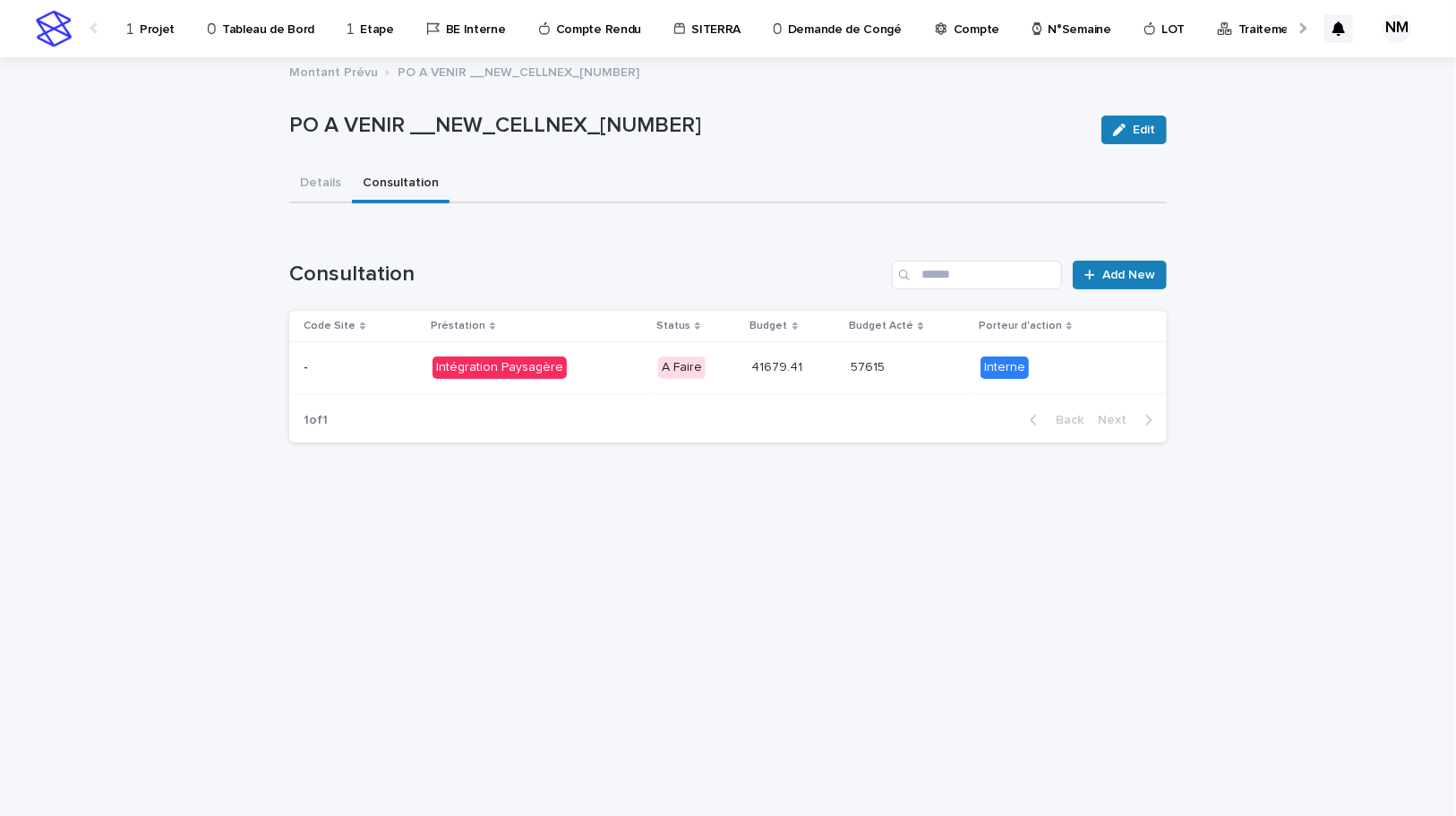 click at bounding box center [361, 367] 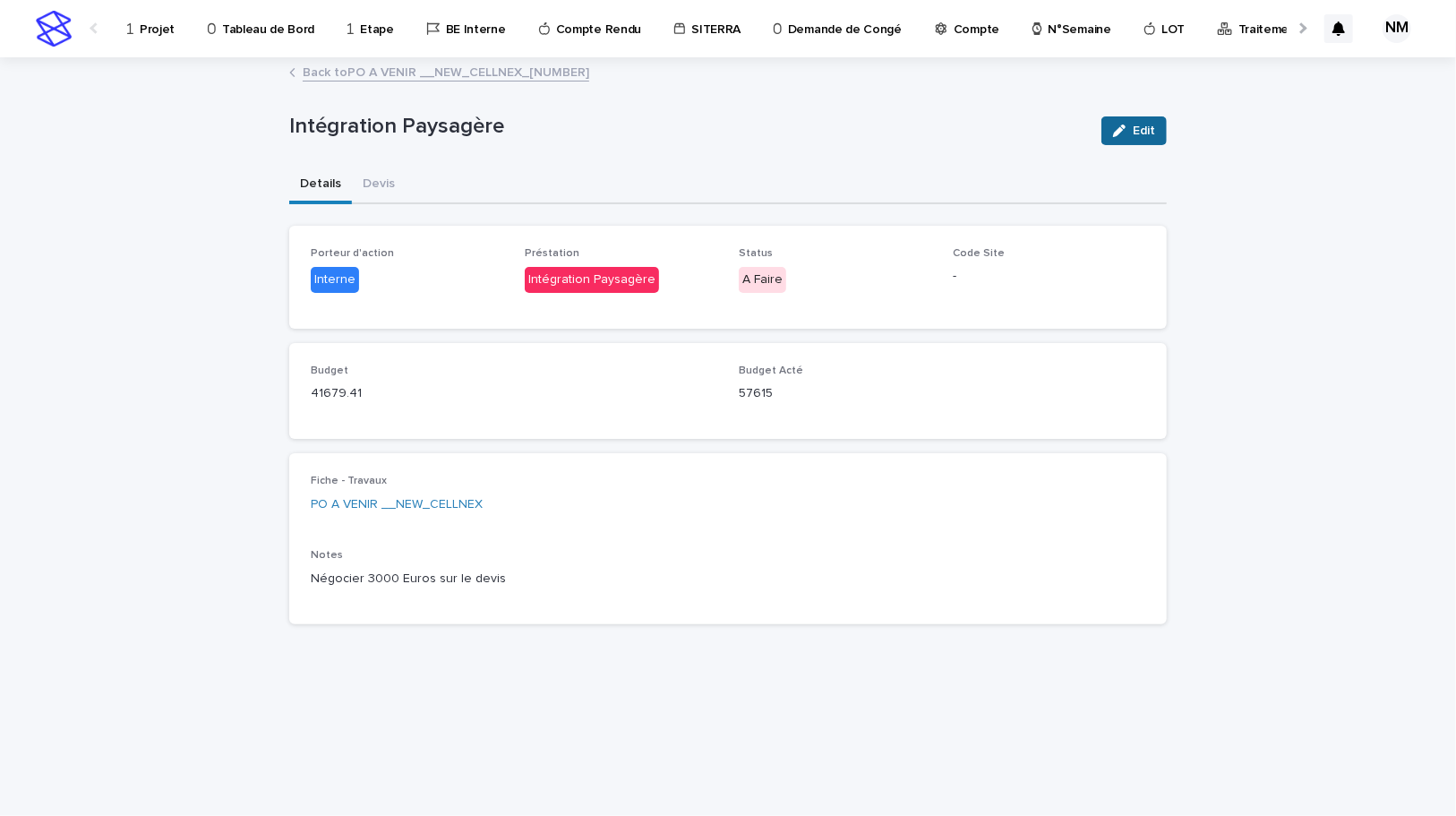 click on "Edit" at bounding box center [1143, 131] 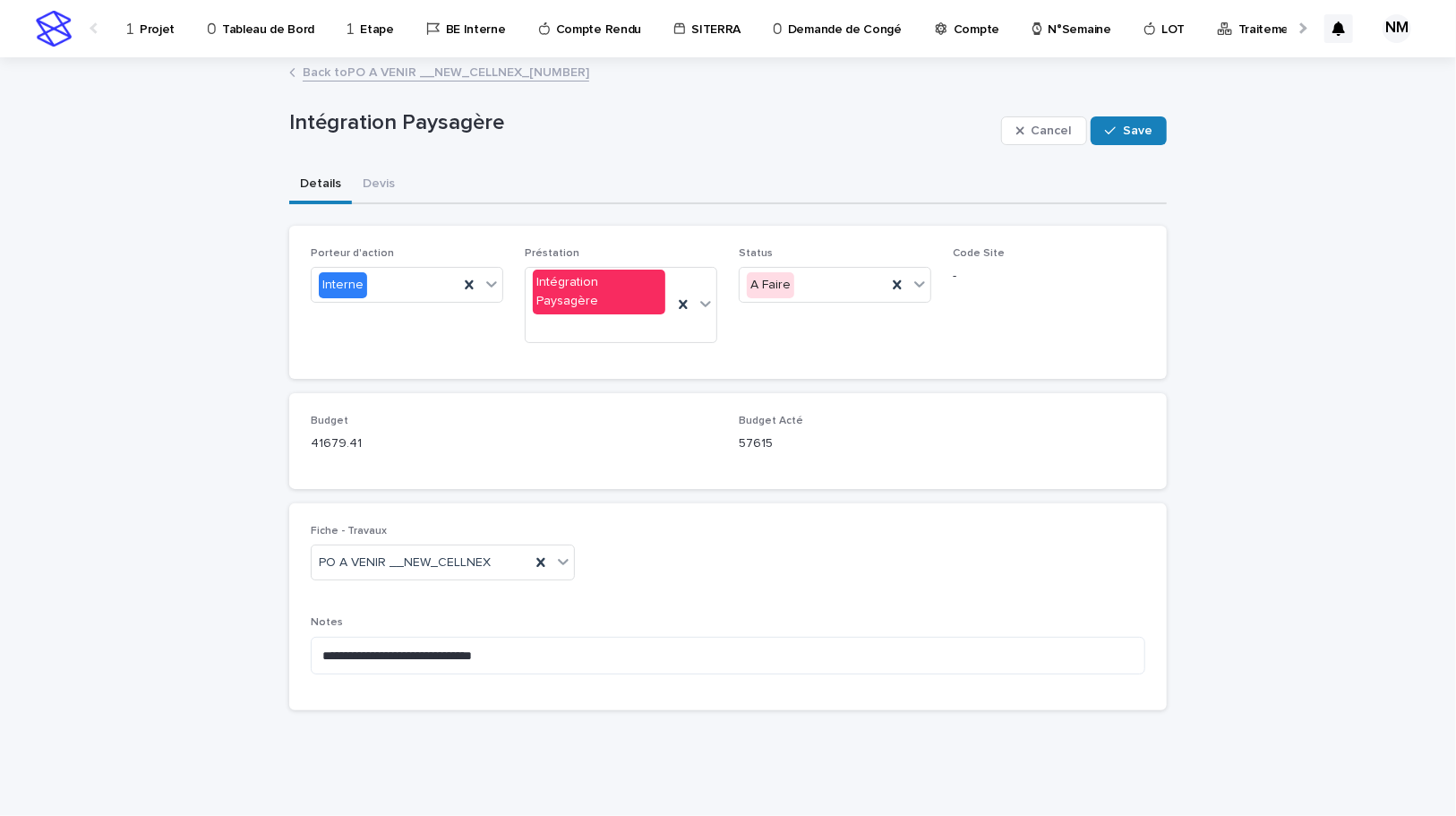 click on "-" at bounding box center [1049, 276] 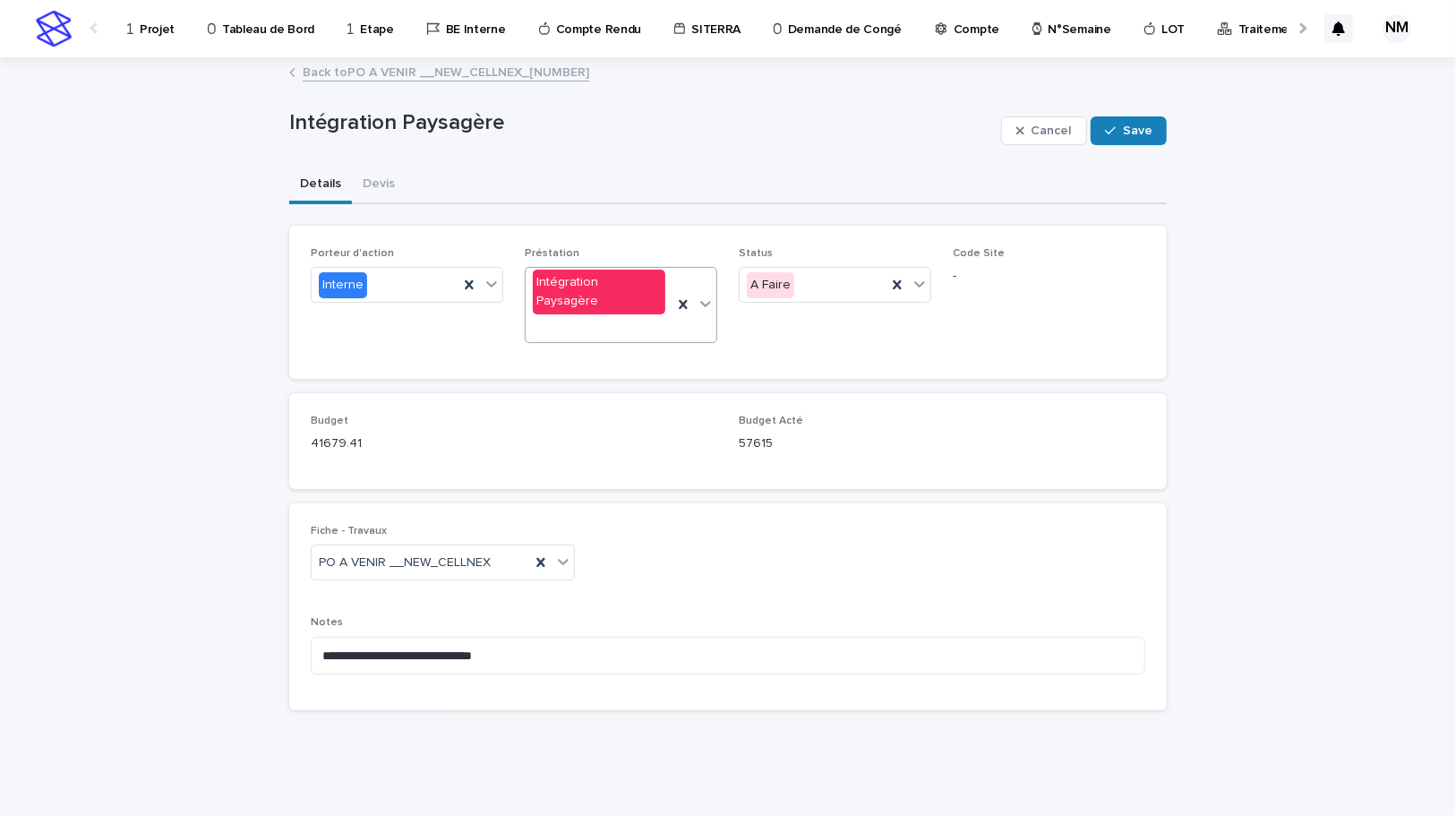 click 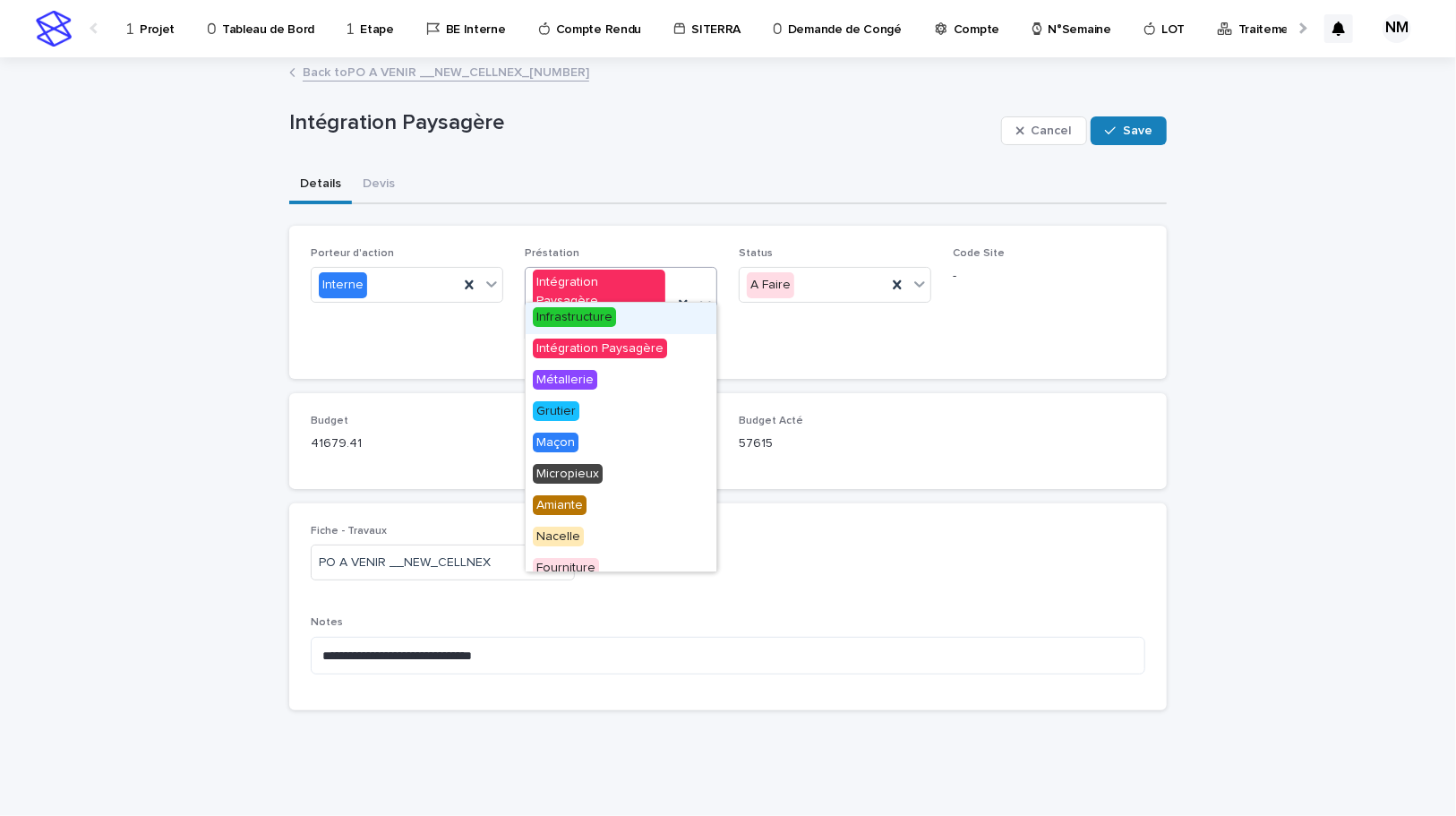 click 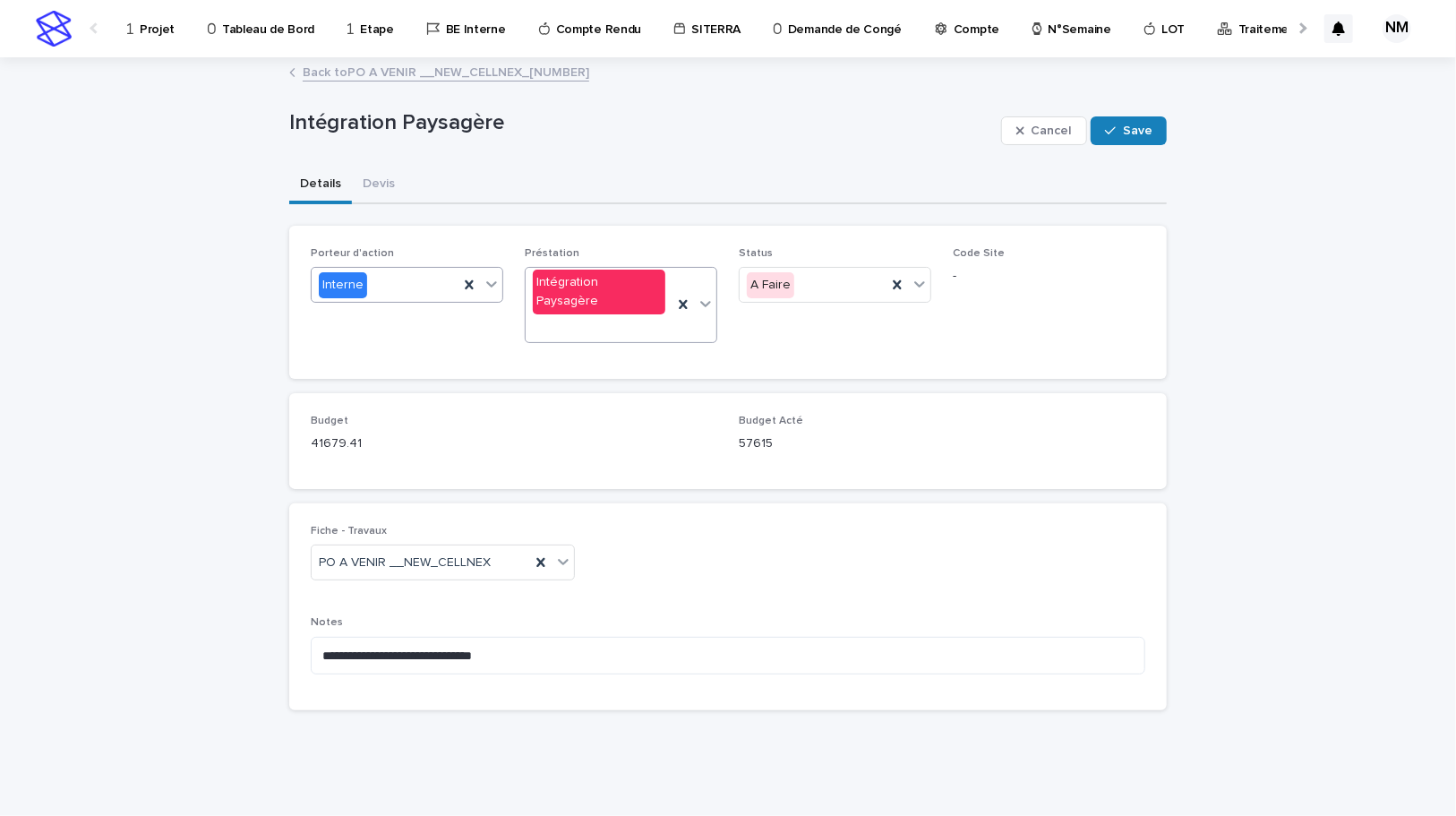 click 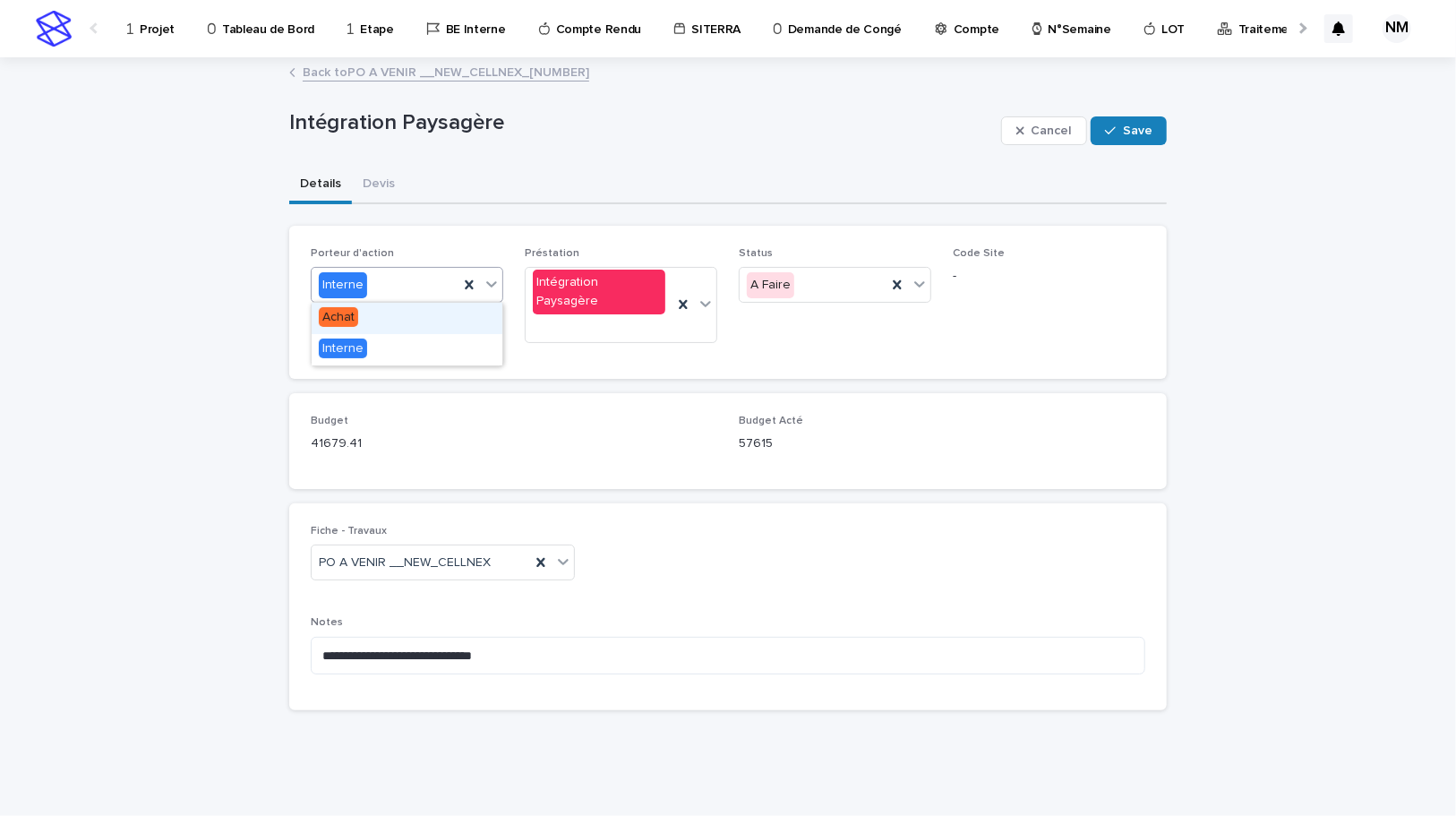 click 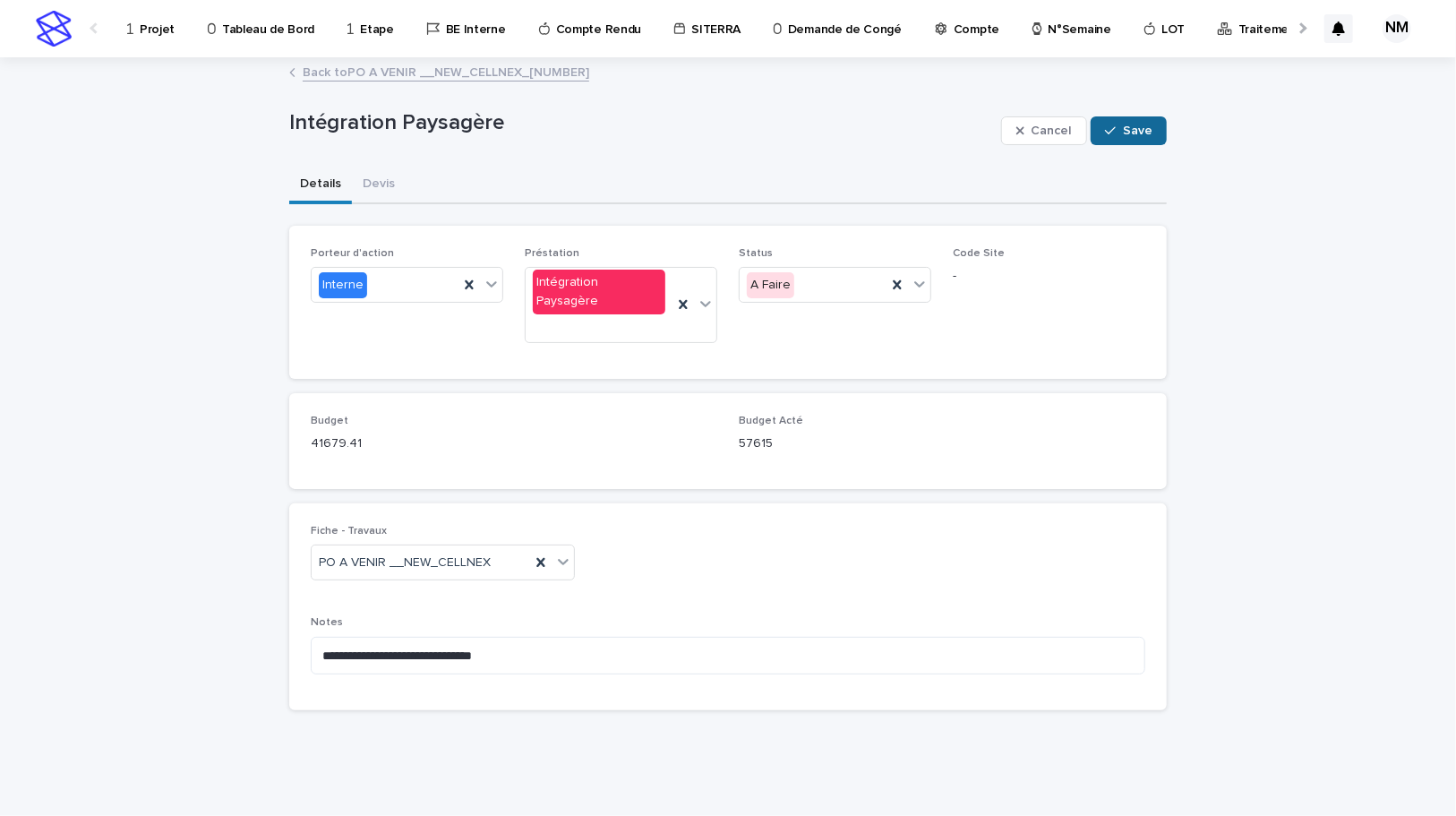 click on "Save" at bounding box center (1137, 131) 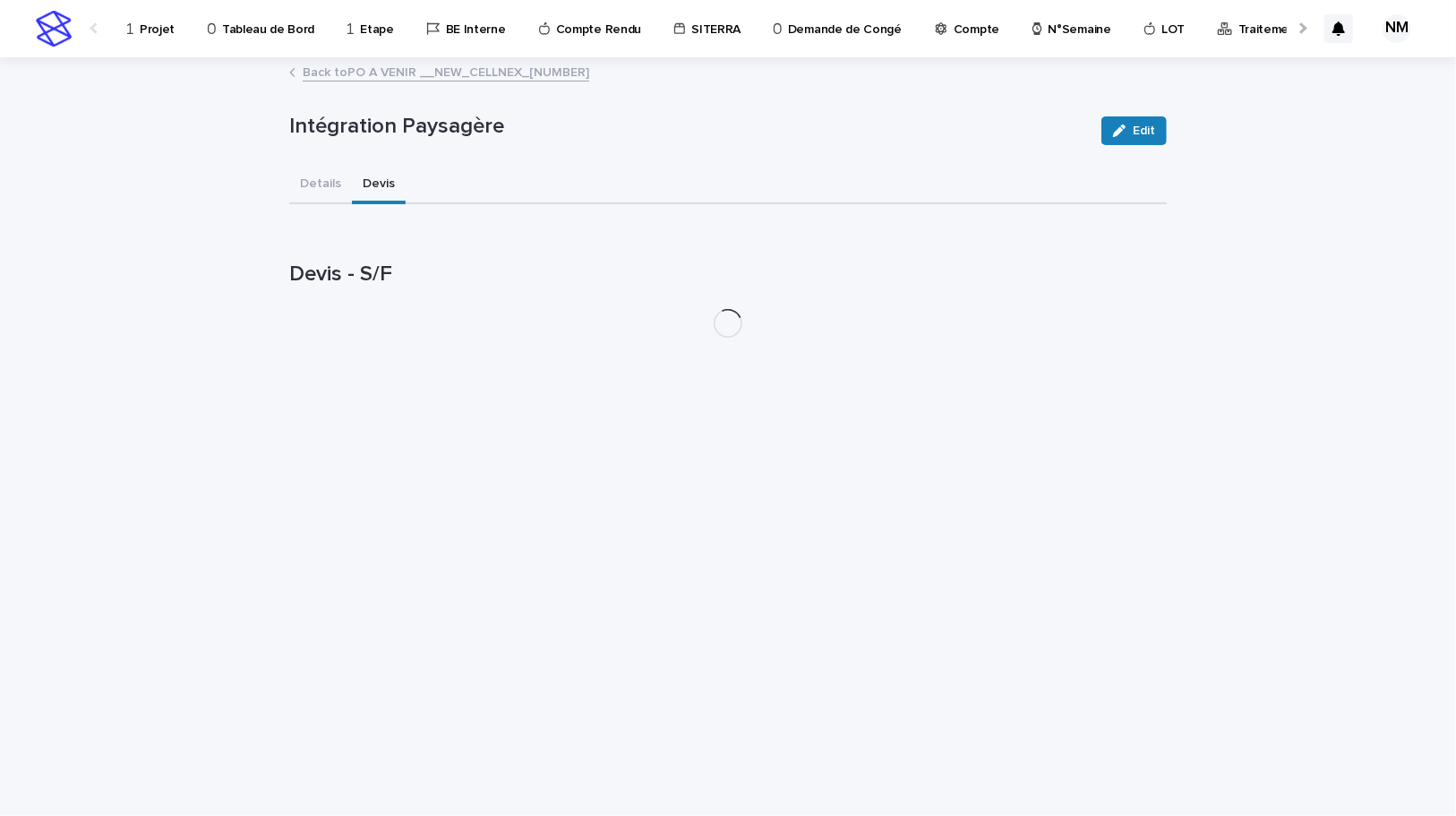 click on "Devis" at bounding box center (379, 185) 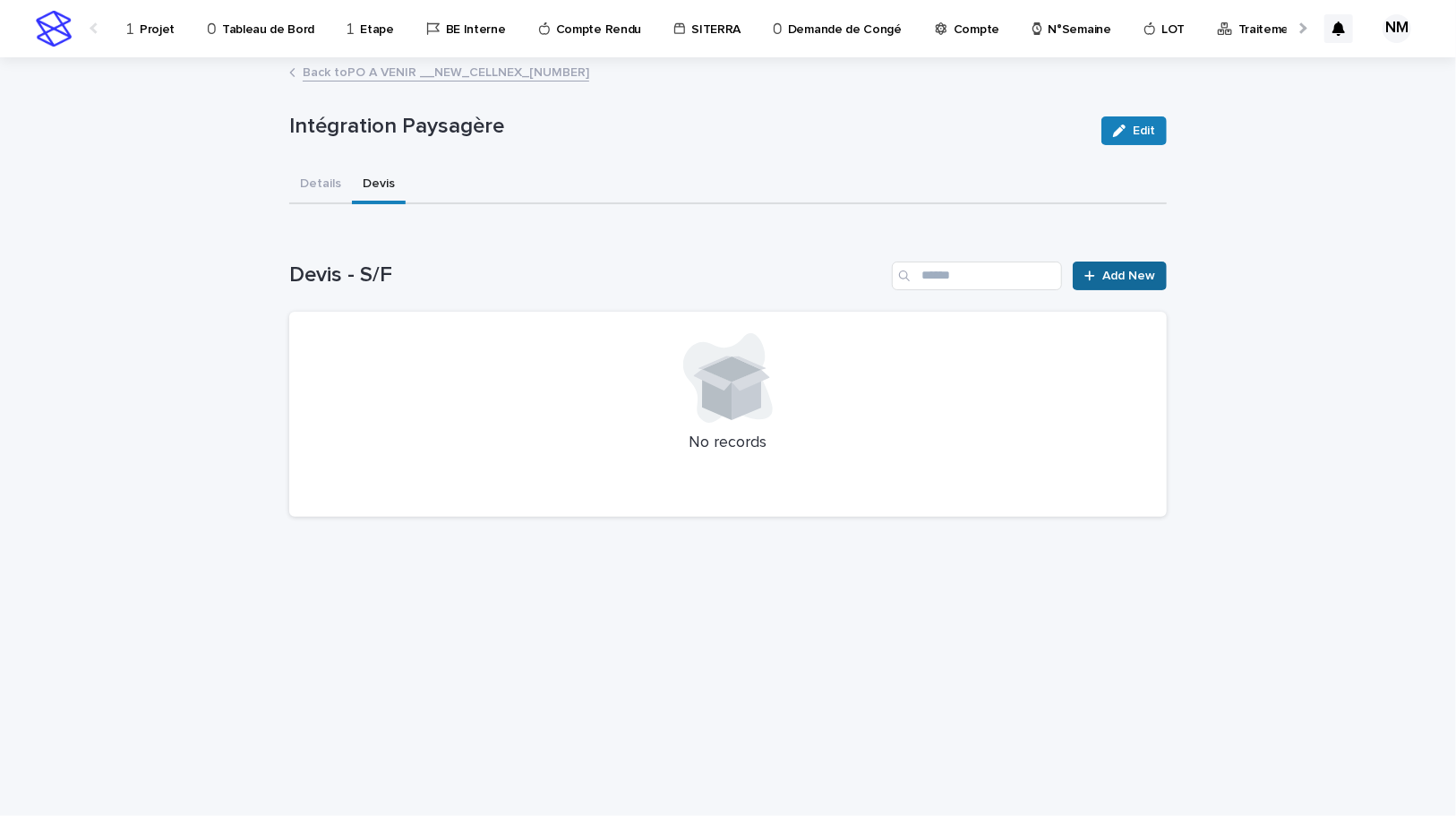 click on "Add New" at bounding box center (1128, 276) 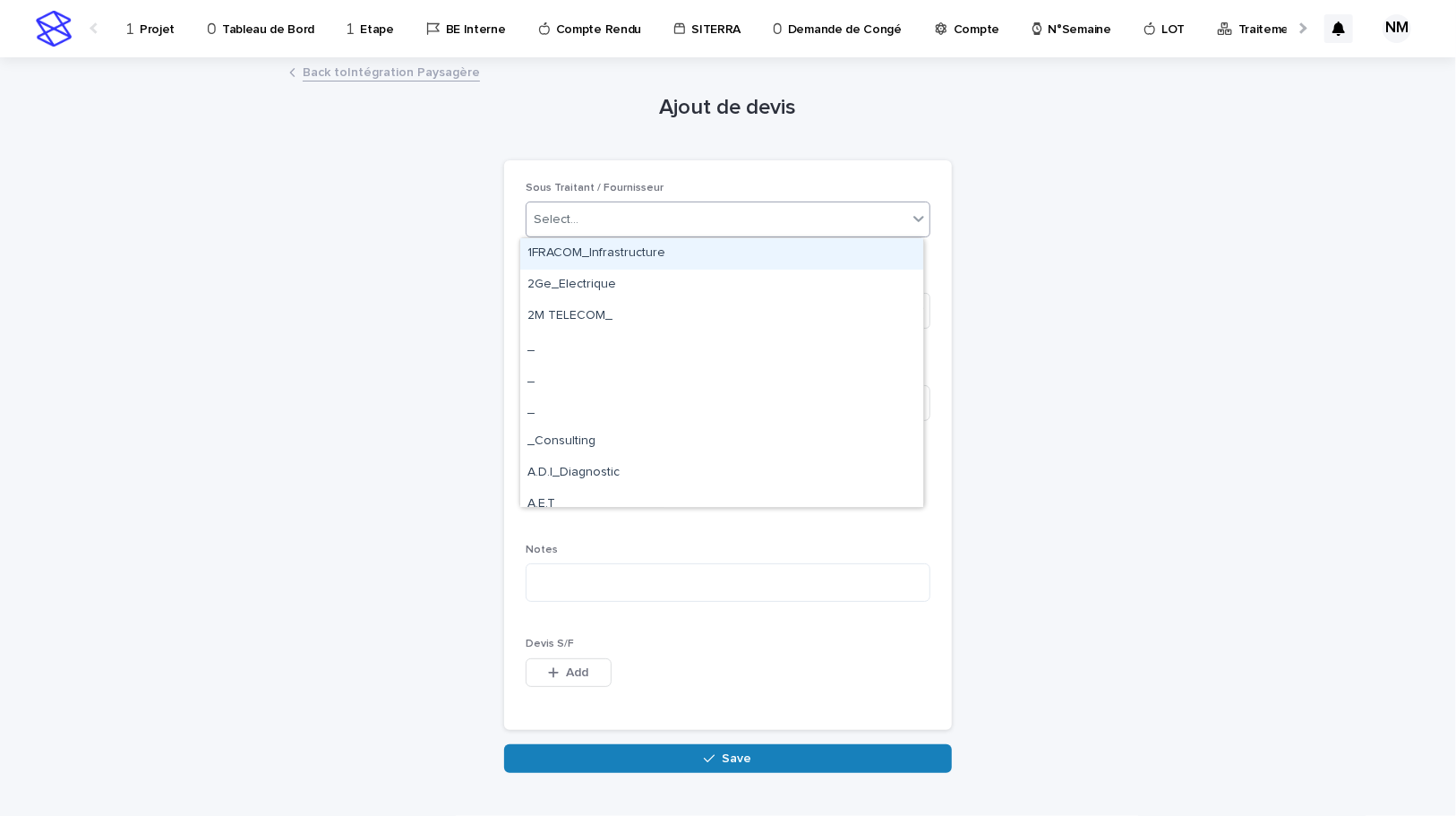 click on "Select..." at bounding box center [716, 219] 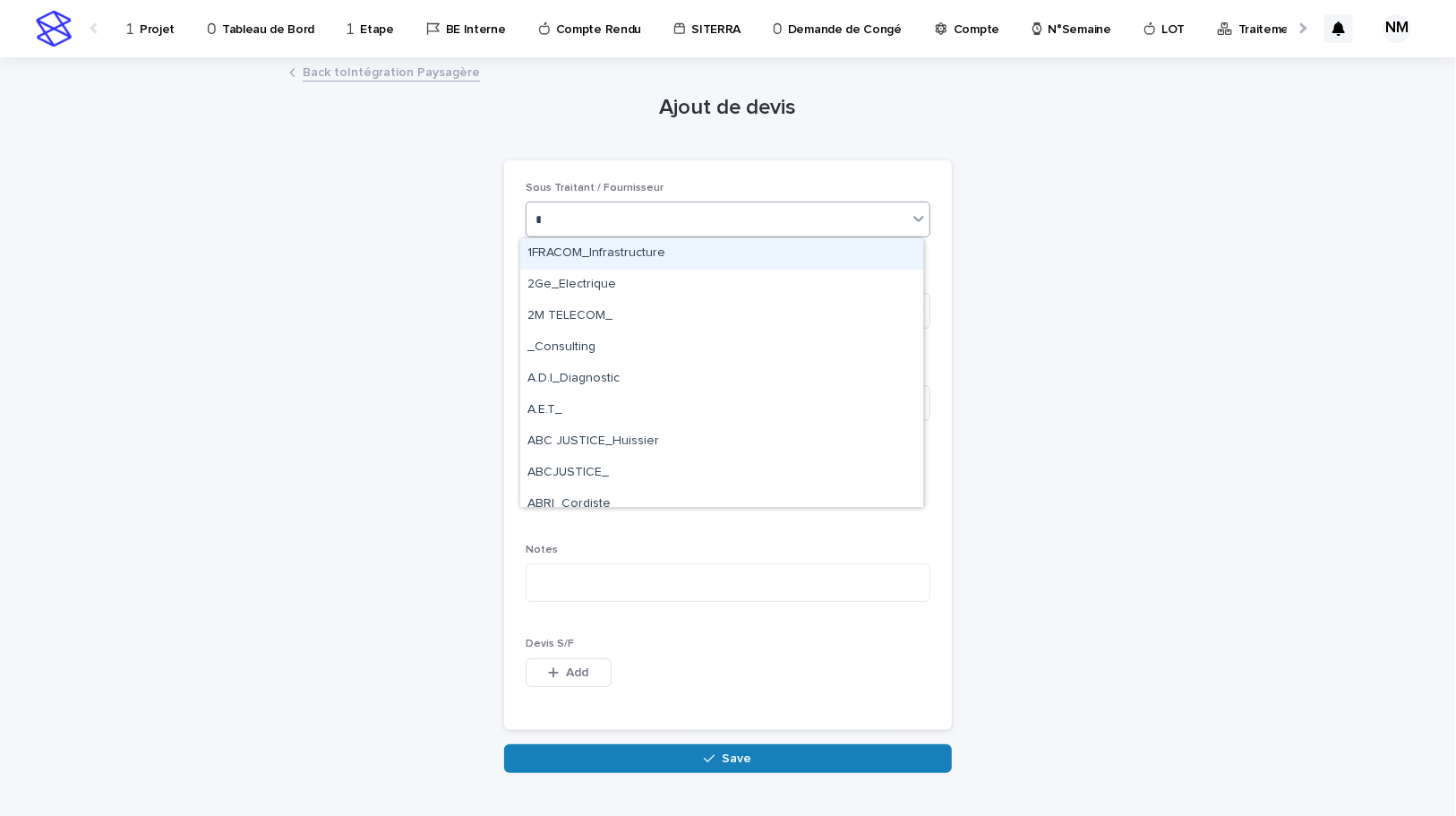type on "**" 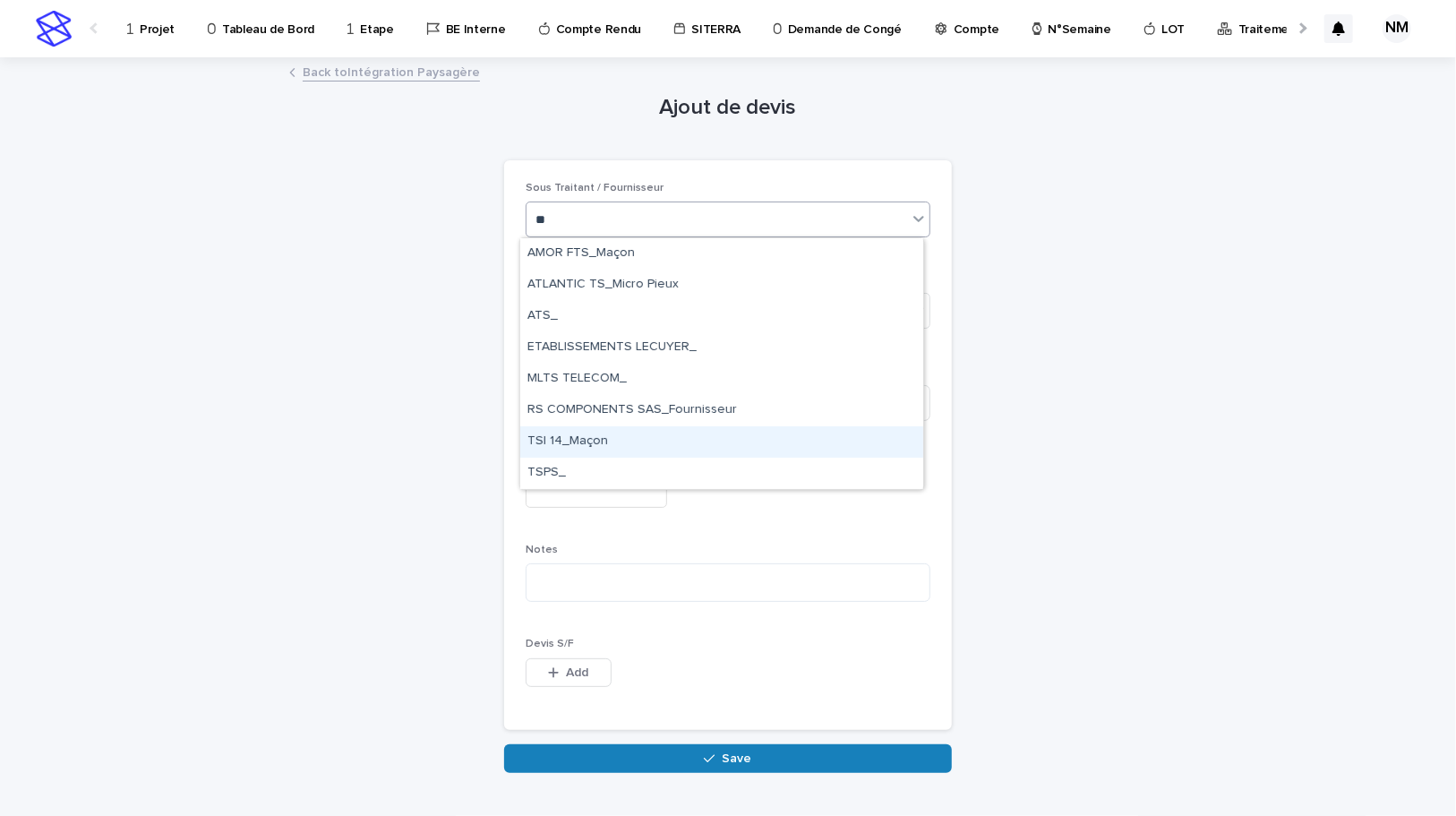 click on "TSI 14_Maçon" at bounding box center (722, 442) 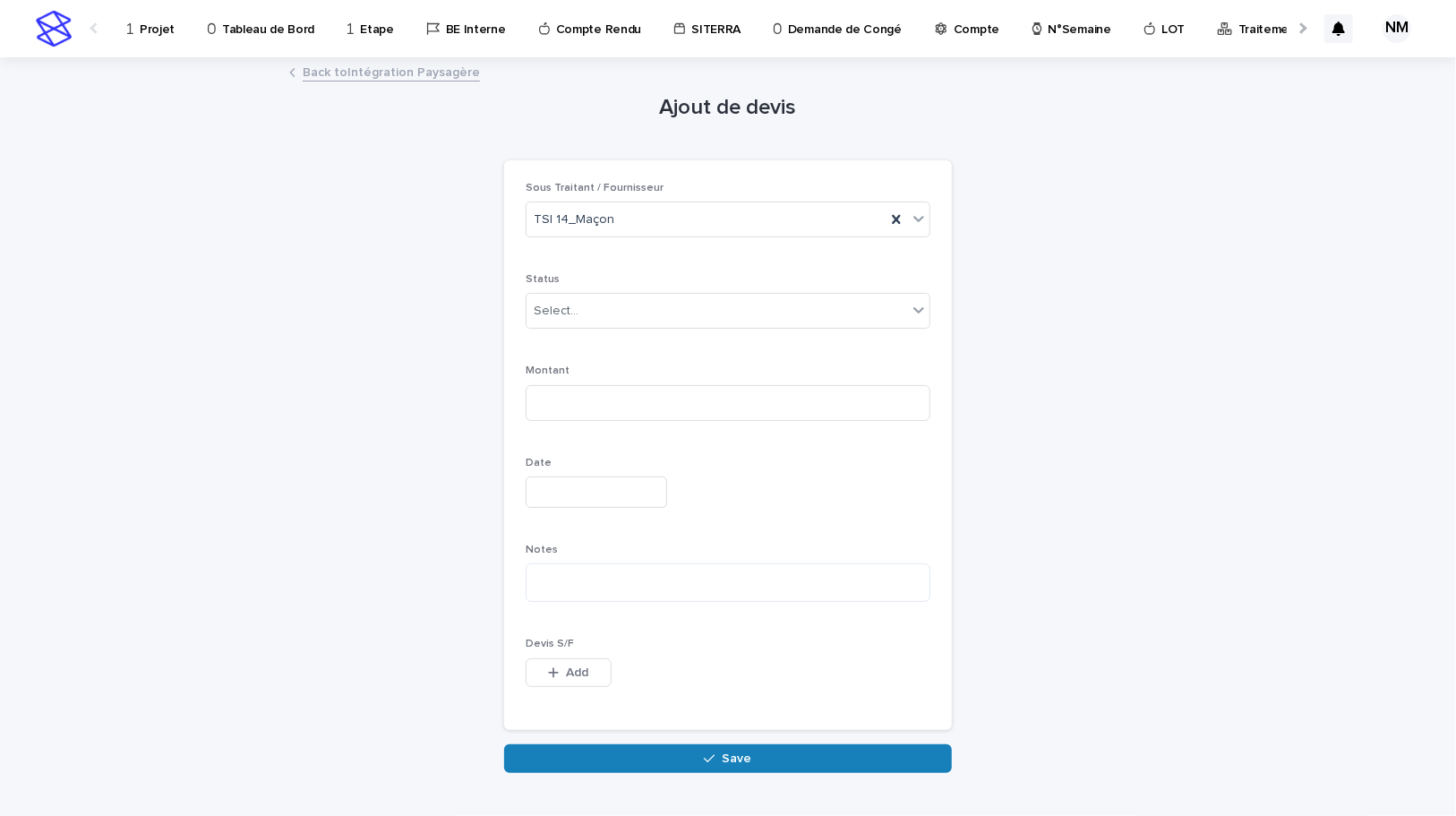 click on "Status" at bounding box center [728, 279] 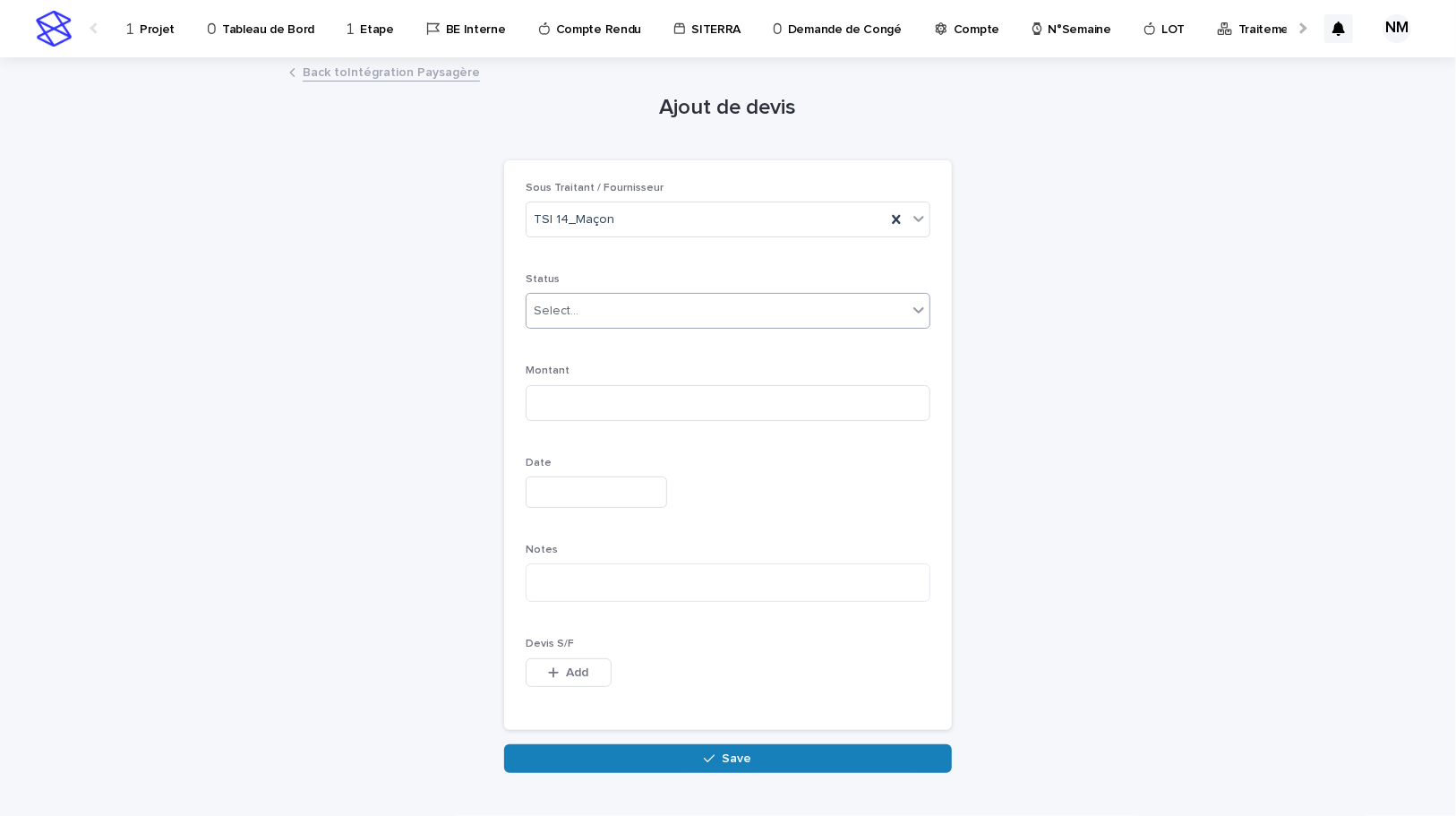 click on "Select..." at bounding box center [716, 311] 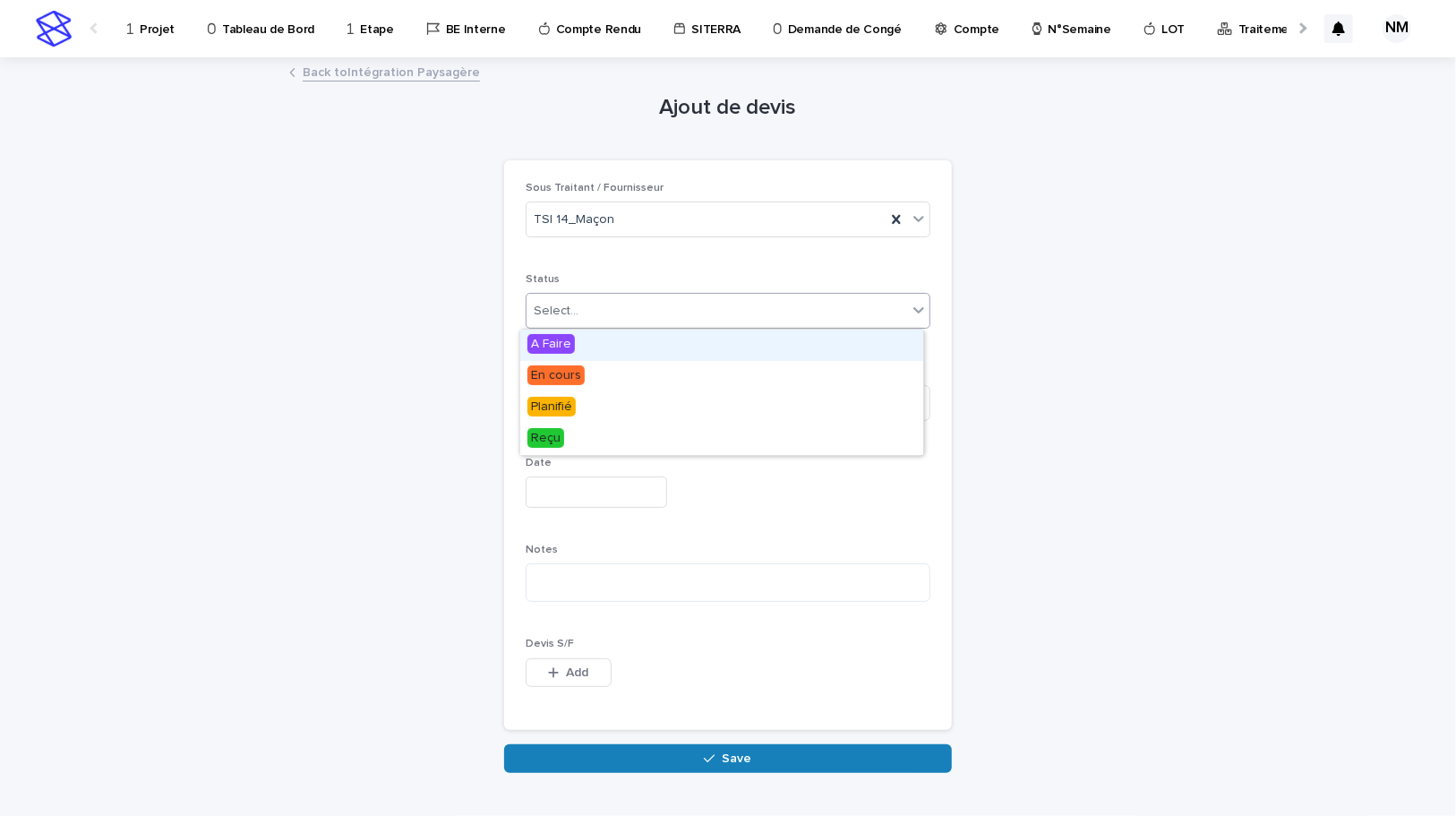 click on "A Faire" at bounding box center (551, 344) 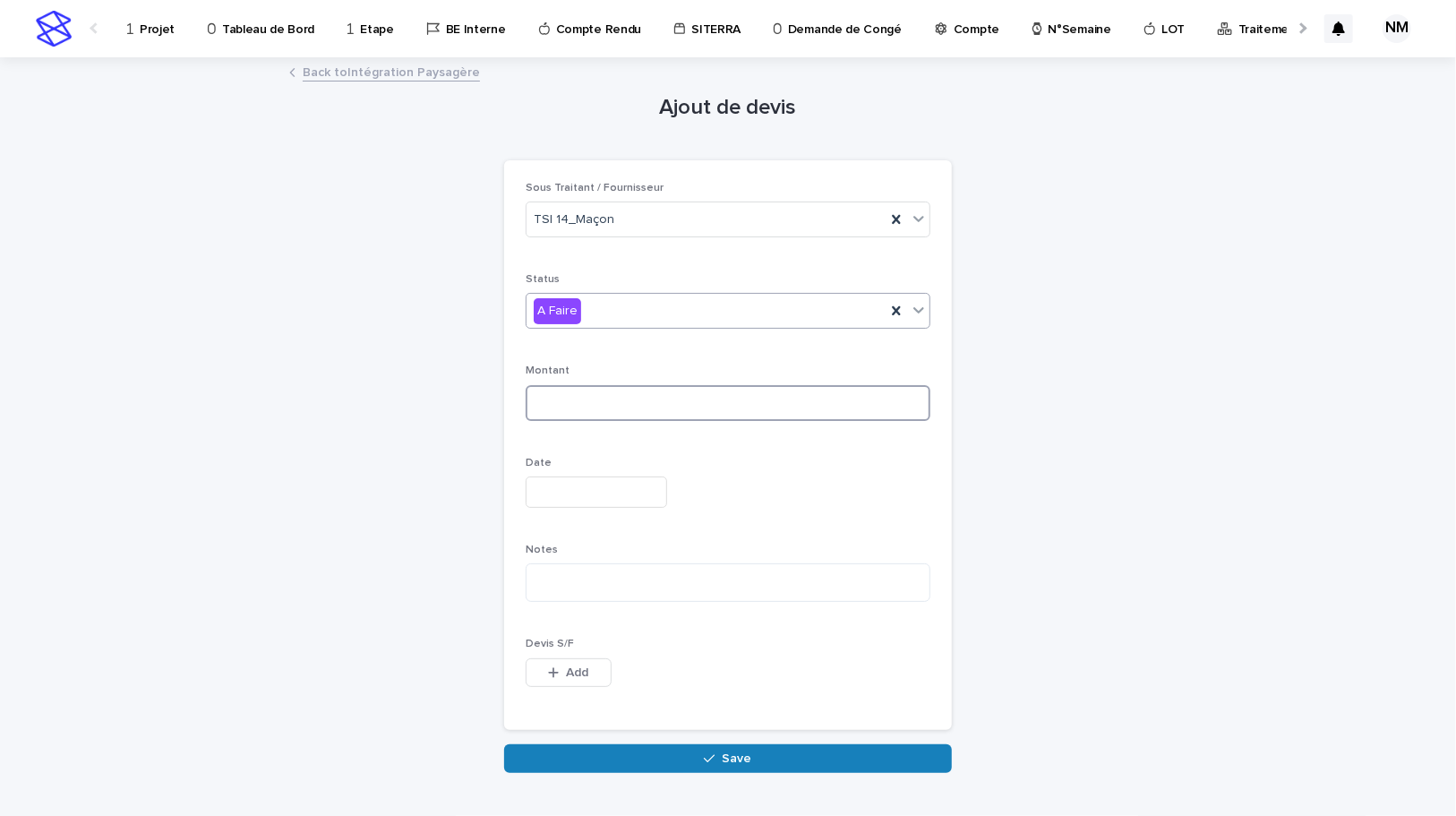 click at bounding box center [728, 403] 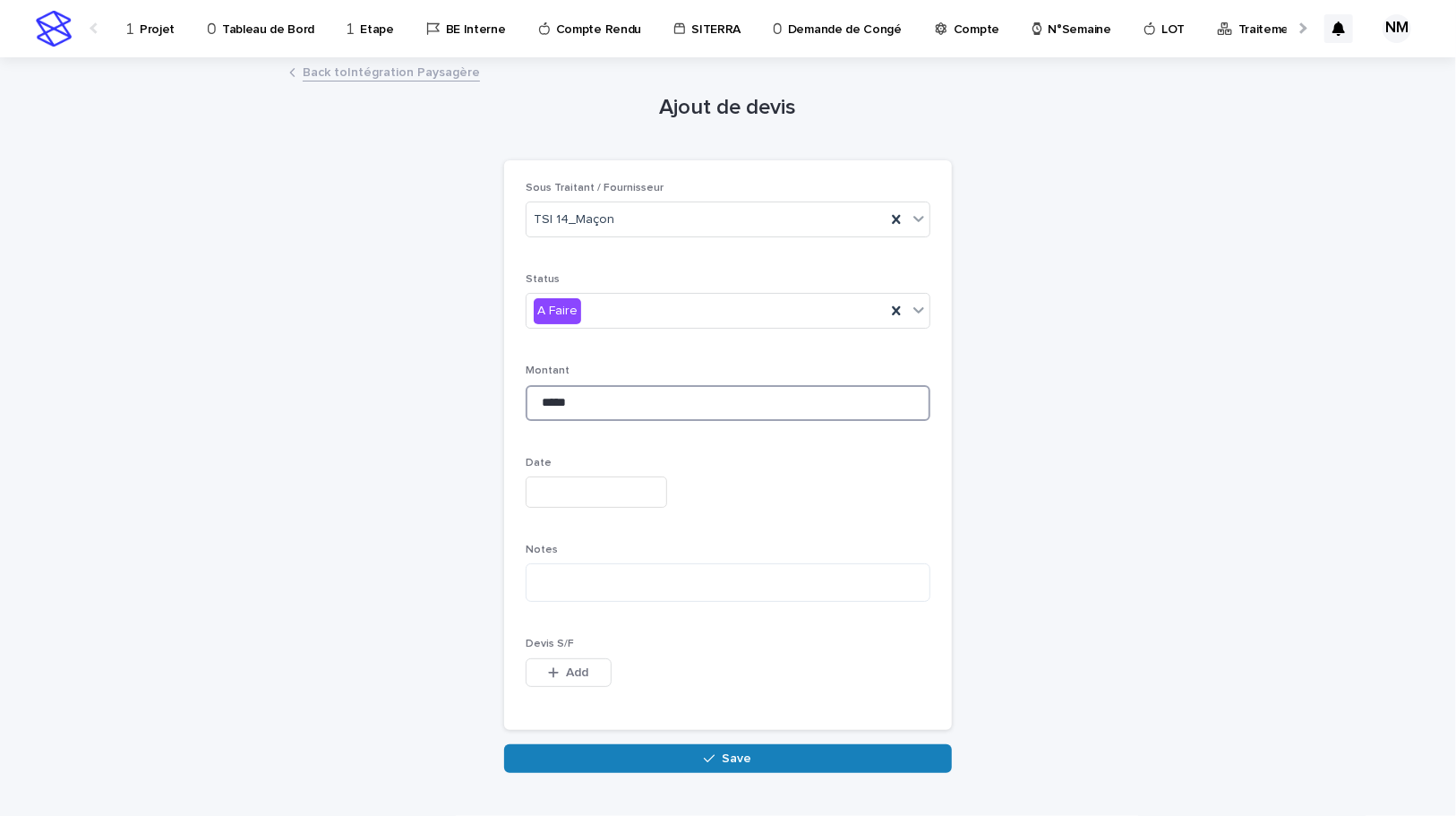 type on "*****" 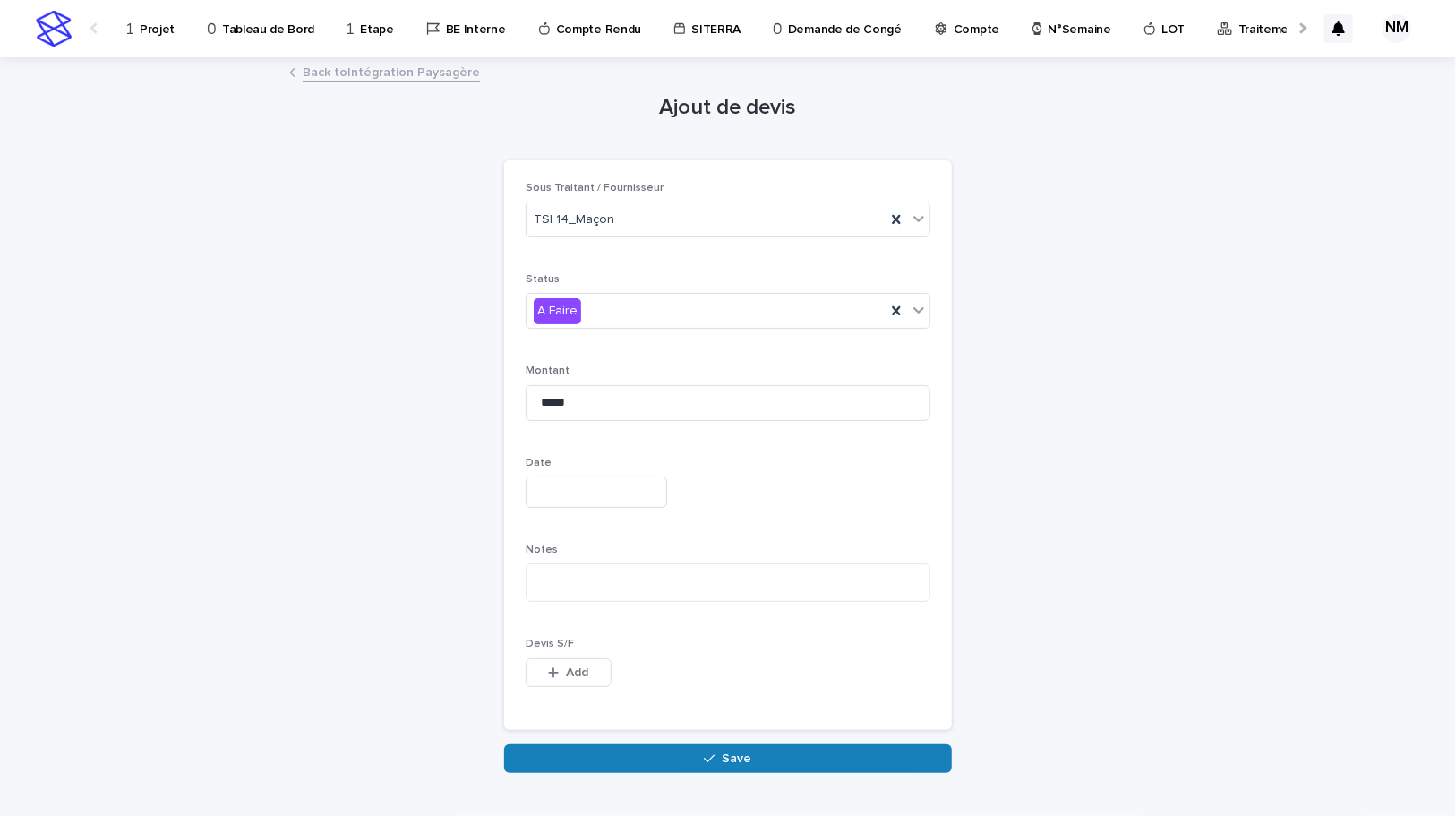 click at bounding box center (596, 492) 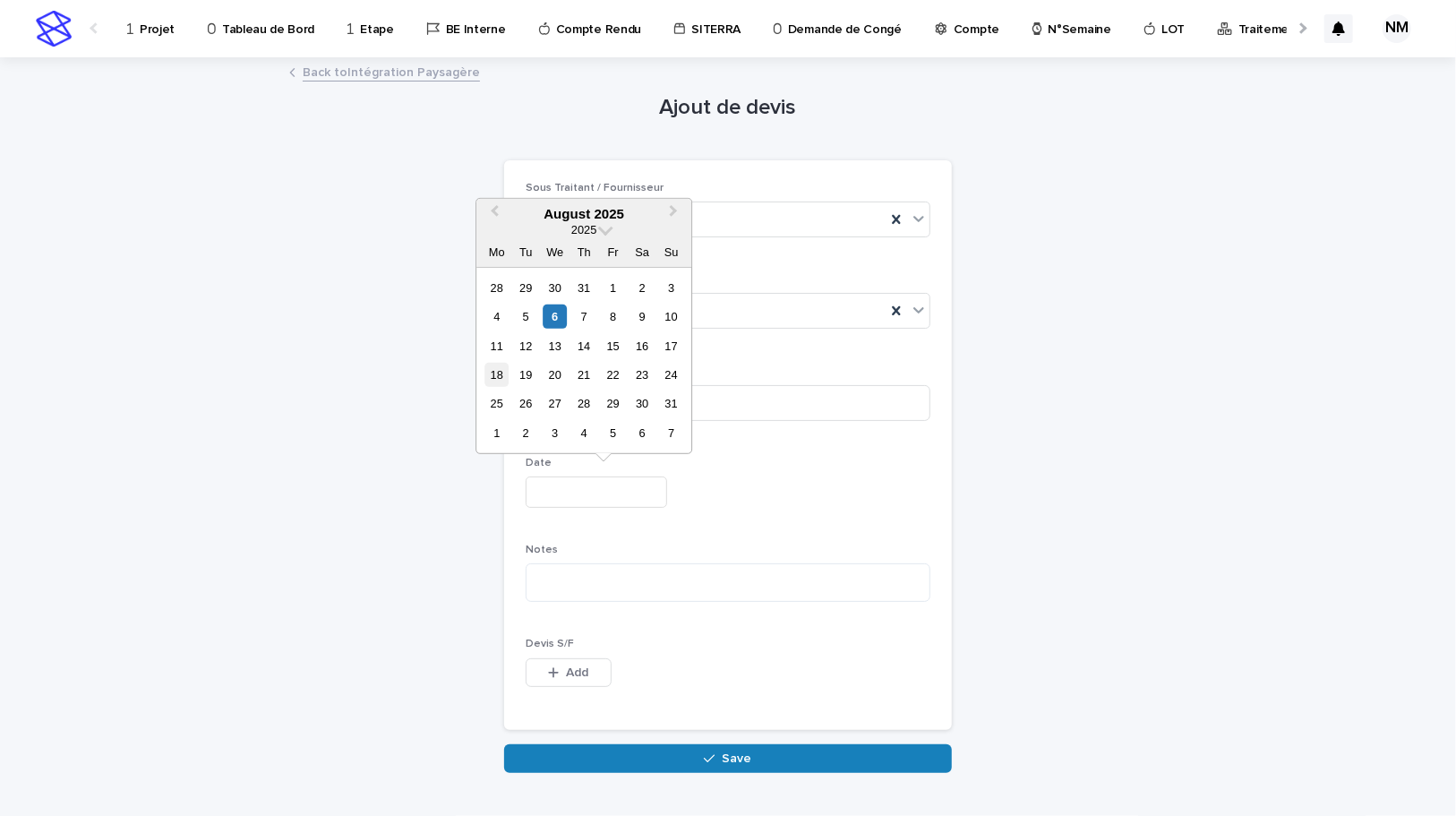click on "18" at bounding box center (496, 374) 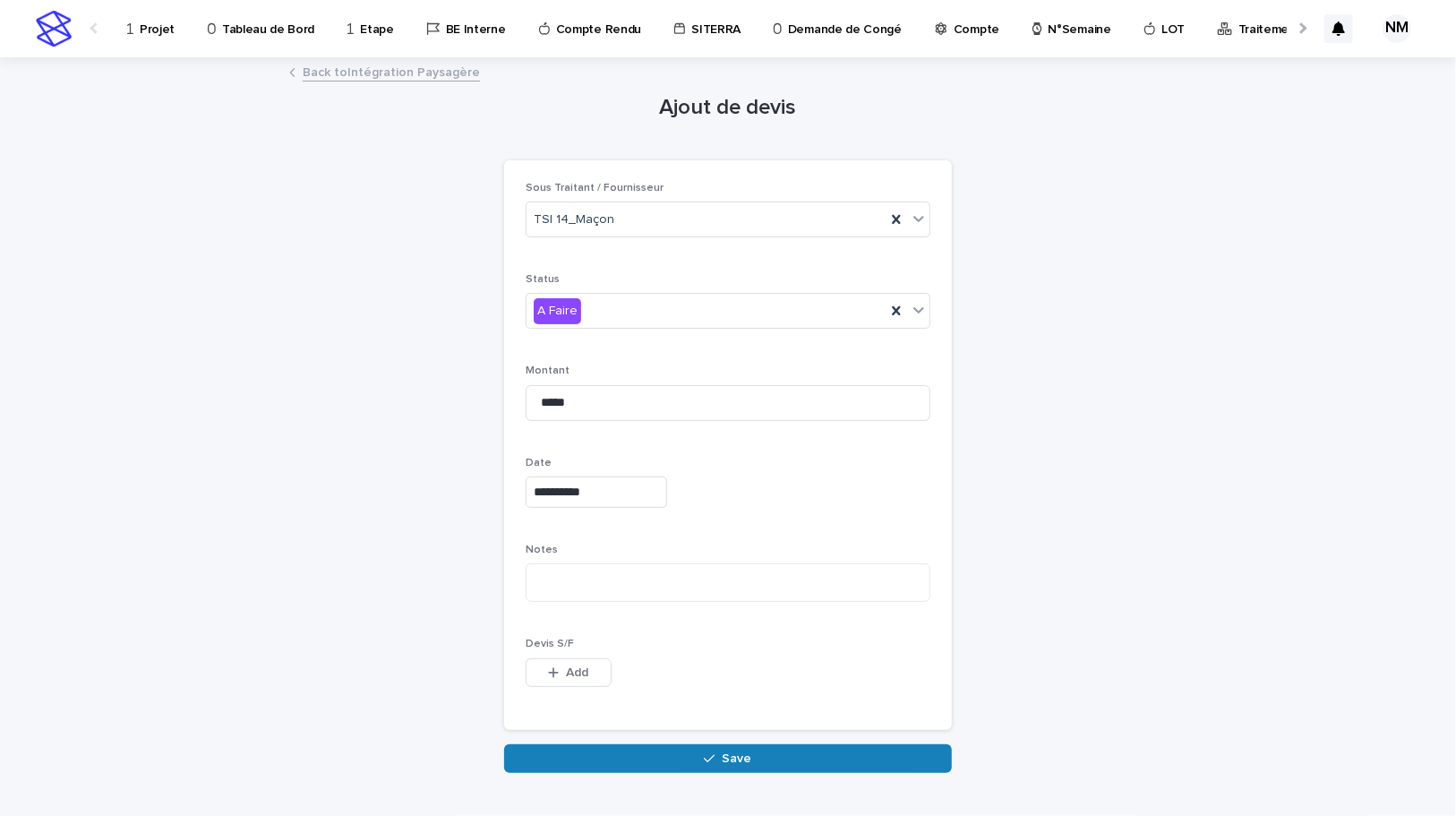 click on "**********" at bounding box center (728, 445) 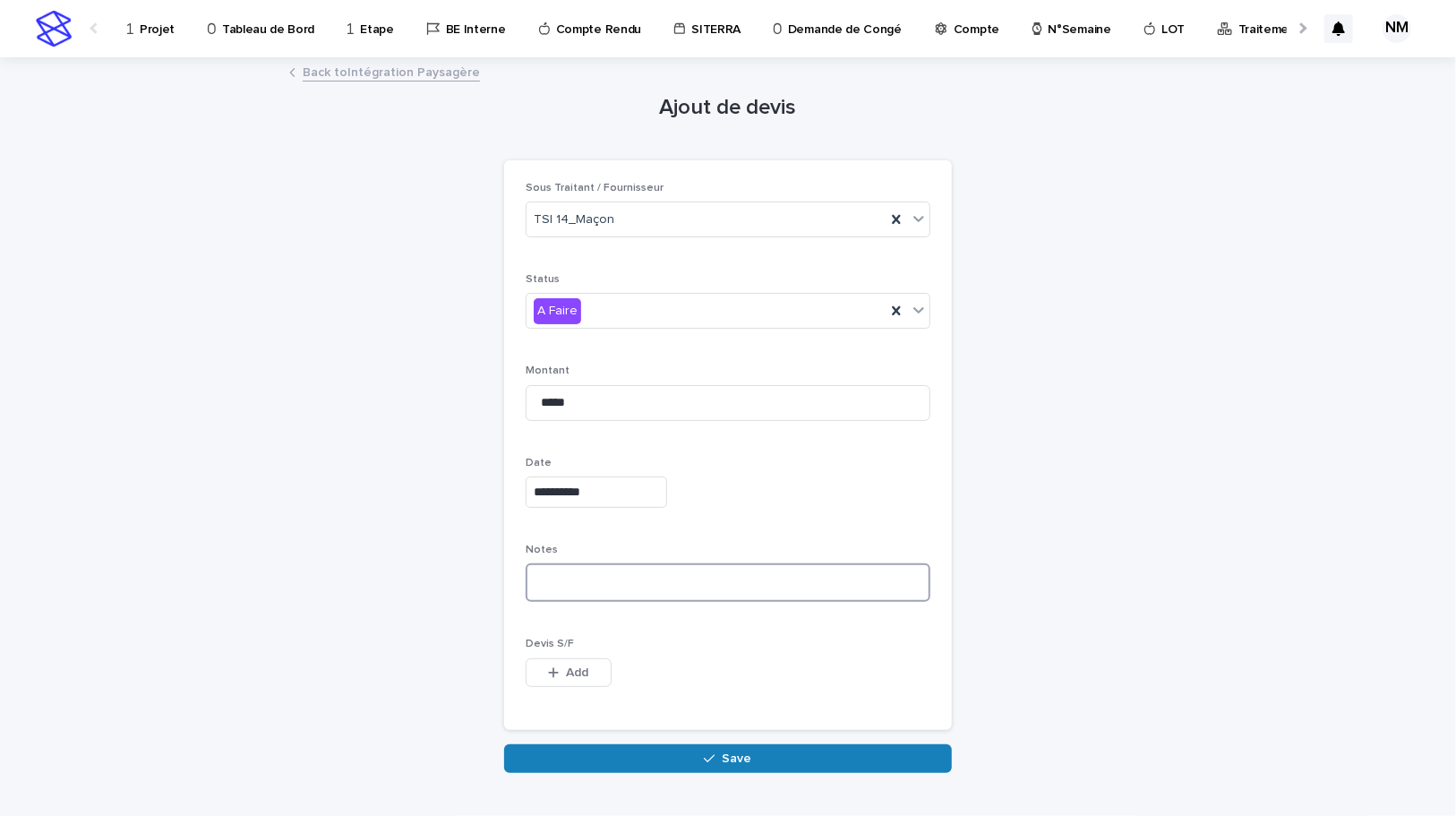 click at bounding box center [728, 582] 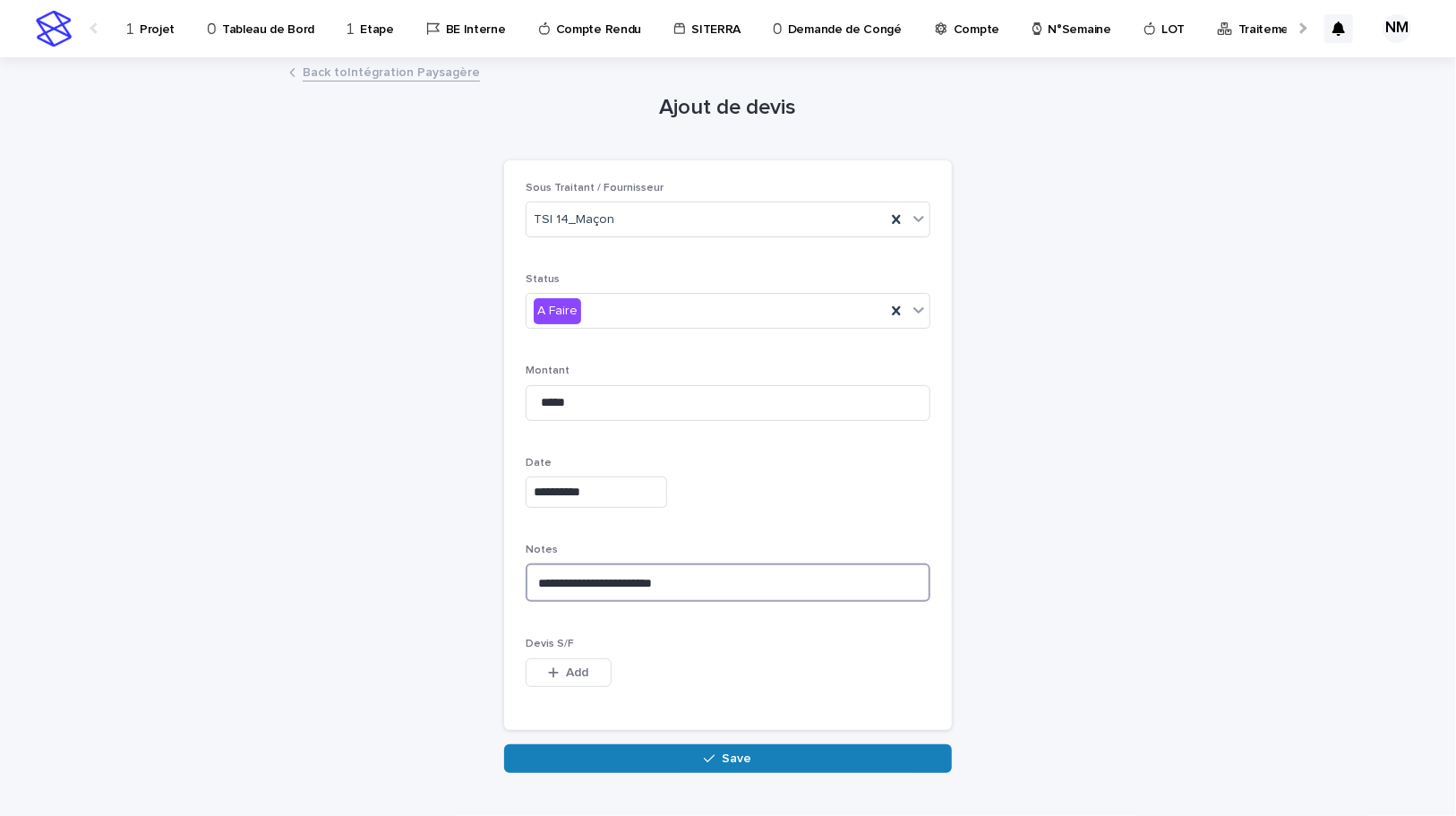 click on "**********" at bounding box center (728, 582) 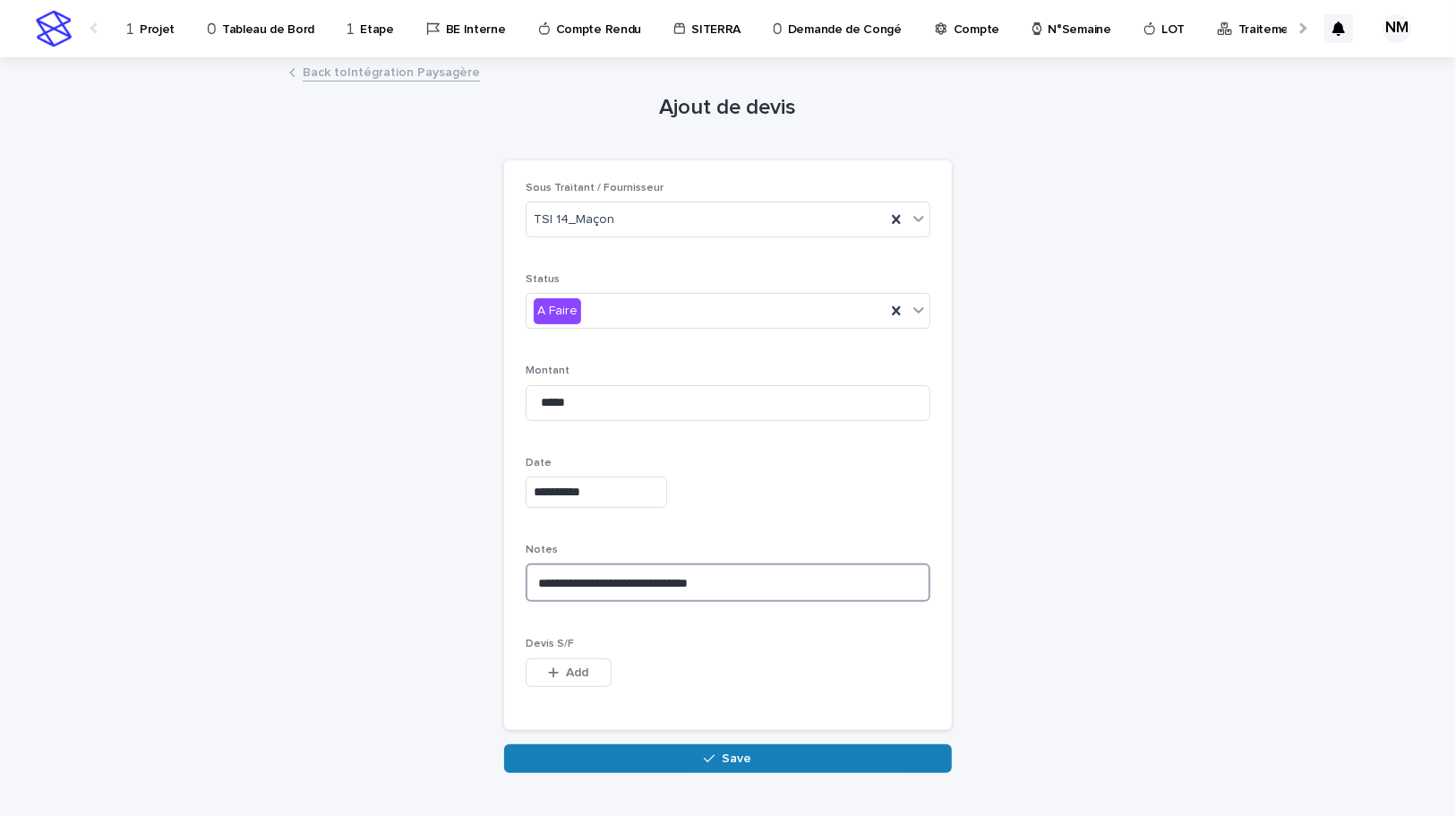 click on "**********" at bounding box center (728, 582) 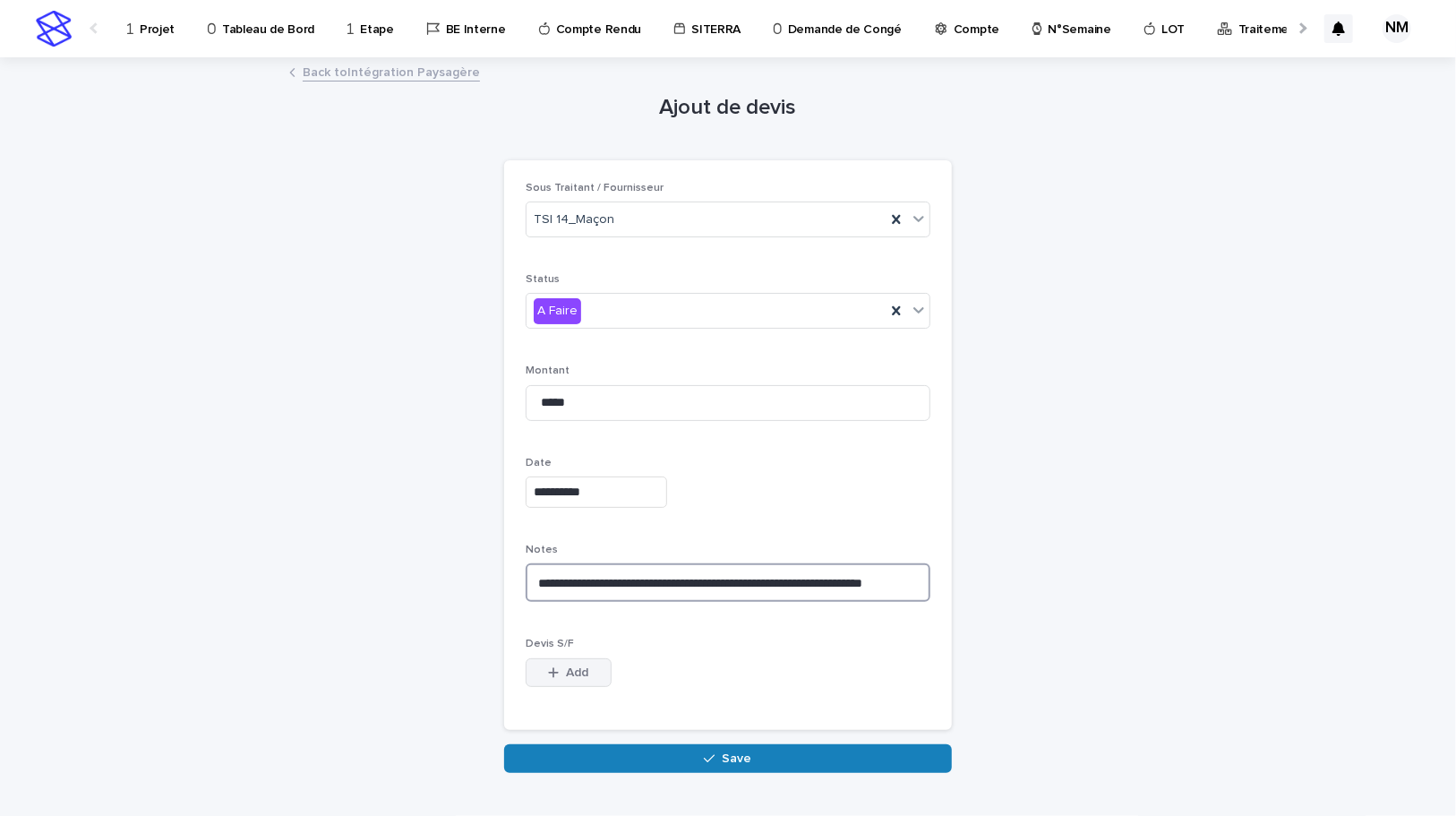 type on "**********" 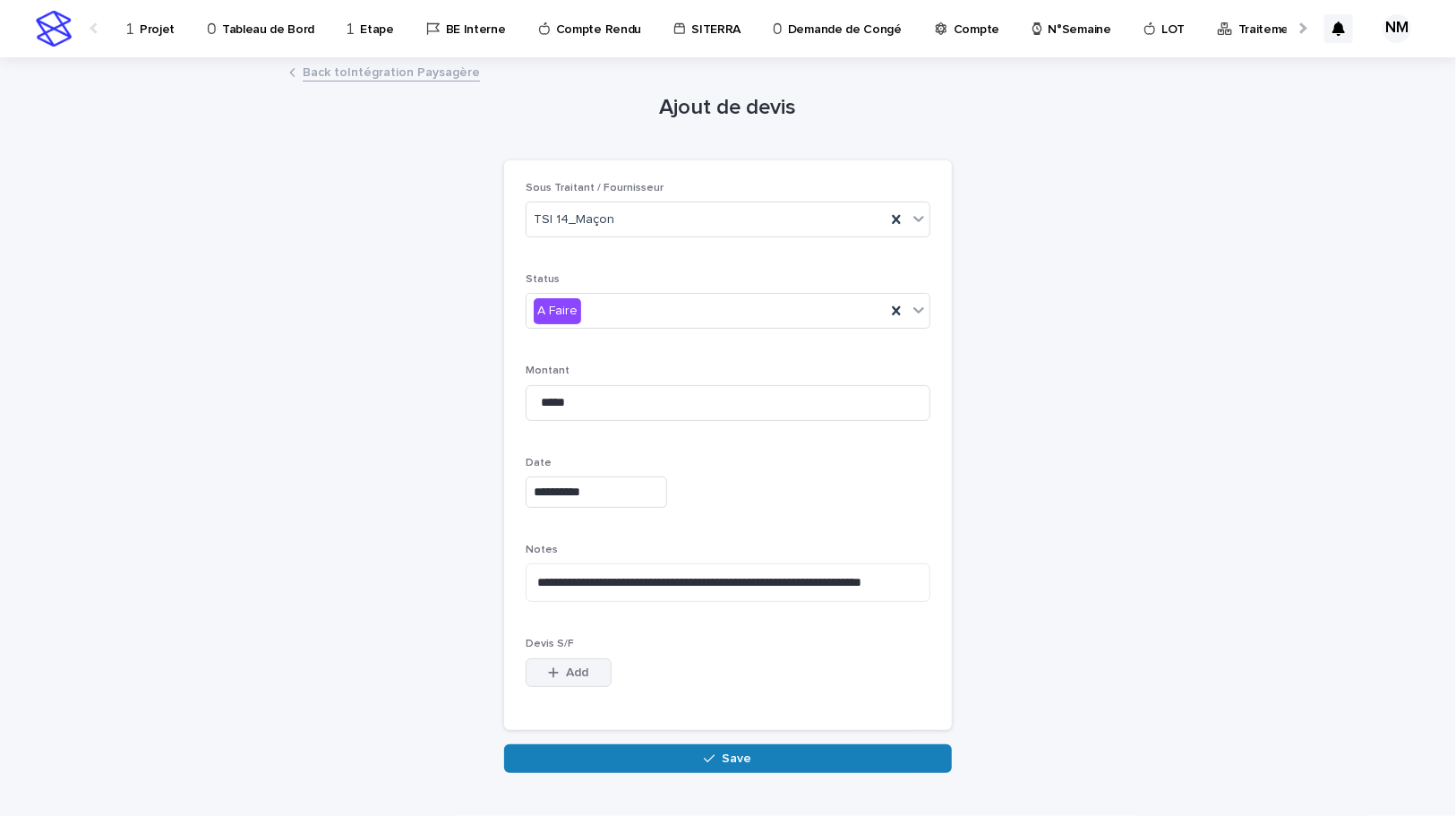 click on "Add" at bounding box center (578, 673) 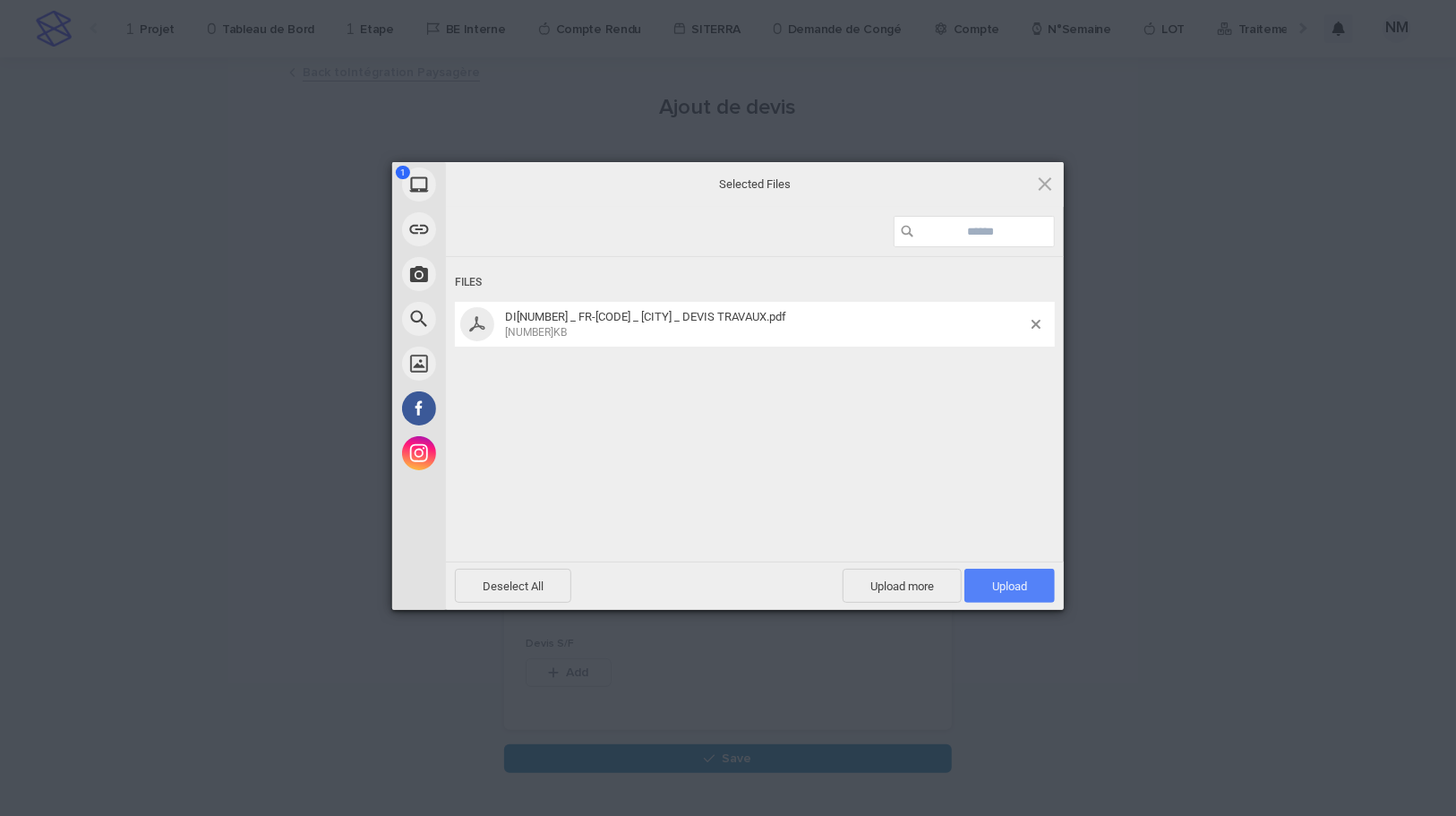 click on "Upload
1" at bounding box center (1009, 586) 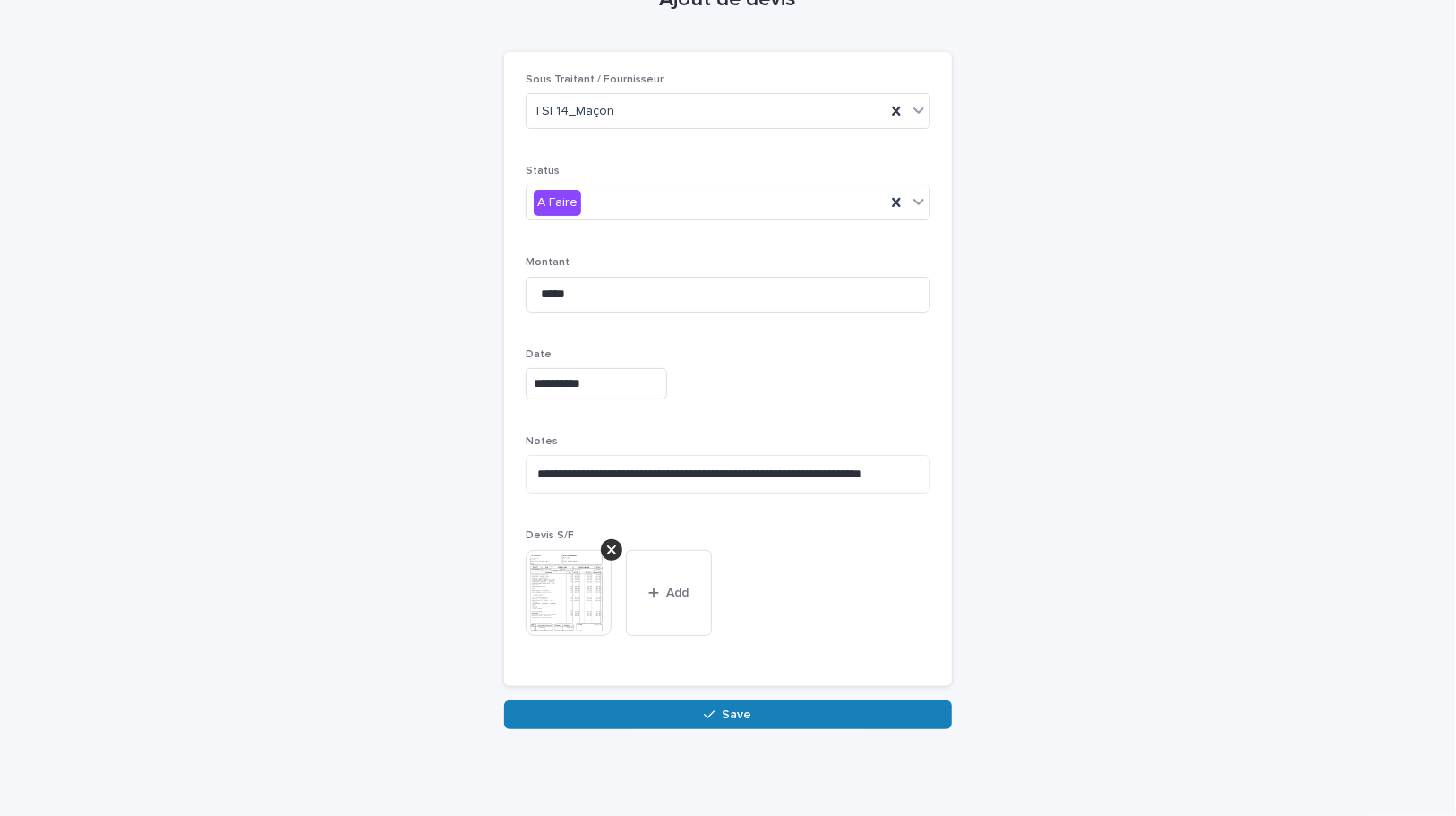 scroll, scrollTop: 109, scrollLeft: 0, axis: vertical 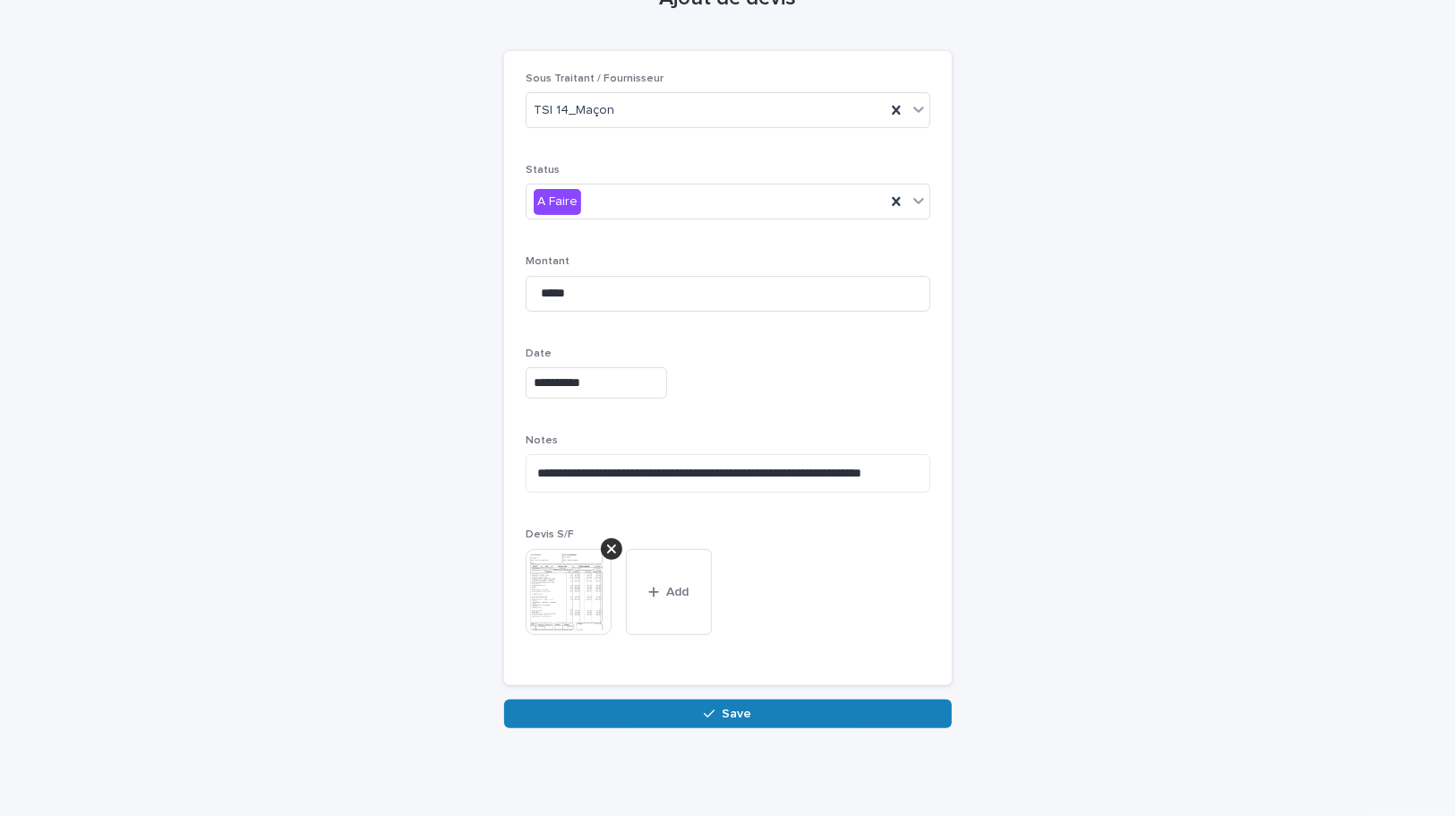 click on "Save" at bounding box center [728, 714] 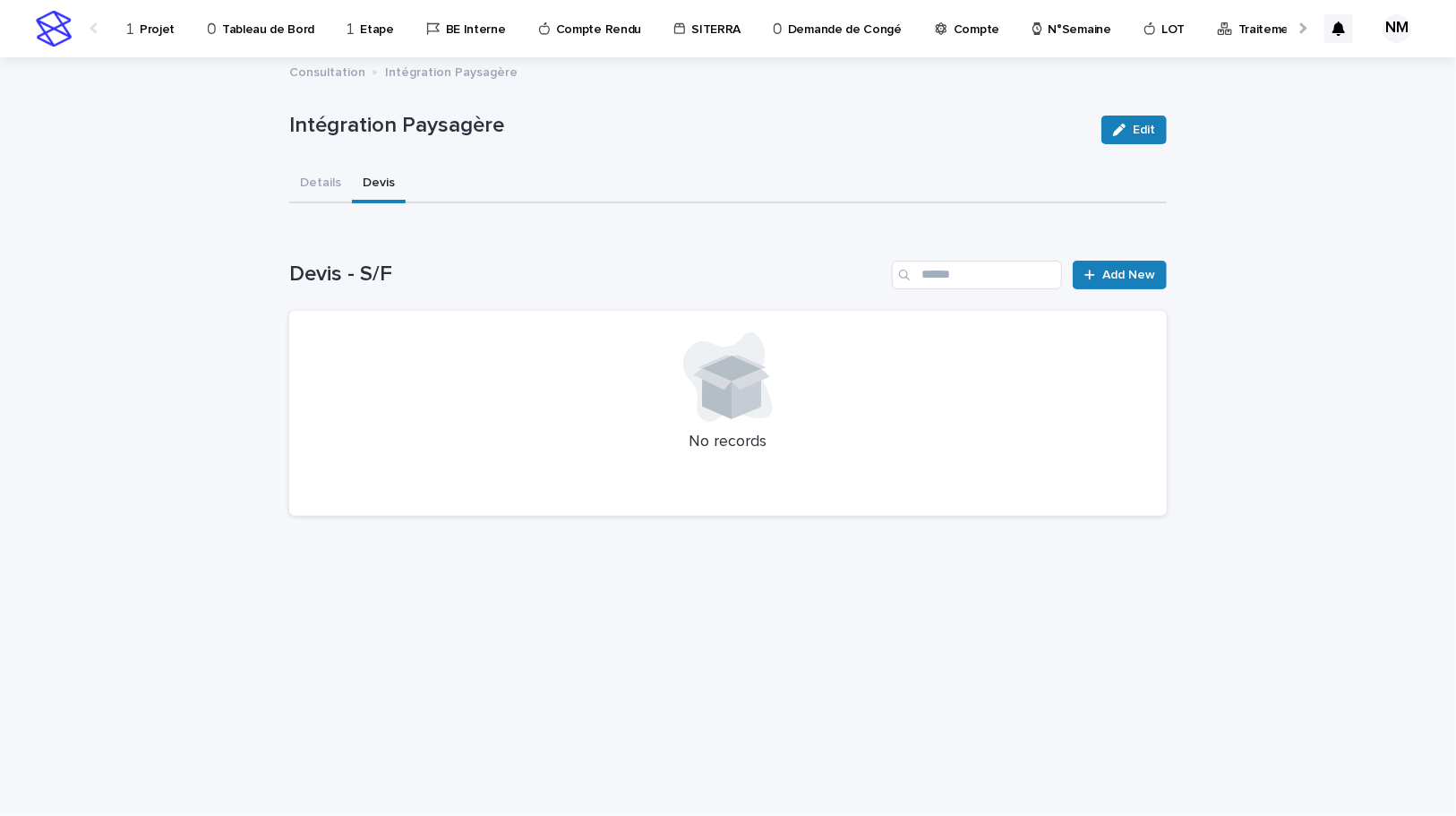 scroll, scrollTop: 0, scrollLeft: 0, axis: both 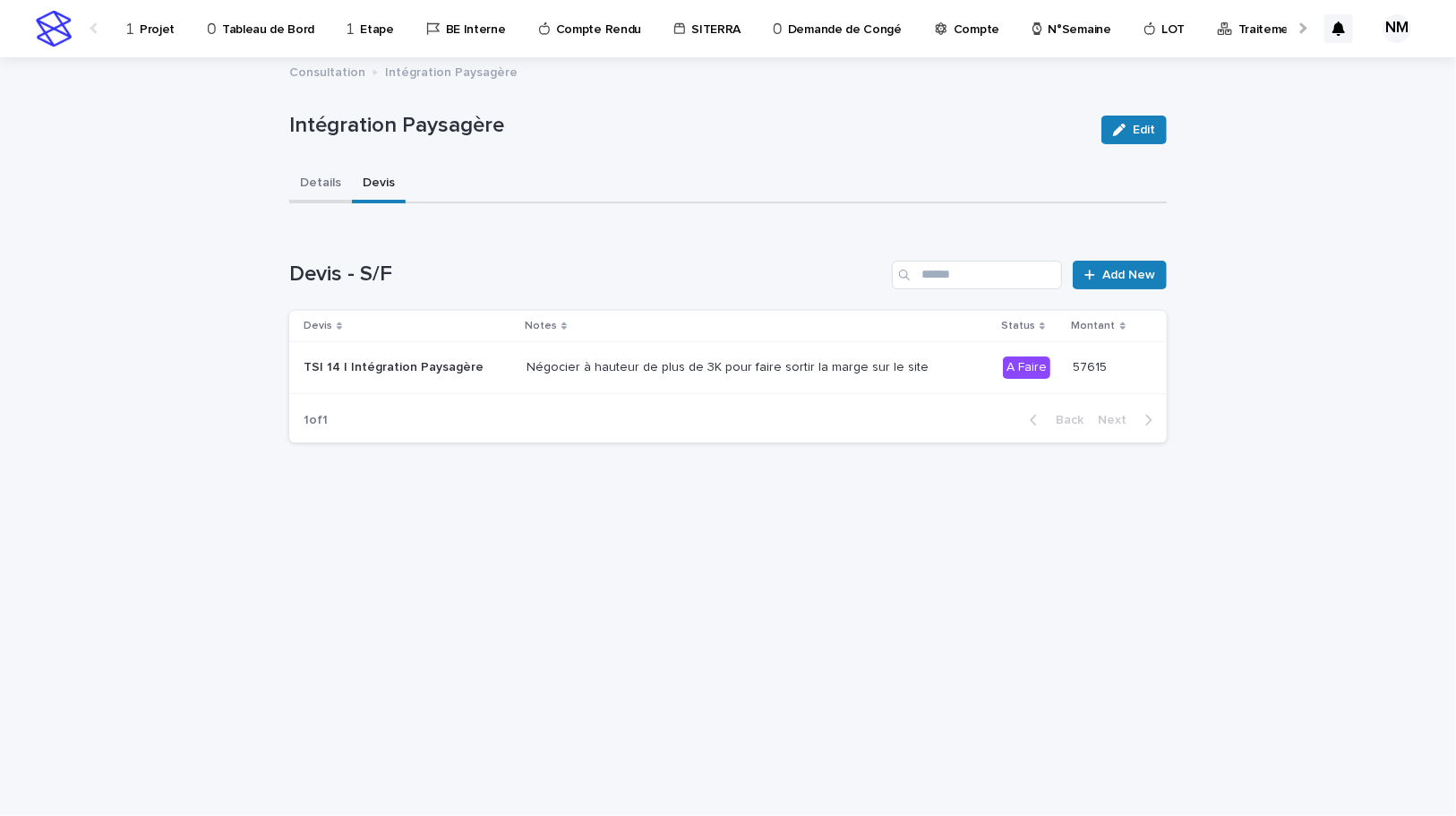 click on "Details" at bounding box center [321, 185] 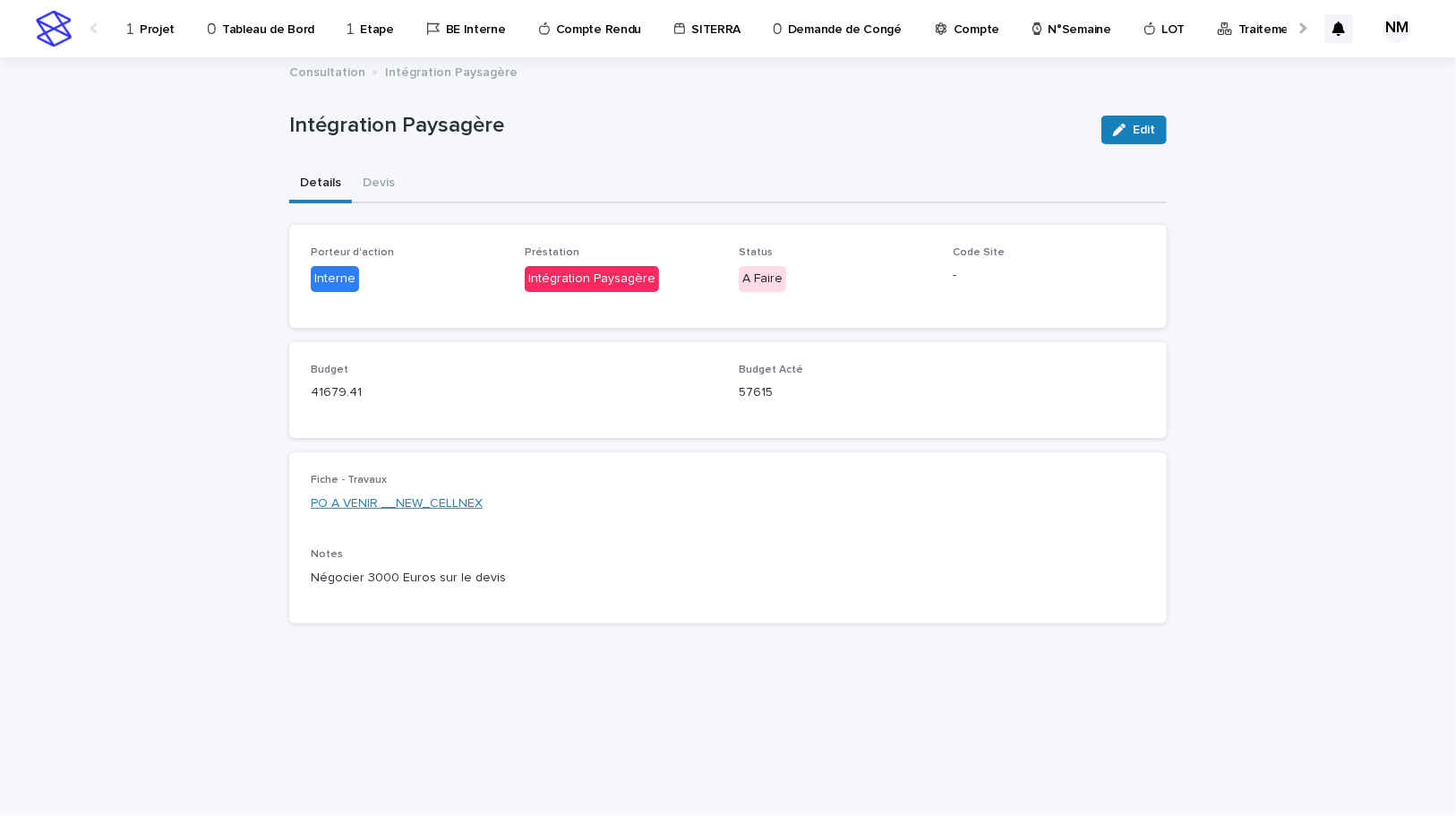 click on "PO A VENIR __NEW_CELLNEX" at bounding box center [397, 503] 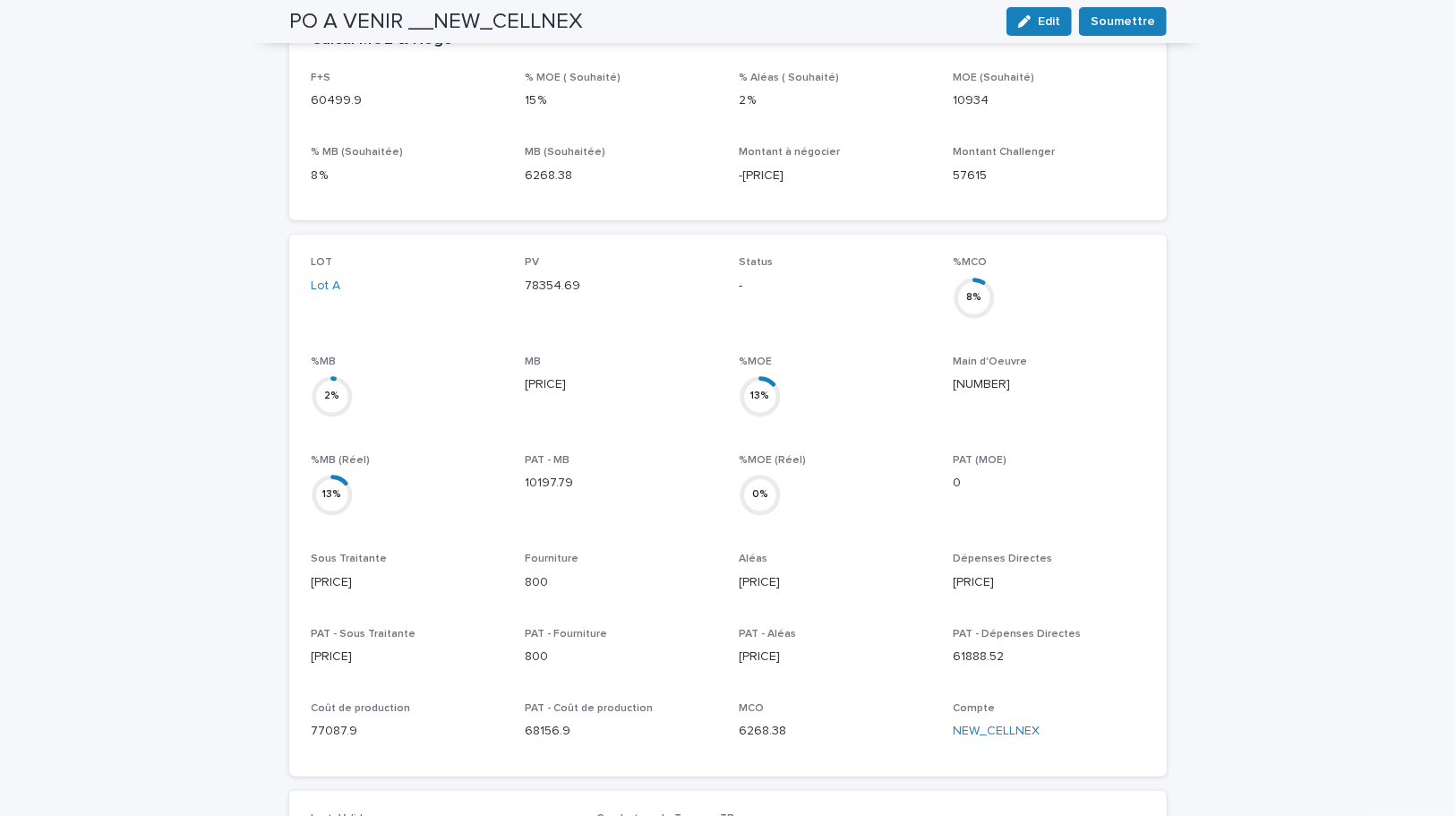 scroll, scrollTop: 593, scrollLeft: 0, axis: vertical 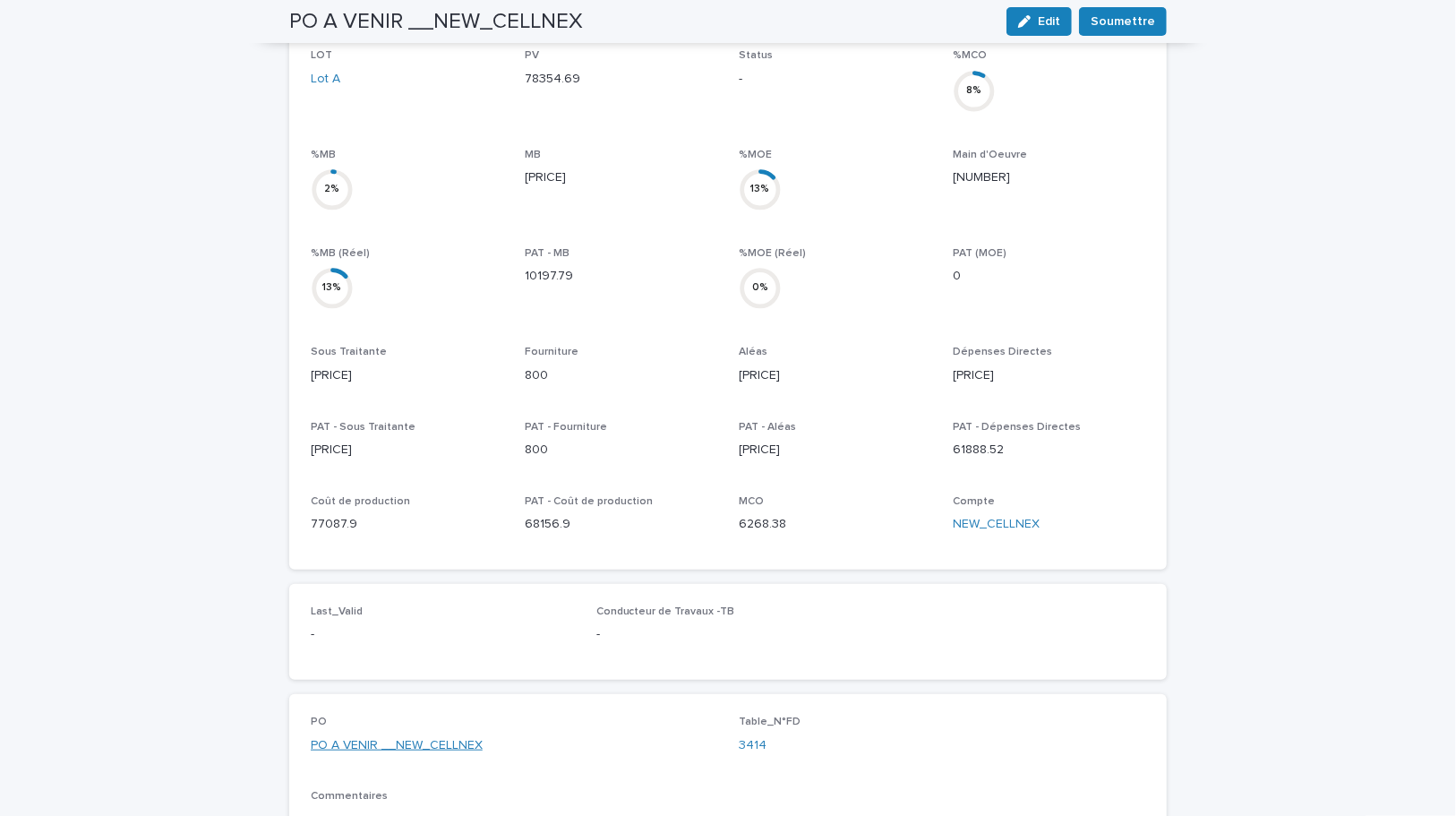 click on "PO A VENIR __NEW_CELLNEX" at bounding box center [397, 745] 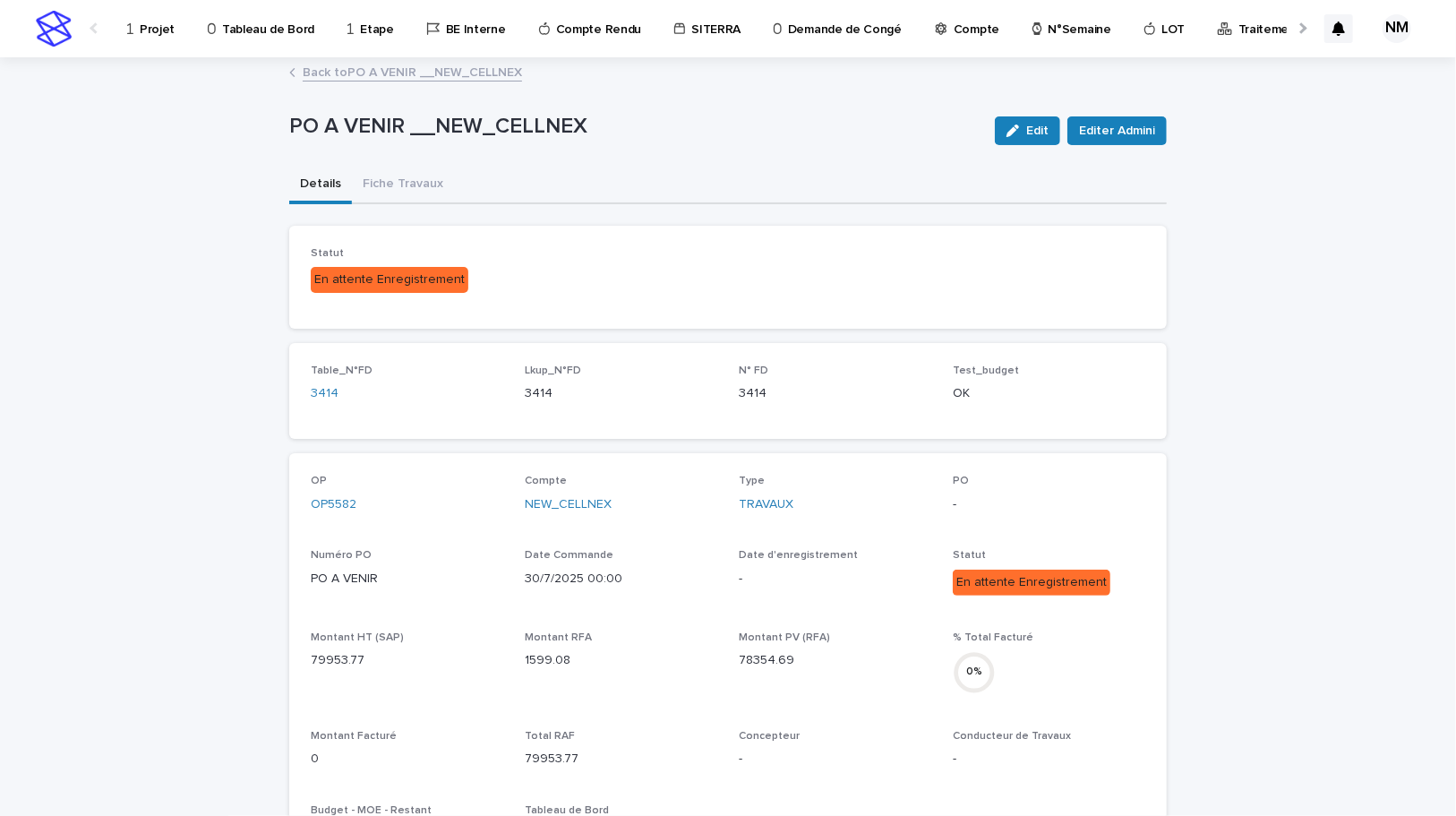 drag, startPoint x: 1023, startPoint y: 136, endPoint x: 459, endPoint y: 523, distance: 684.00658 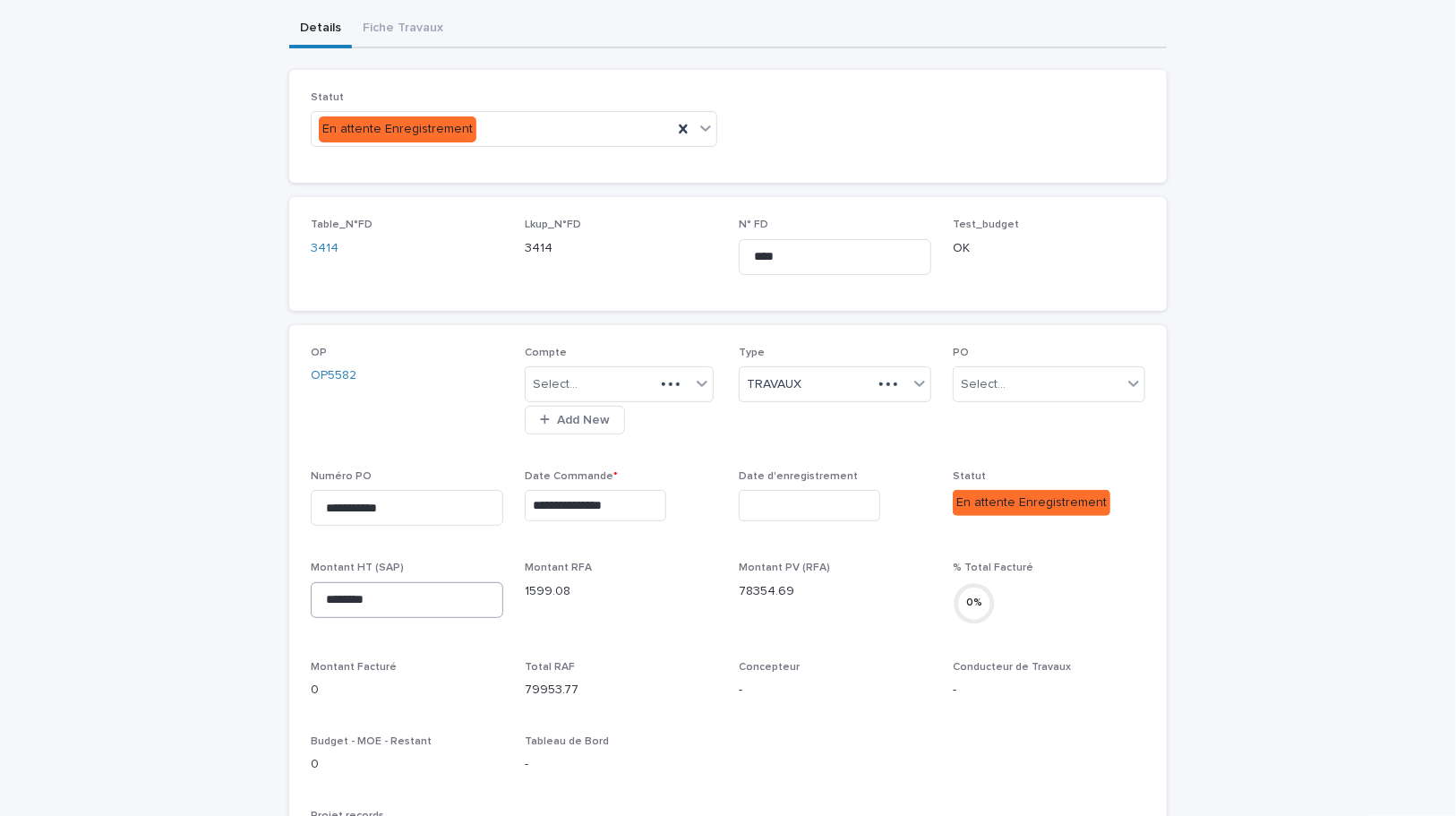 scroll, scrollTop: 162, scrollLeft: 0, axis: vertical 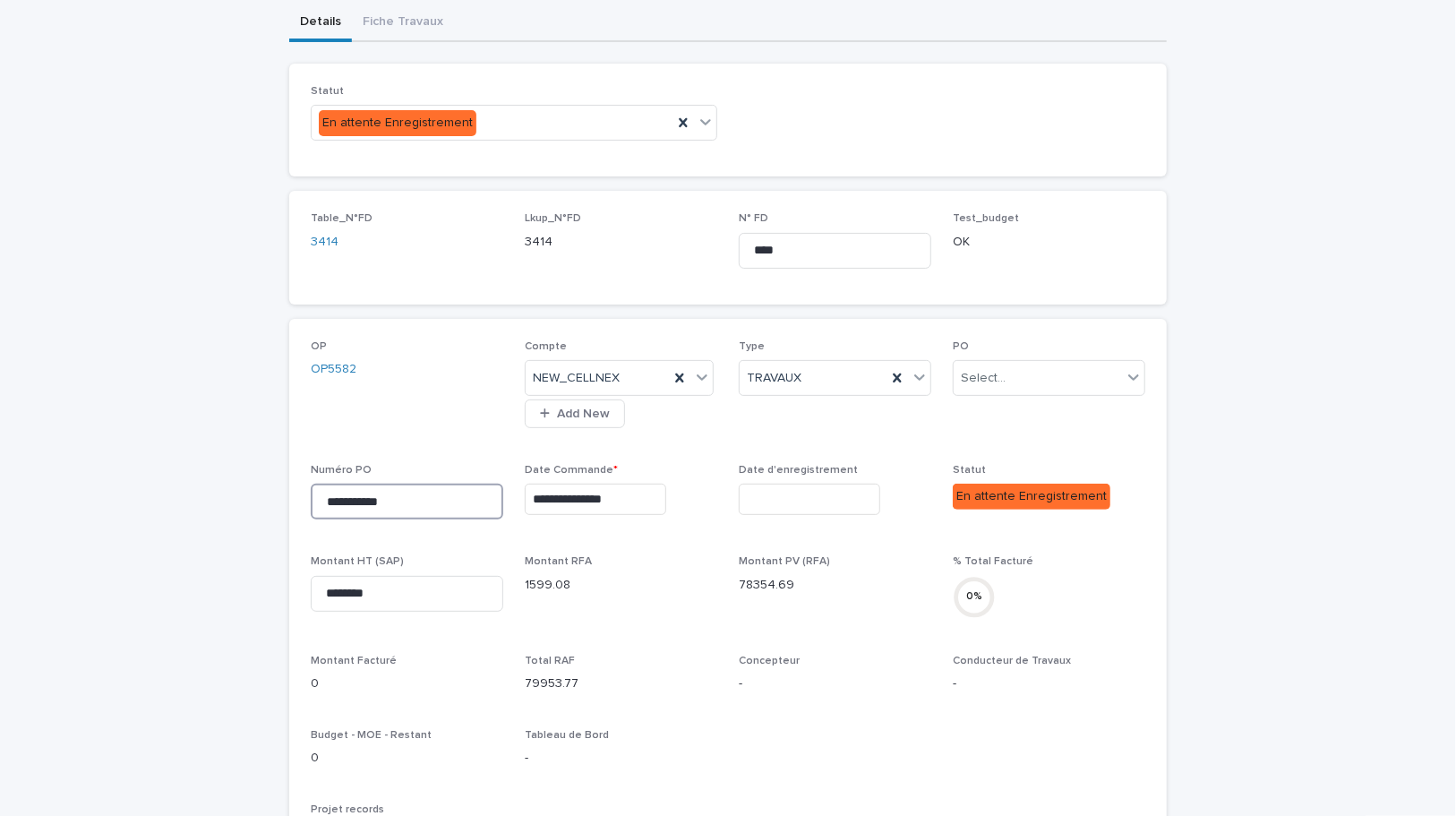 drag, startPoint x: 424, startPoint y: 492, endPoint x: 249, endPoint y: 493, distance: 175.00286 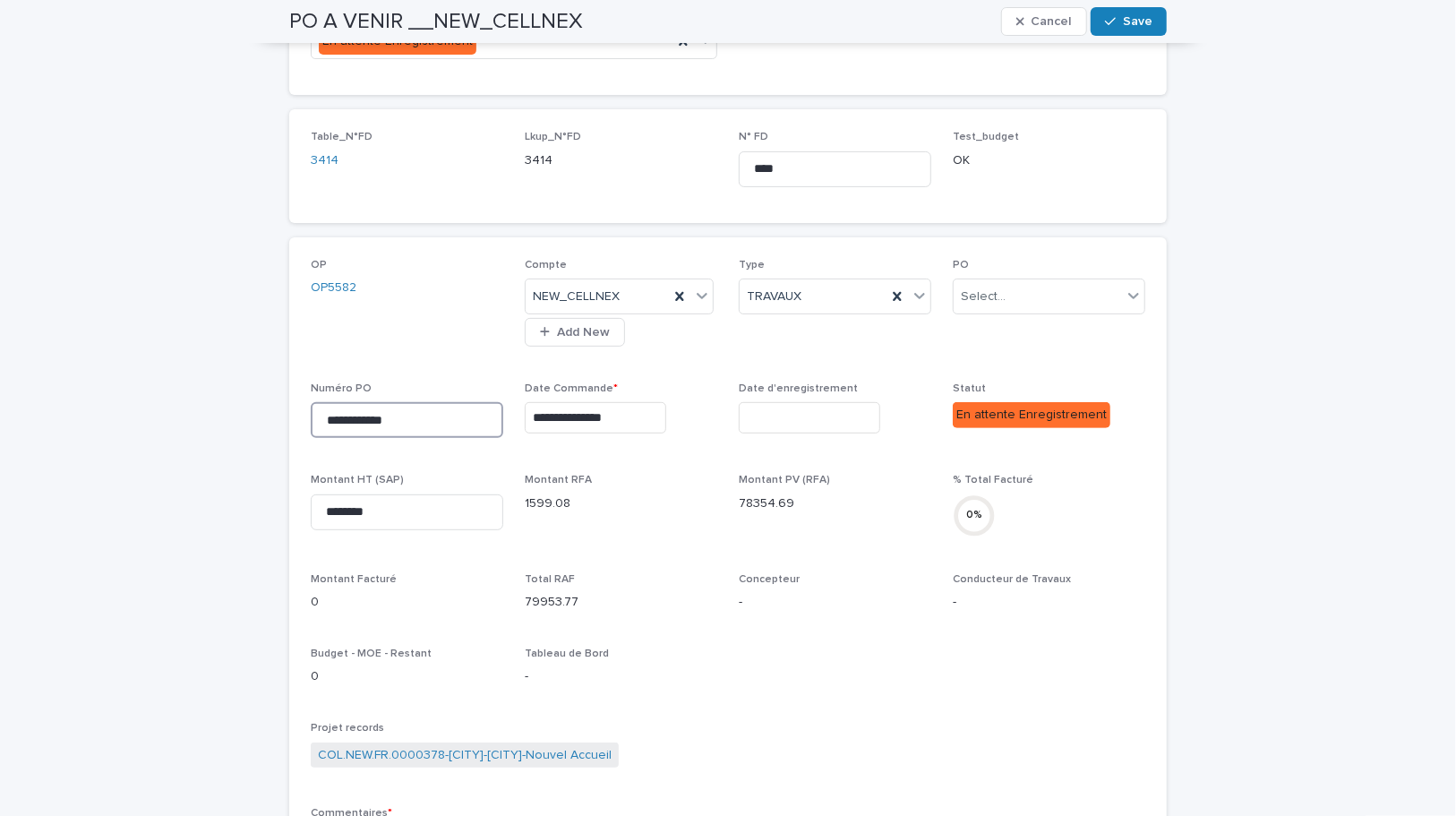 scroll, scrollTop: 0, scrollLeft: 0, axis: both 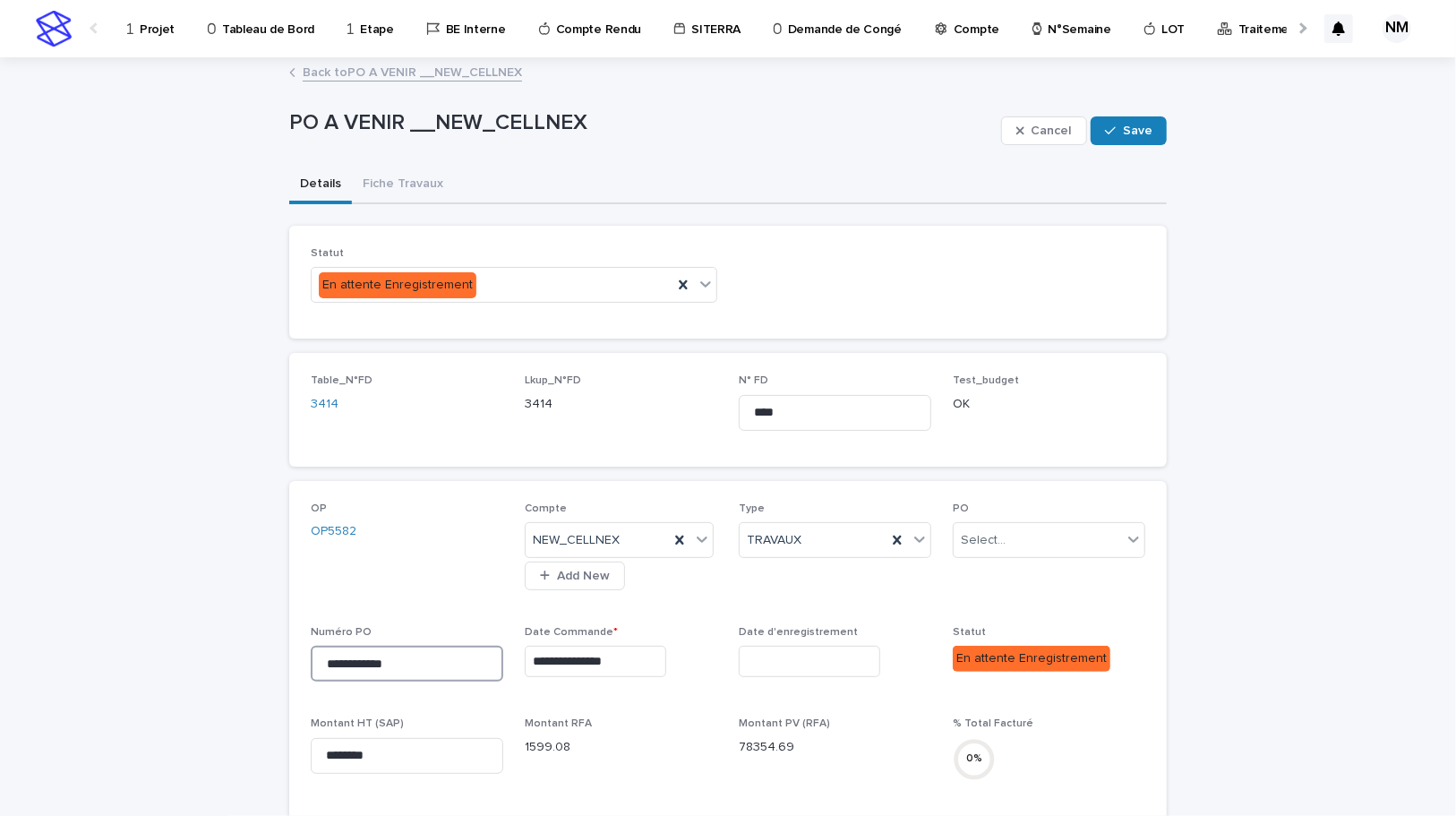 type on "**********" 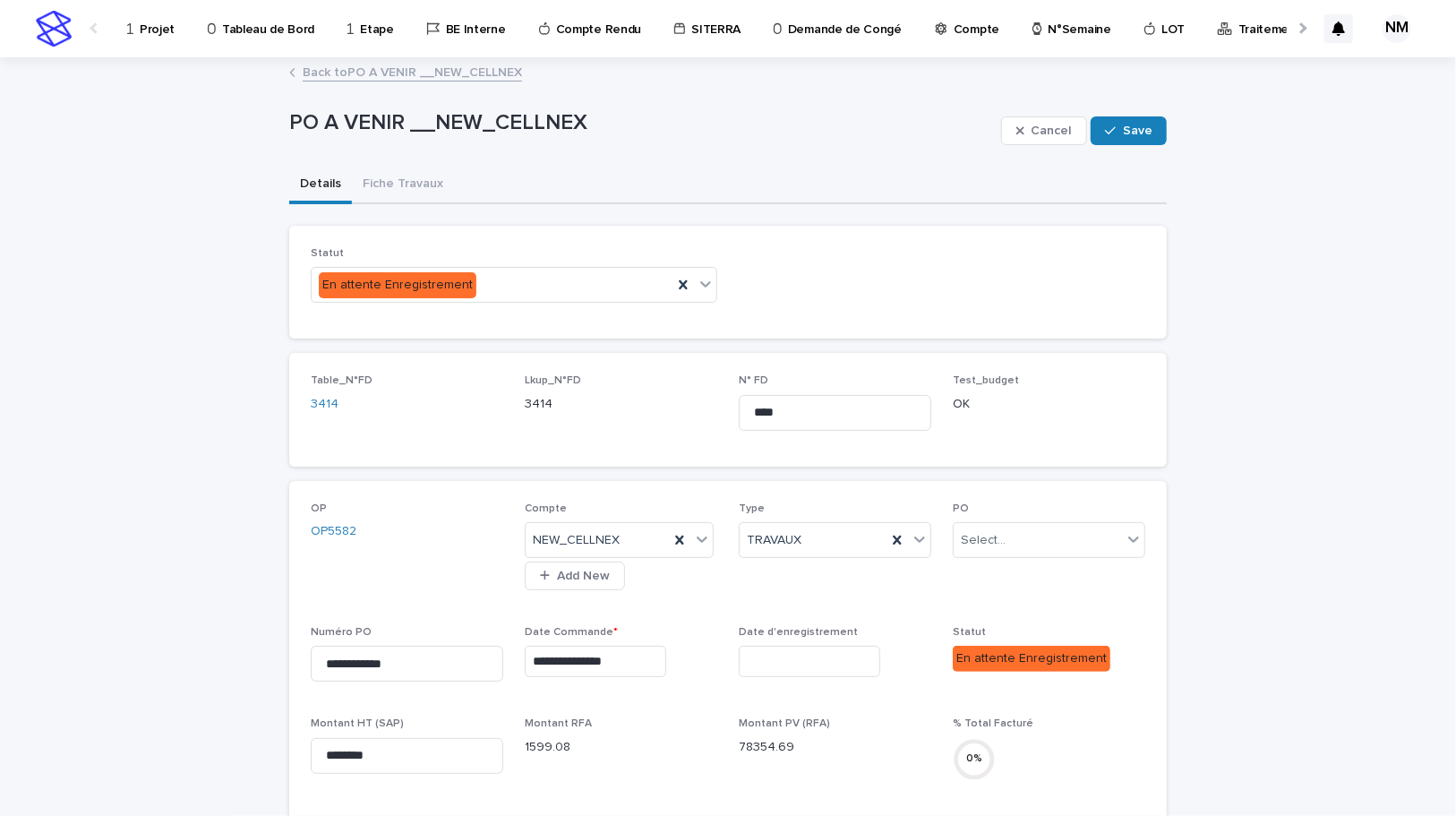 click on "Save" at bounding box center [1137, 131] 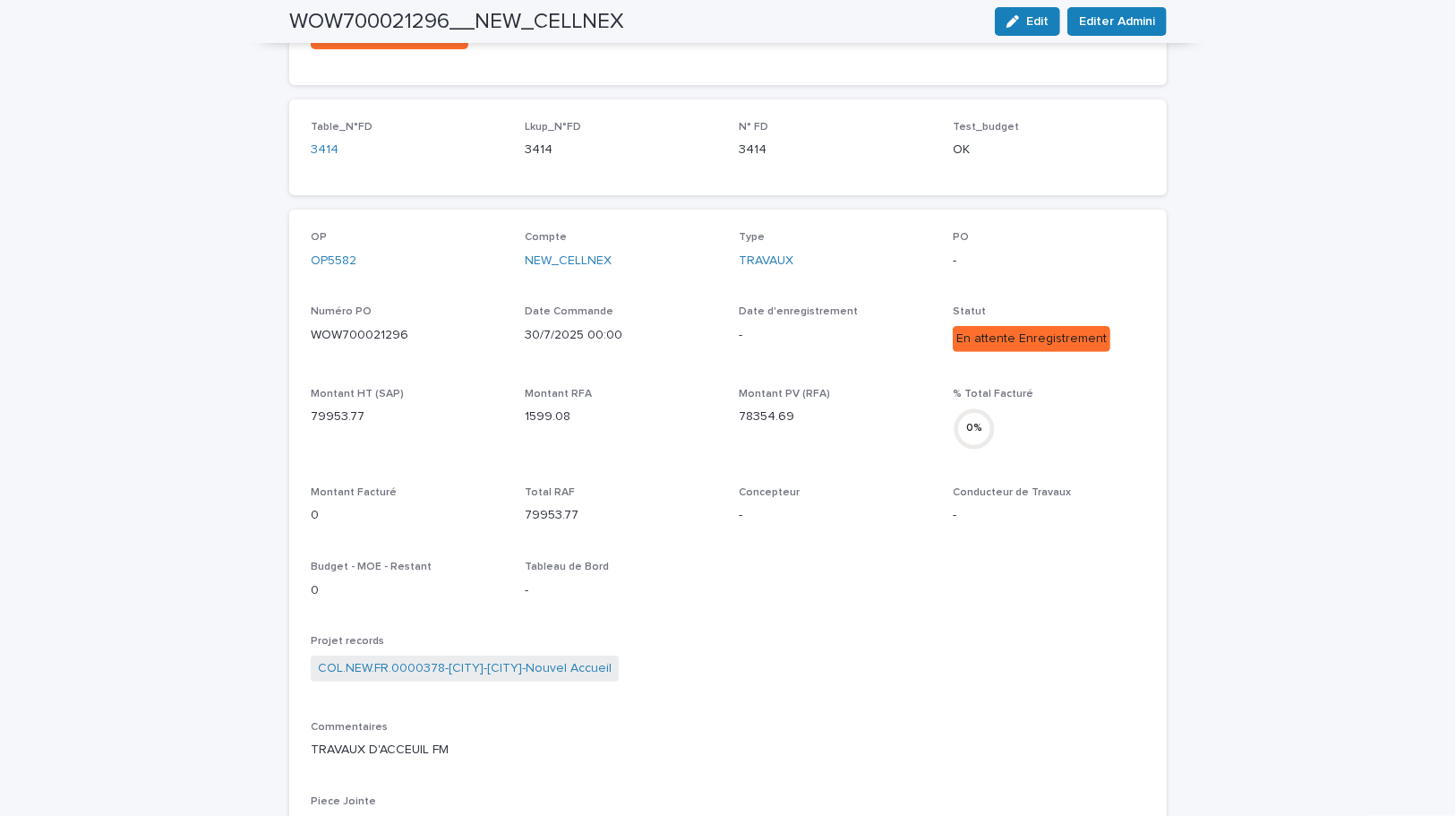 scroll, scrollTop: 0, scrollLeft: 0, axis: both 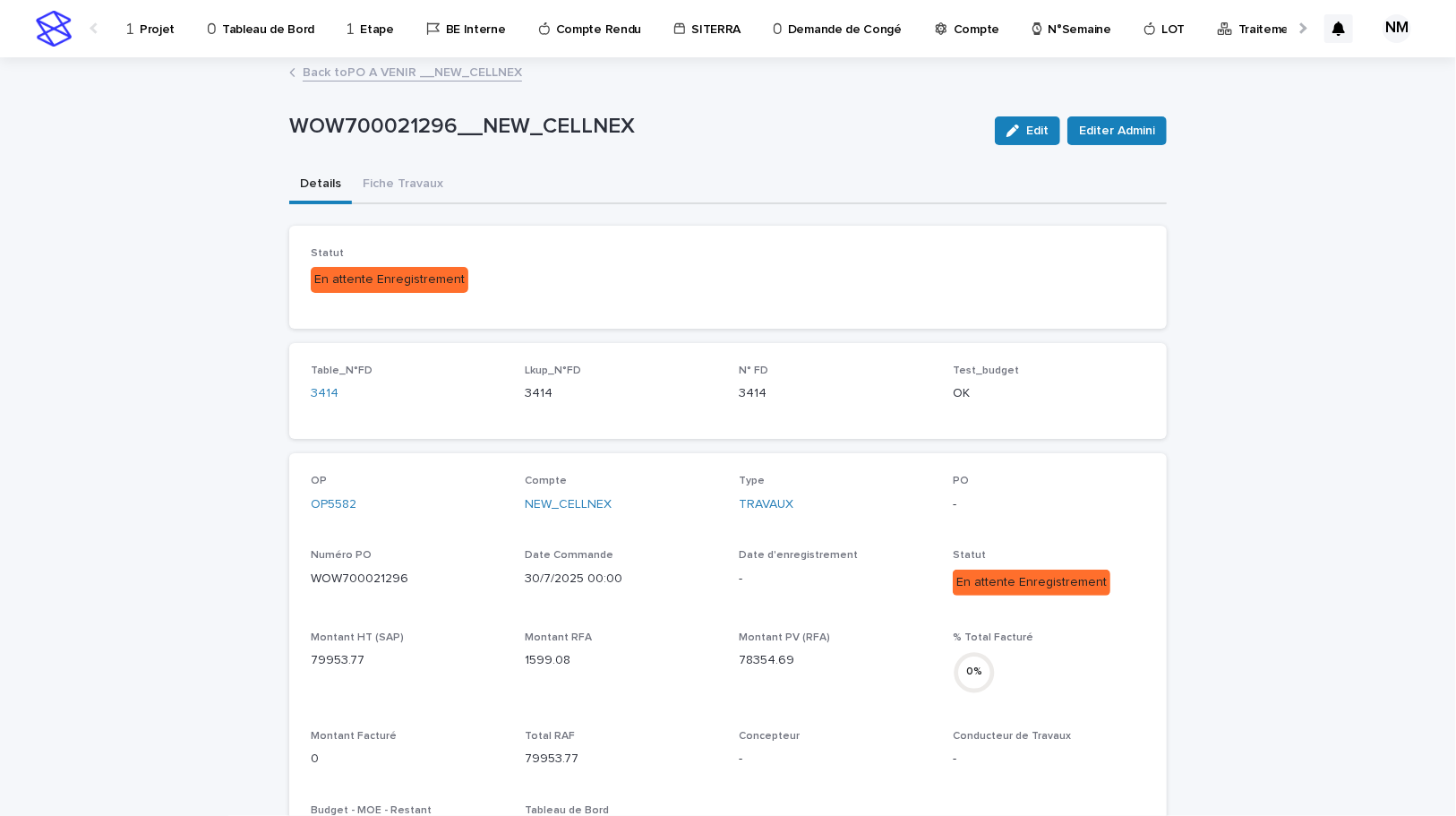 click on "Back to PO A VENIR __NEW_CELLNEX" at bounding box center [412, 71] 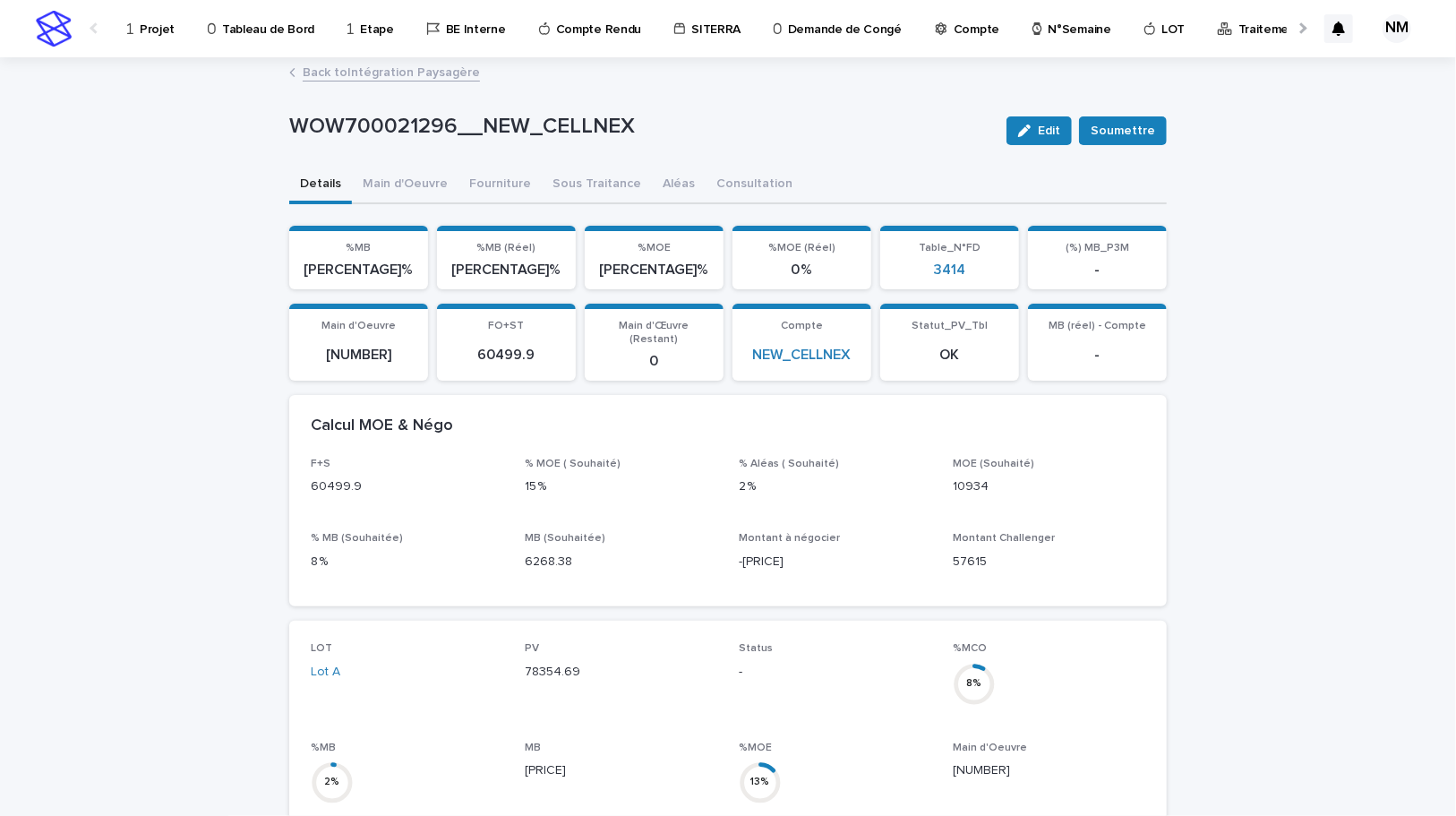 click on "Projet" at bounding box center [157, 19] 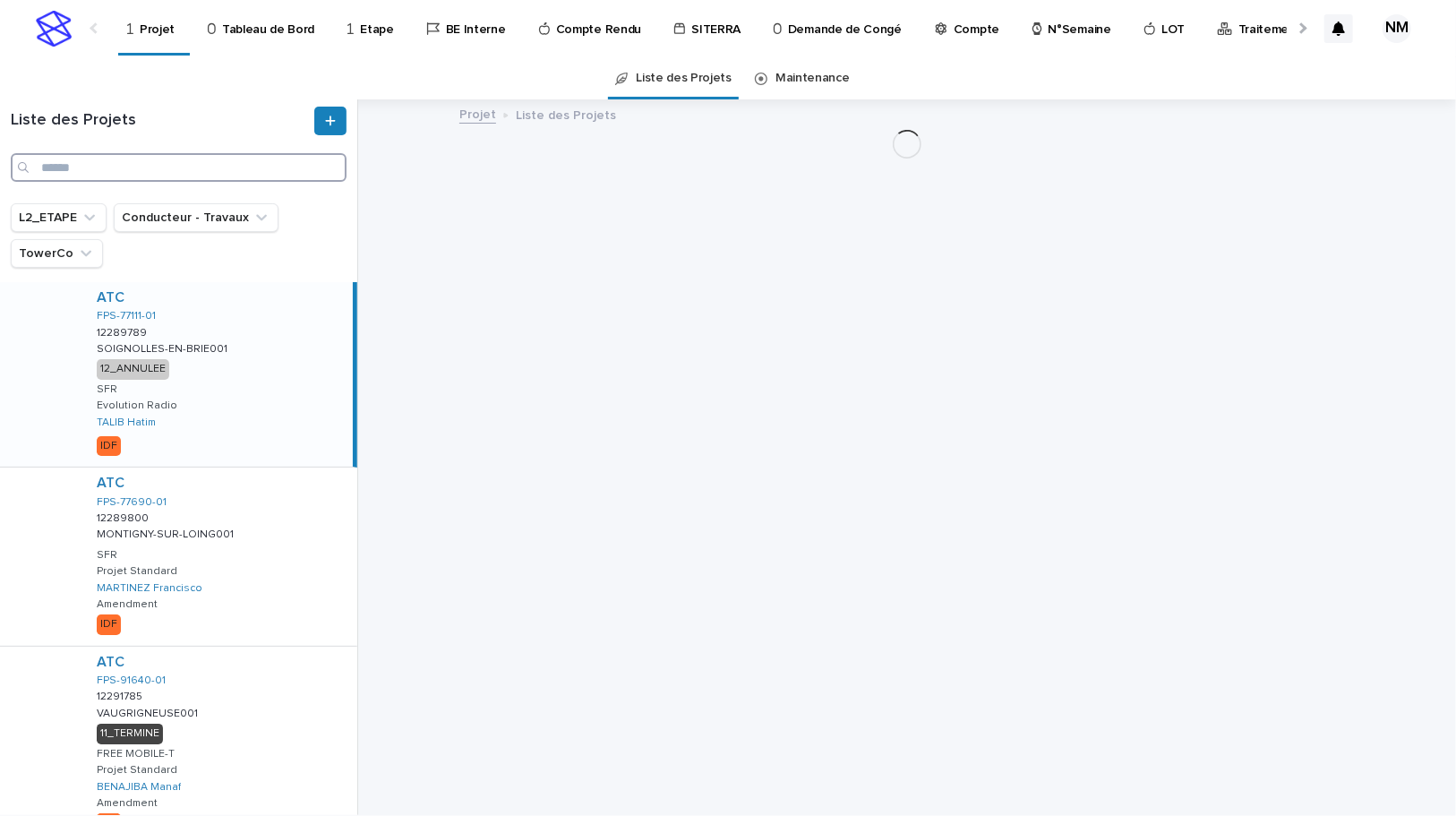 click at bounding box center [178, 167] 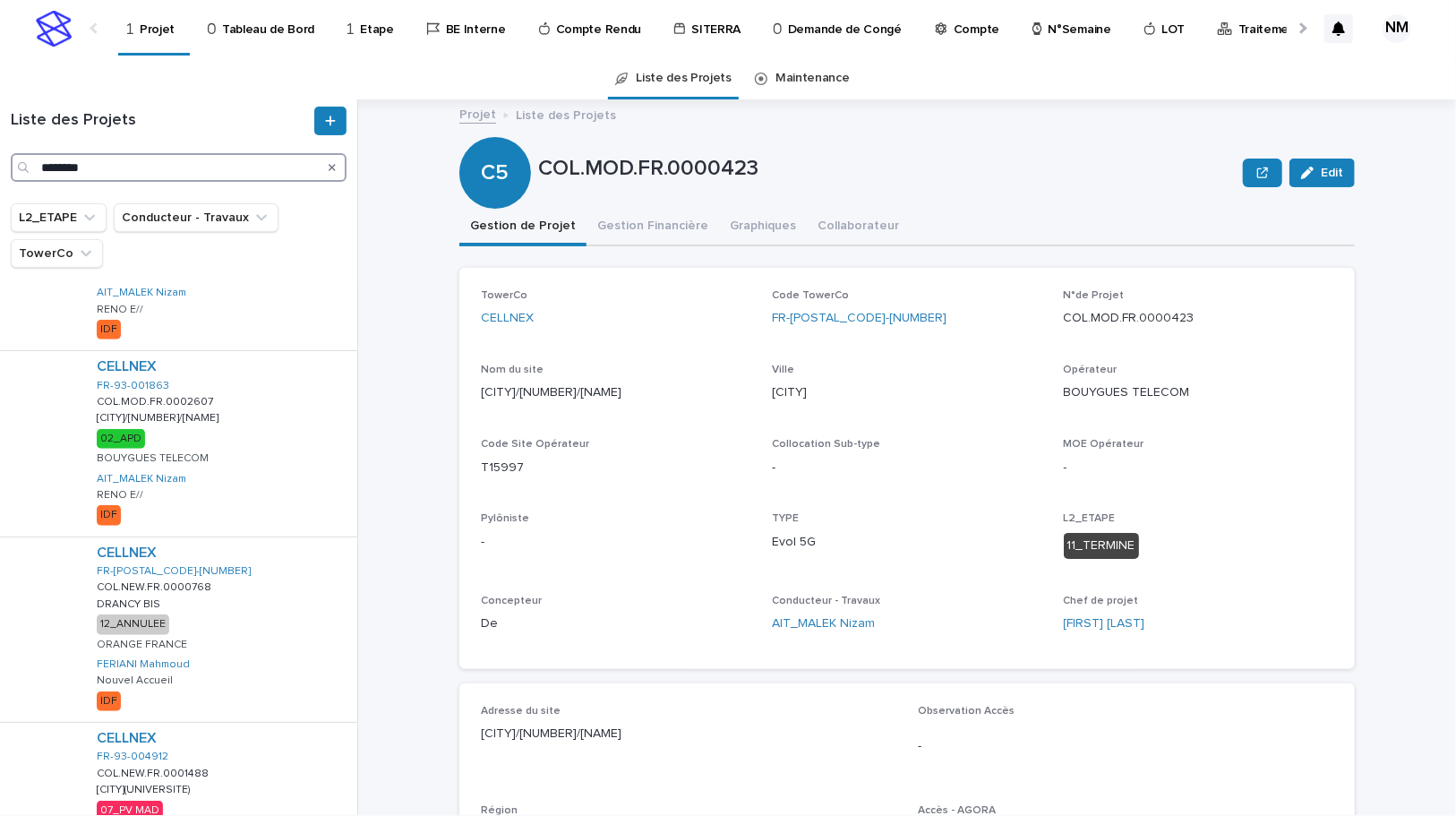 scroll, scrollTop: 1058, scrollLeft: 0, axis: vertical 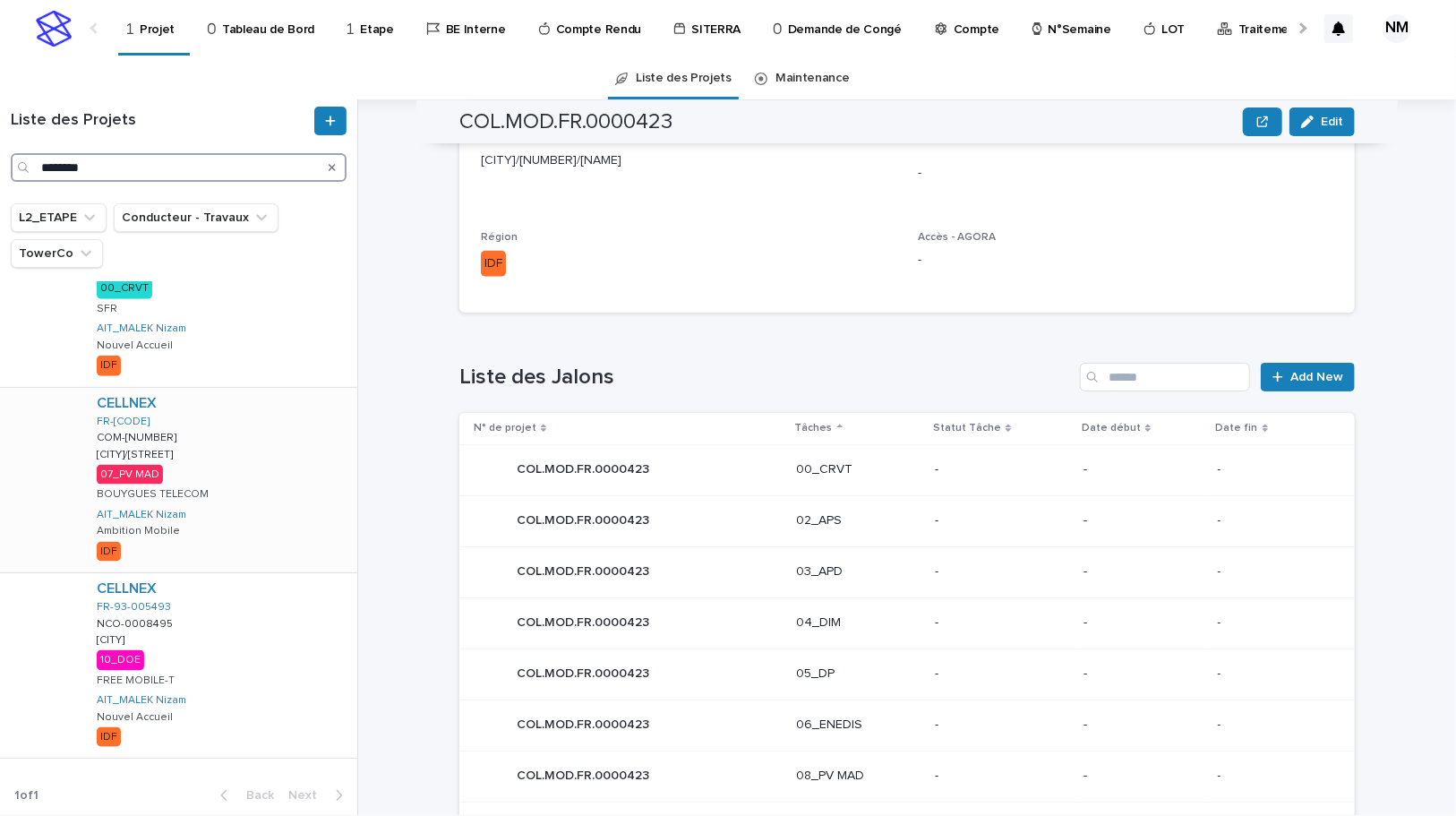 type on "********" 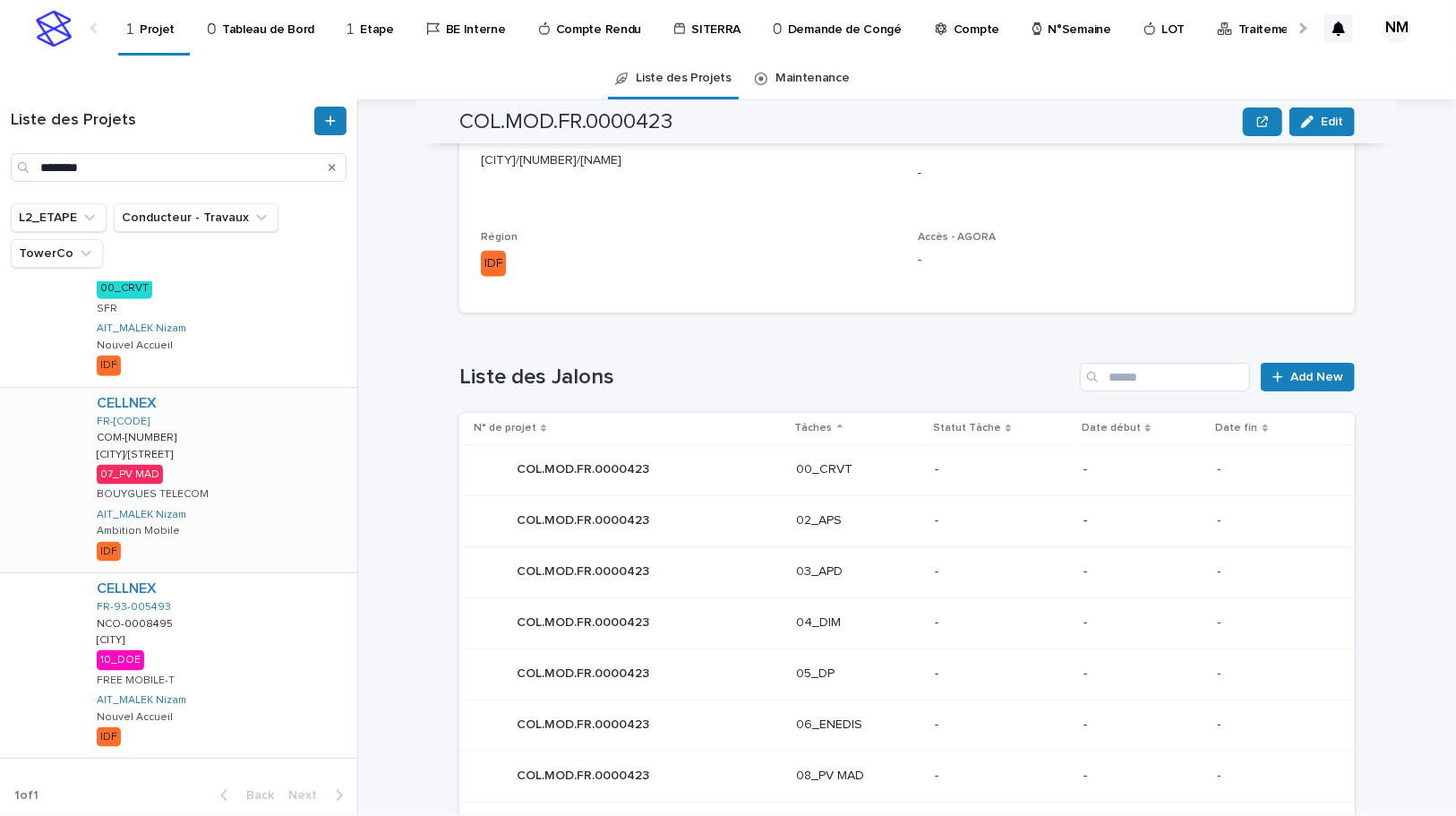 click on "CELLNEX FR-[CODE] COM-[NUMBER] COM-[NUMBER] [CITY] [CITY] 07_PV MAD BOUYGUES TELECOM [NAME] Nizam Ambition Mobile IDF" at bounding box center [219, 480] 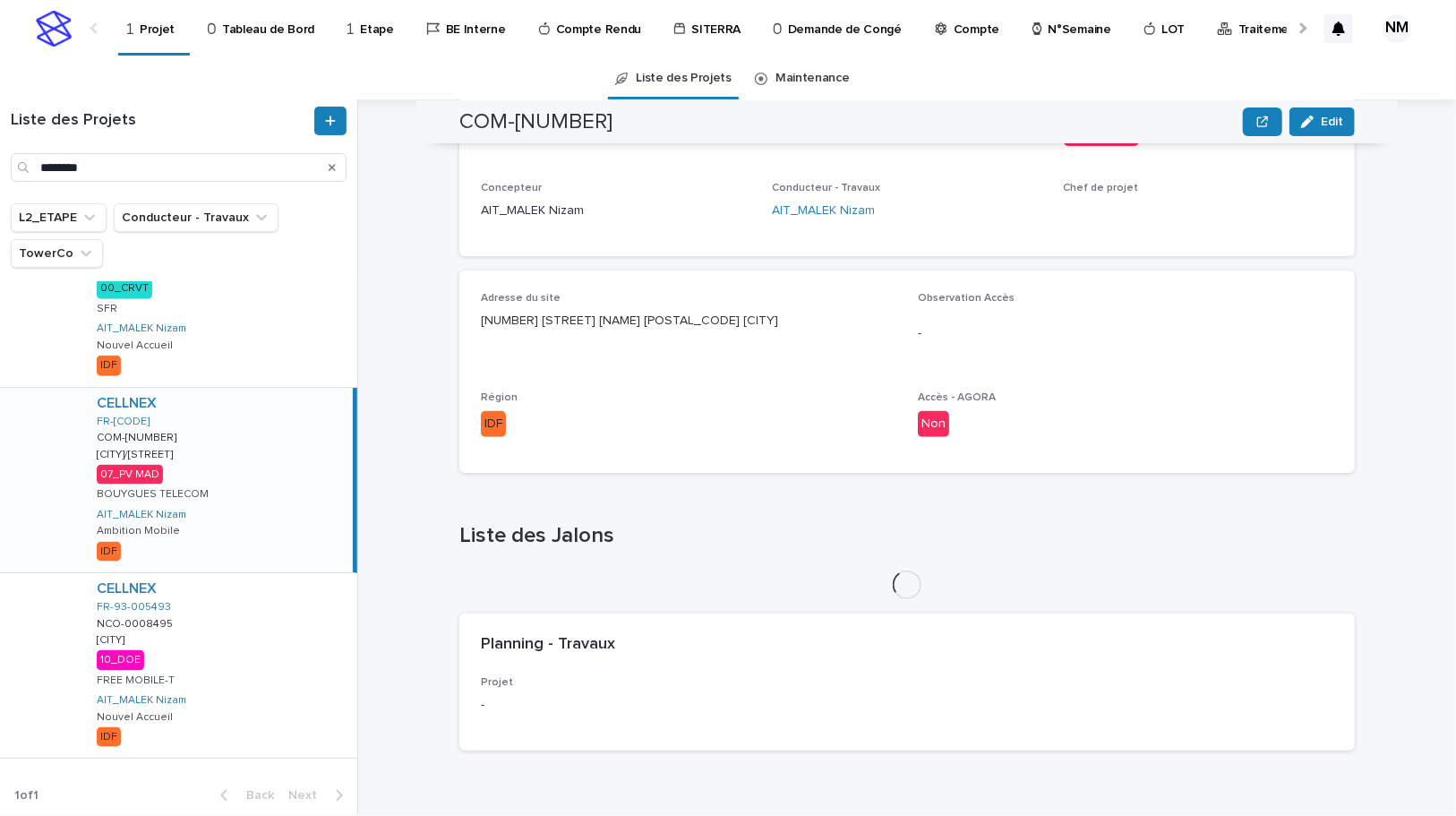 scroll, scrollTop: 0, scrollLeft: 0, axis: both 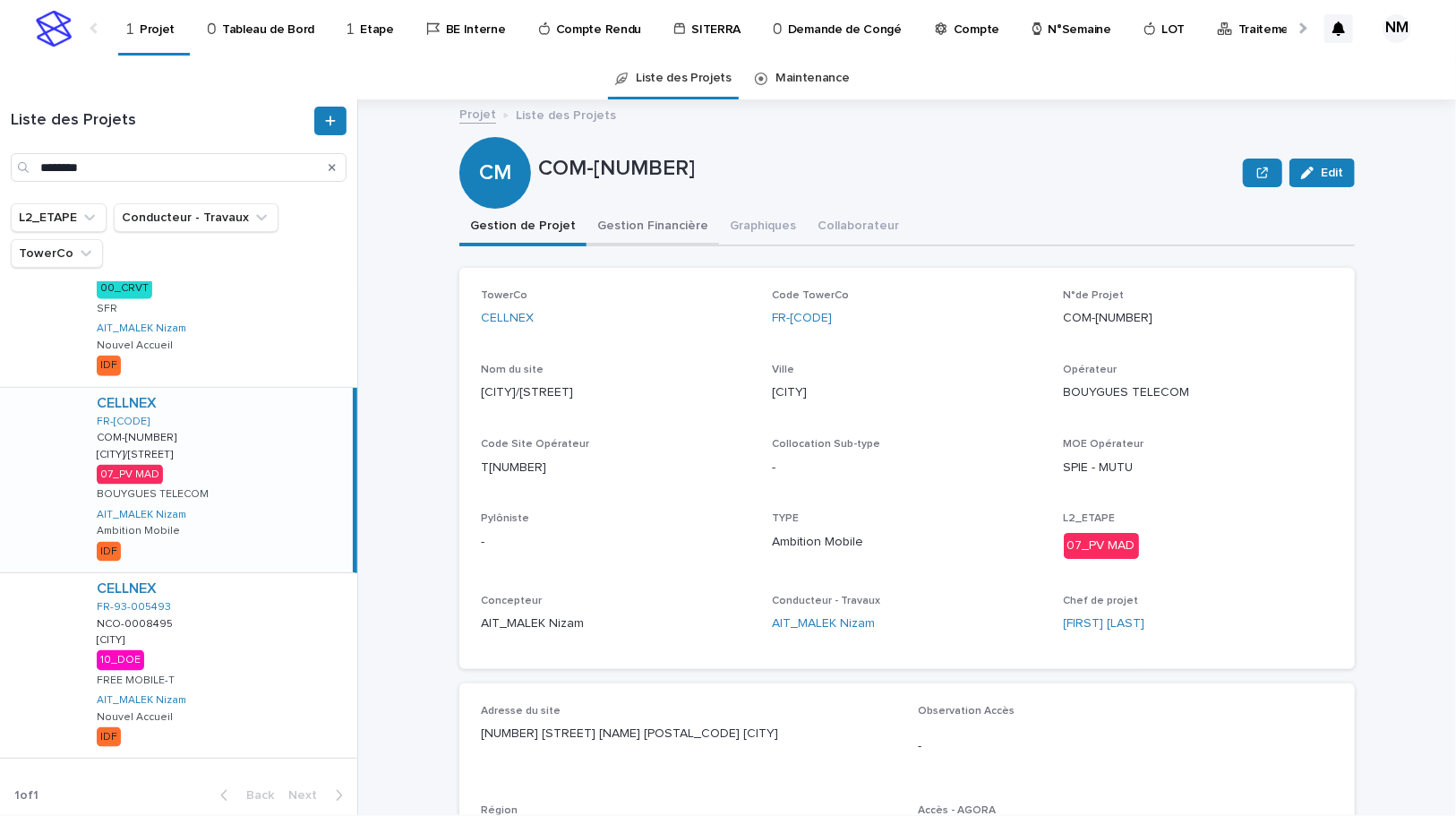 click on "Gestion Financière" at bounding box center [653, 228] 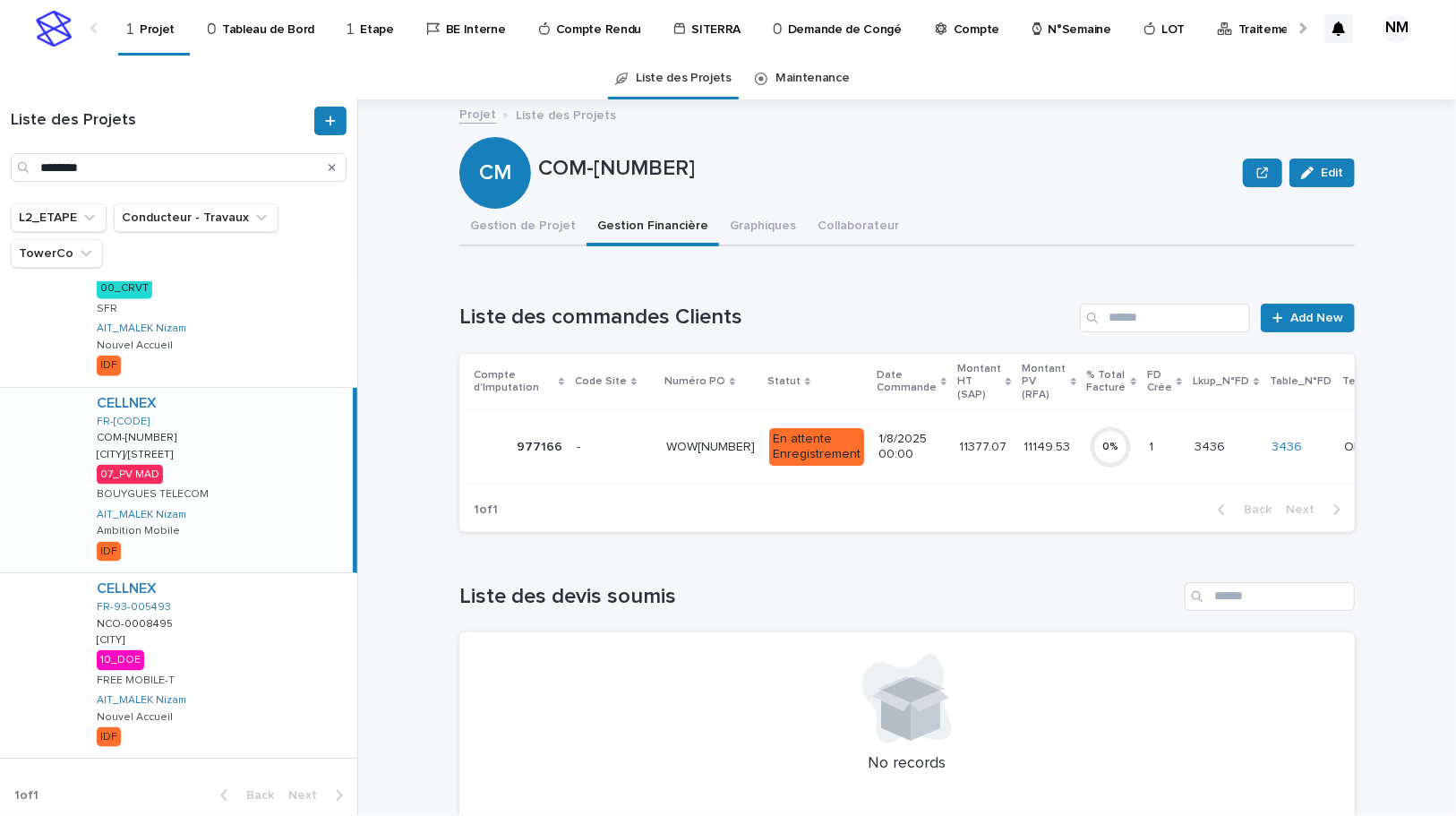 click on "[PRICE] [PRICE]" at bounding box center (1049, 447) 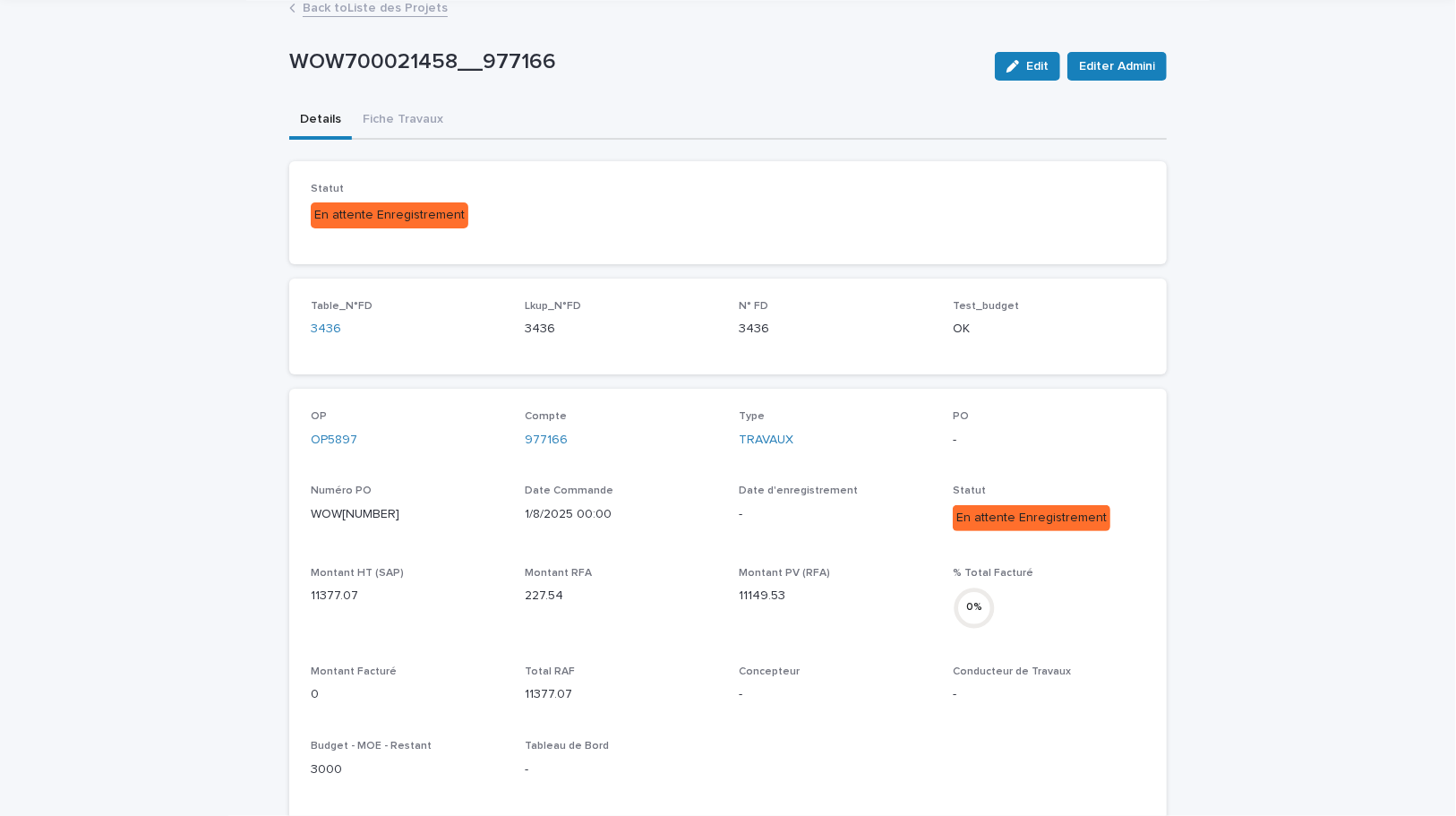 scroll, scrollTop: 0, scrollLeft: 0, axis: both 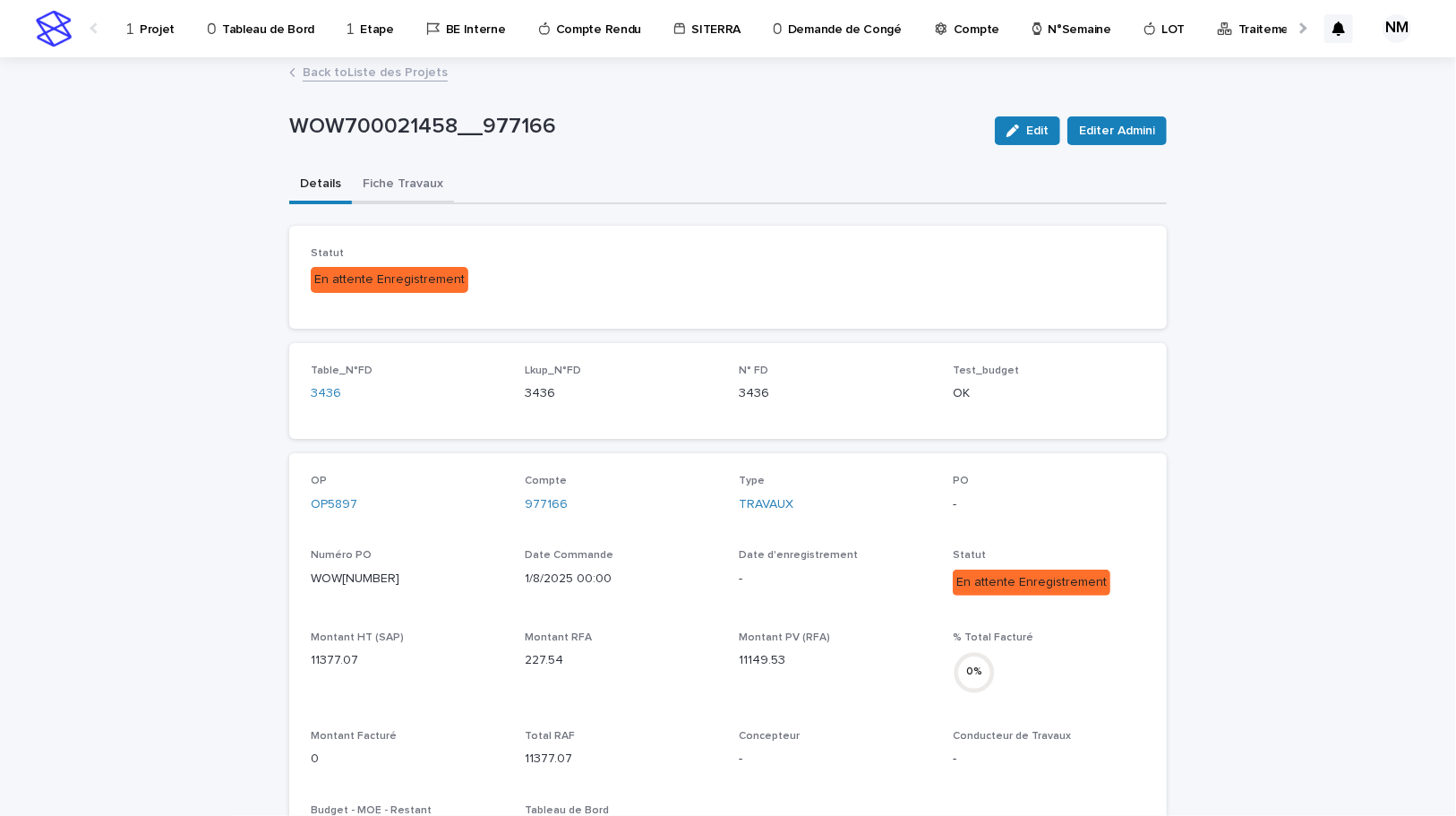 click on "Fiche Travaux" at bounding box center (403, 185) 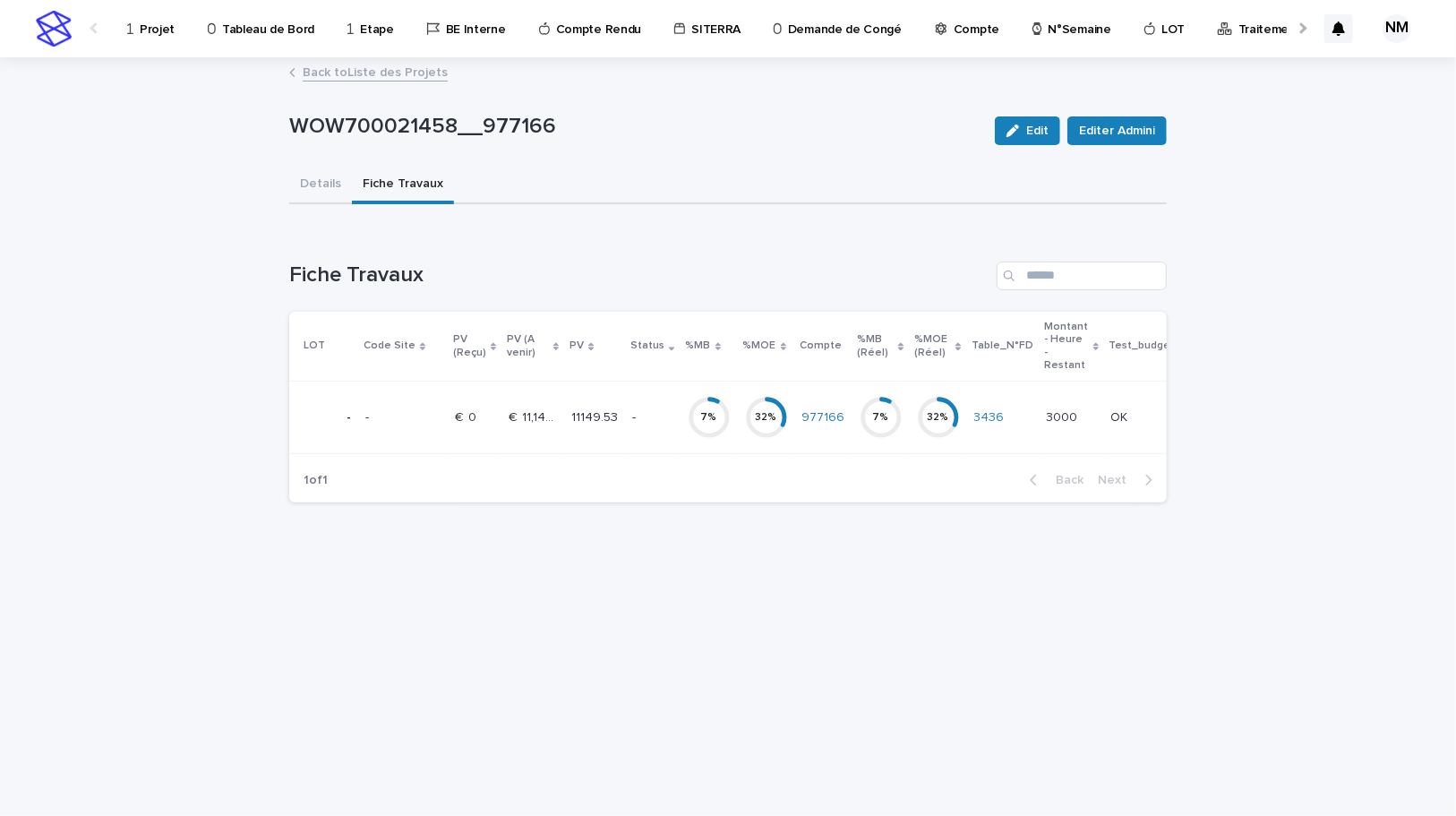 click 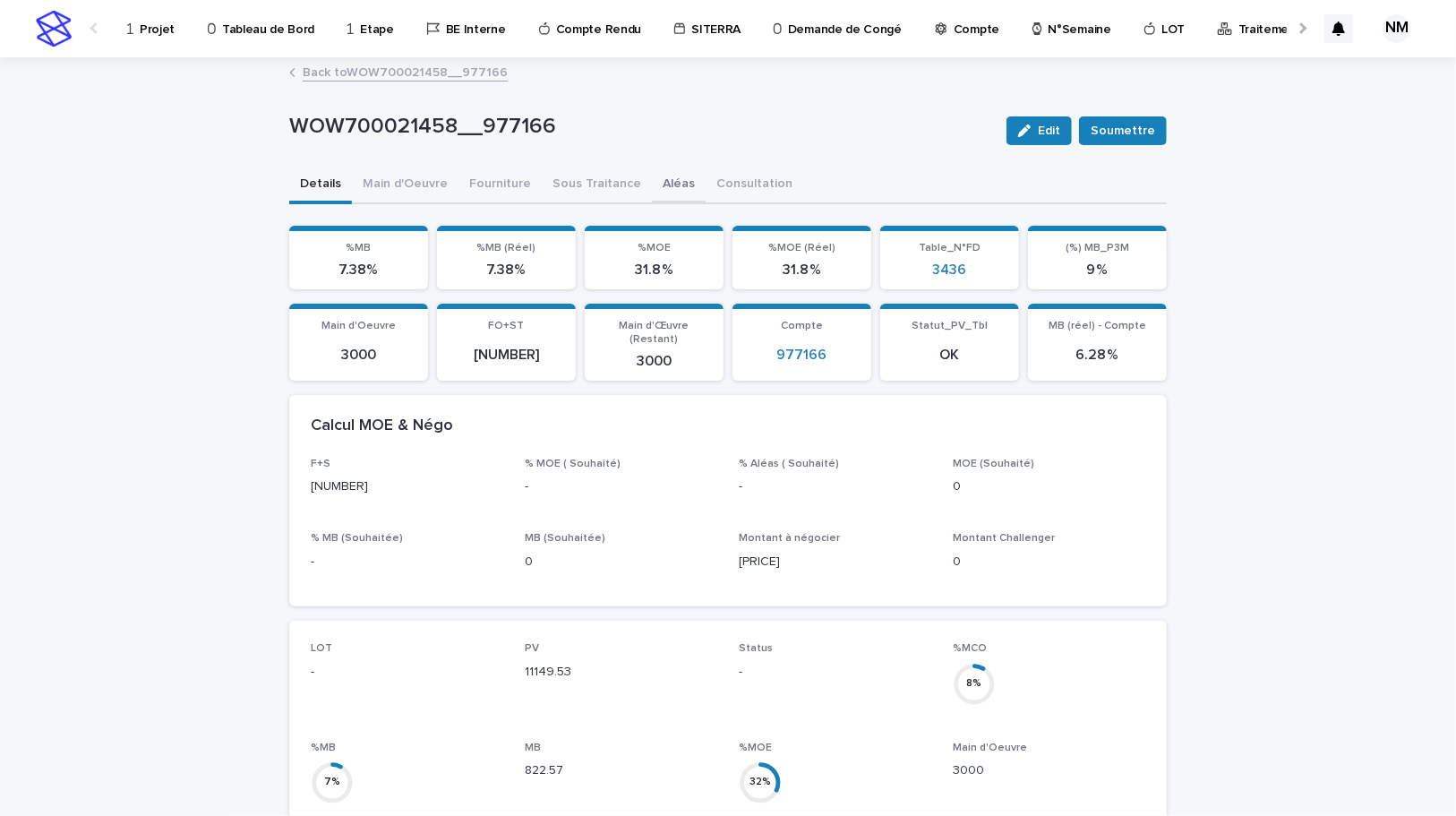 click on "Aléas" at bounding box center [679, 185] 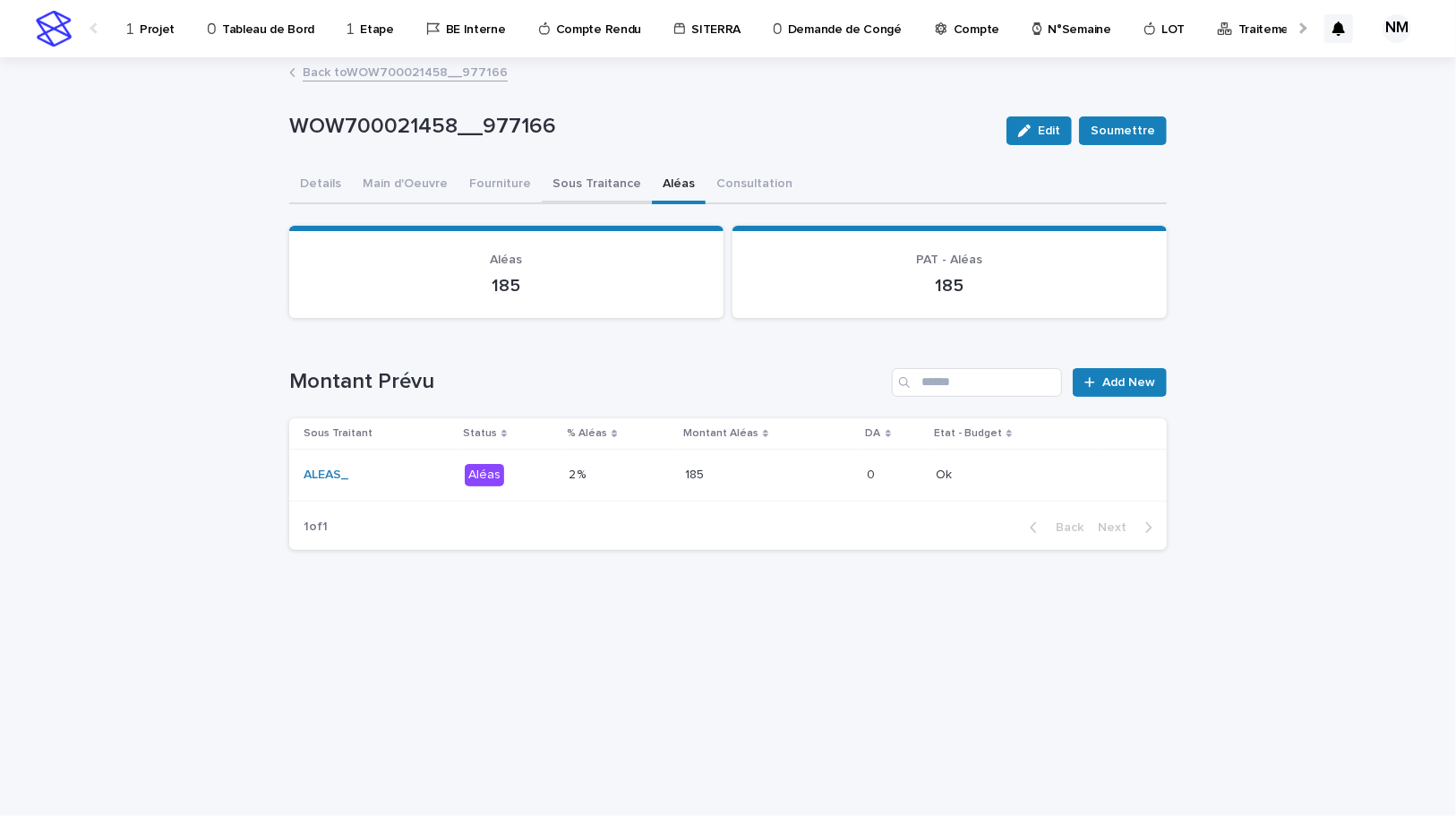 click on "Sous Traitance" at bounding box center [596, 185] 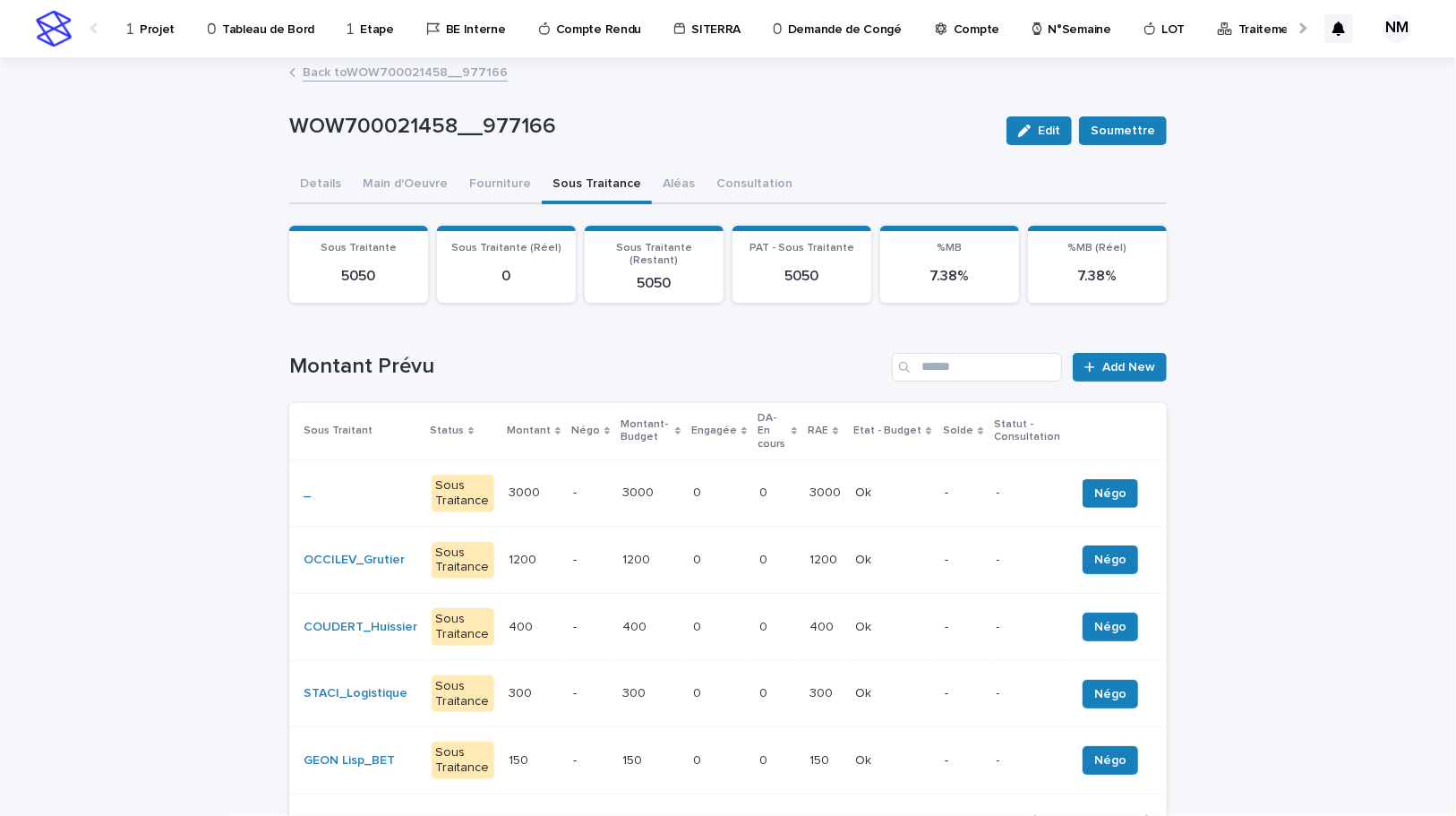 drag, startPoint x: 479, startPoint y: 181, endPoint x: 516, endPoint y: 205, distance: 44.10215 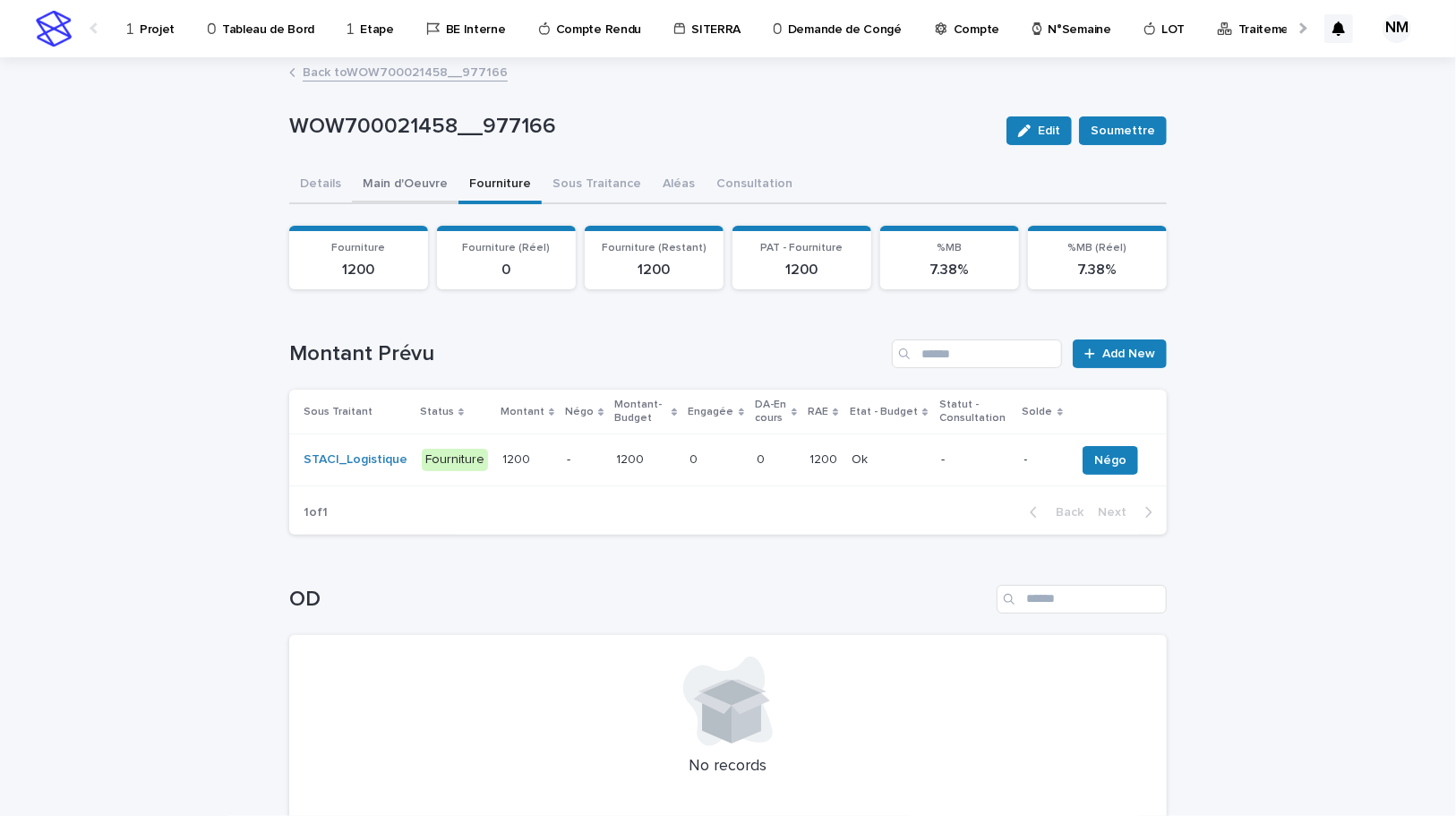 click on "Main d'Oeuvre" at bounding box center (405, 185) 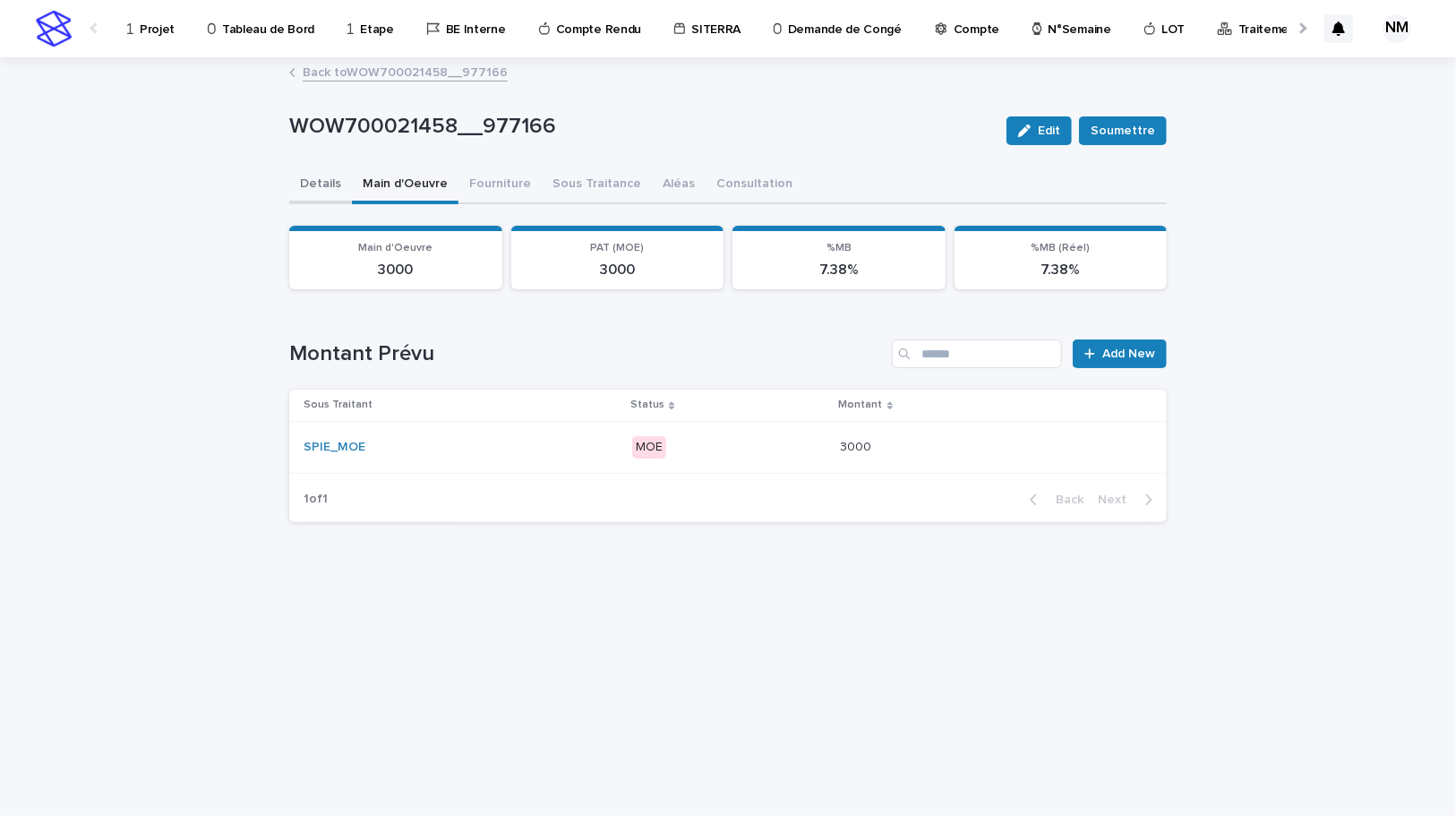 click on "Details" at bounding box center [321, 185] 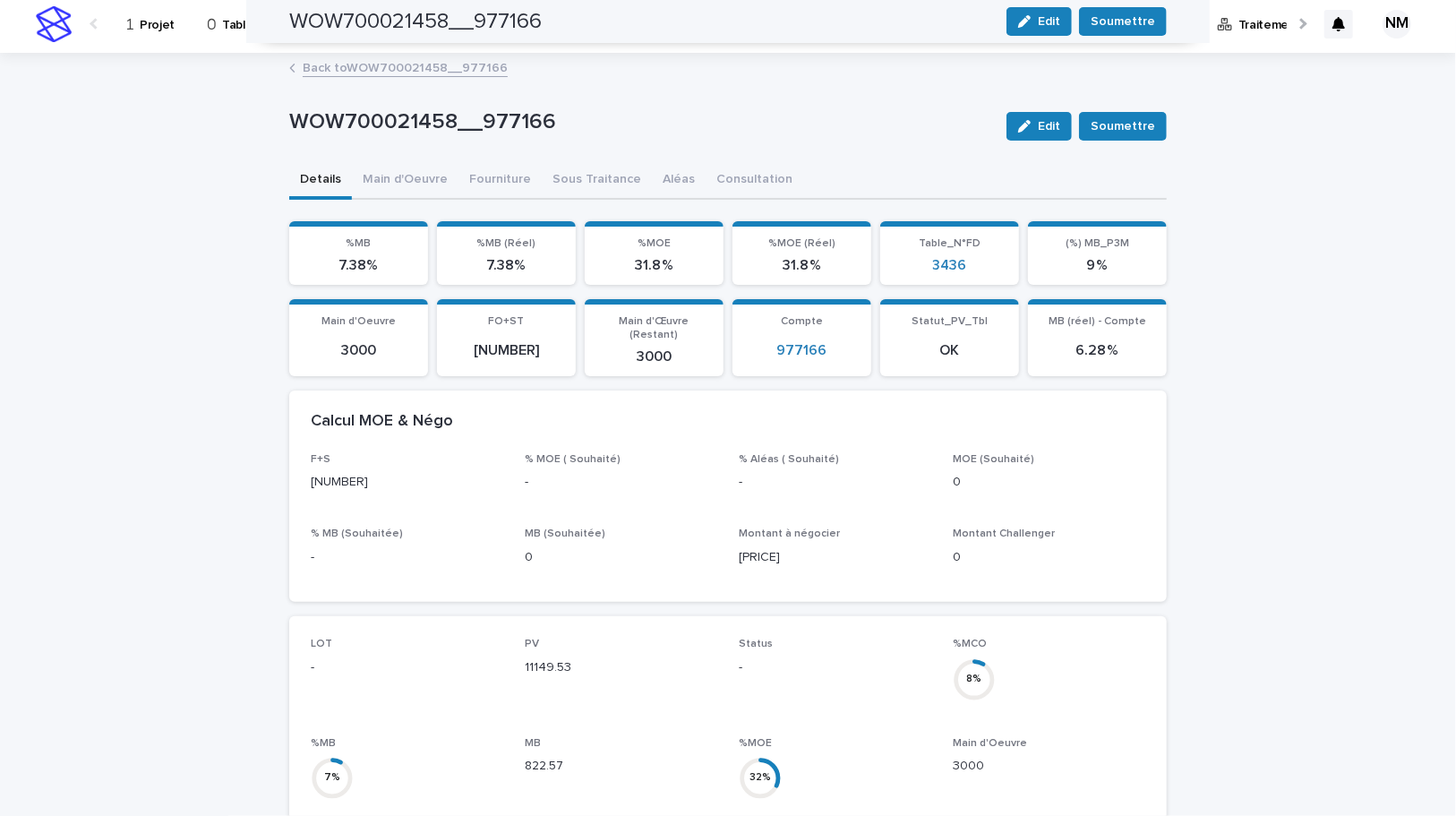 scroll, scrollTop: 0, scrollLeft: 0, axis: both 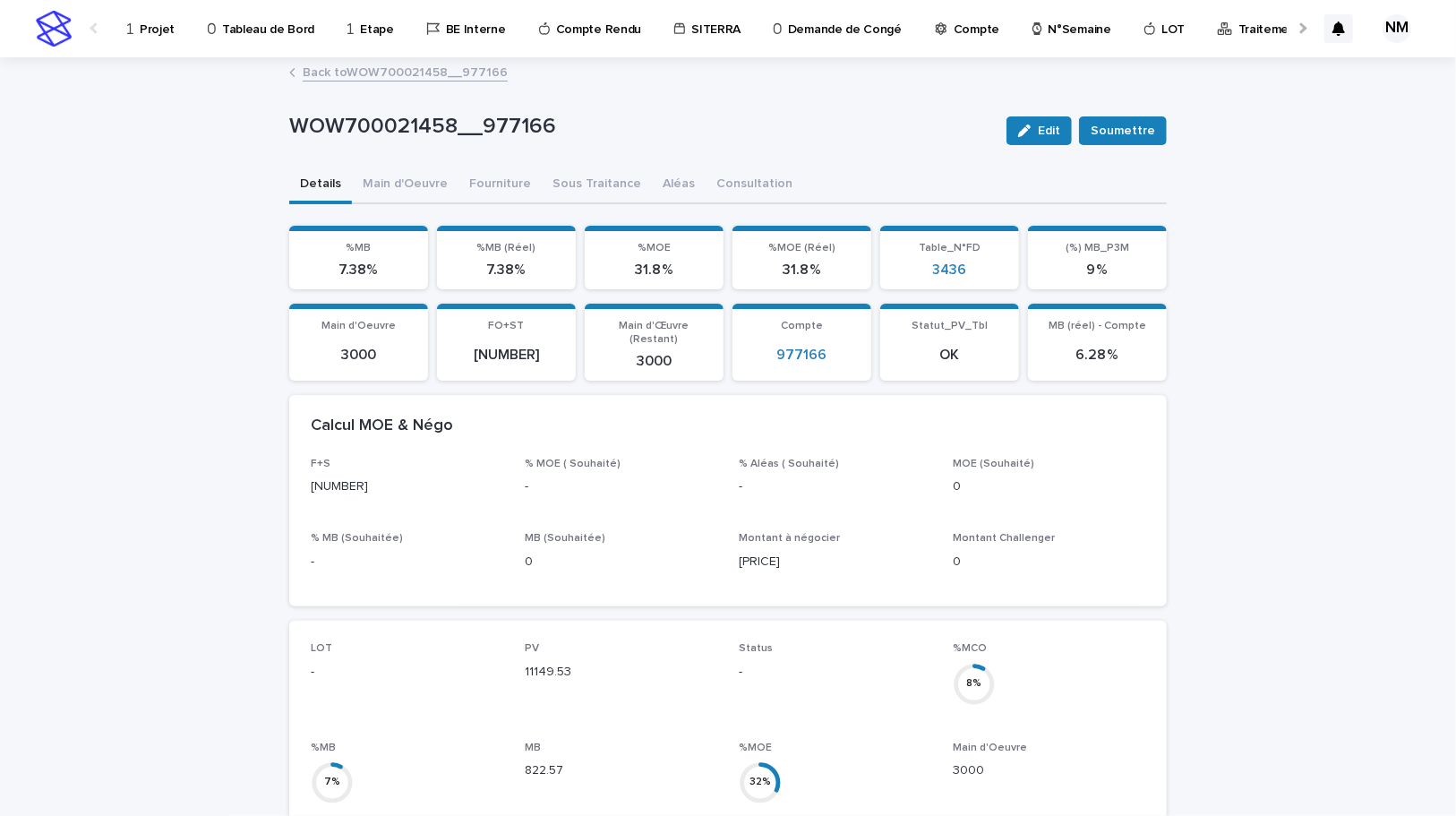 click on "Projet" at bounding box center [157, 19] 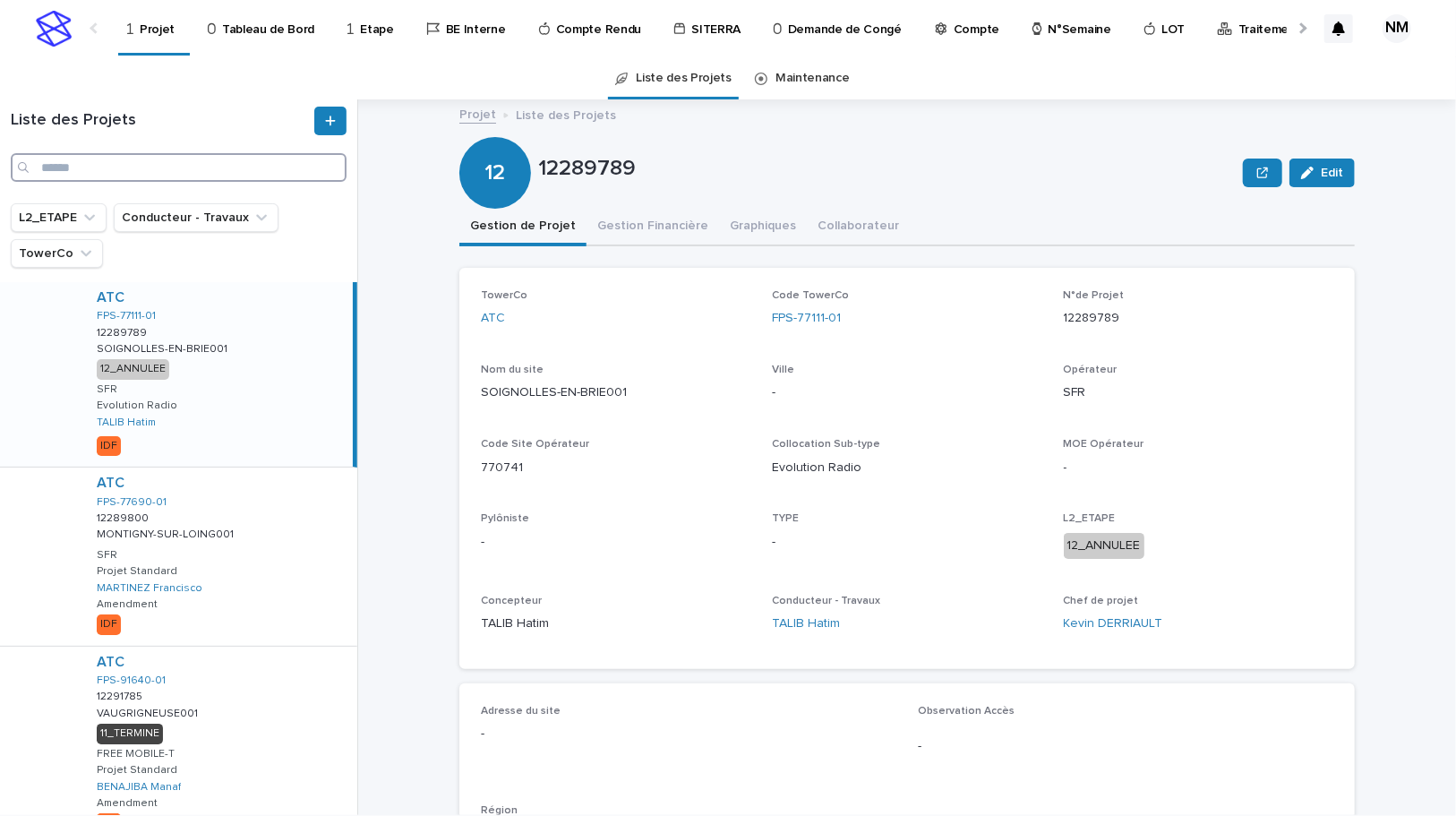 click at bounding box center (178, 167) 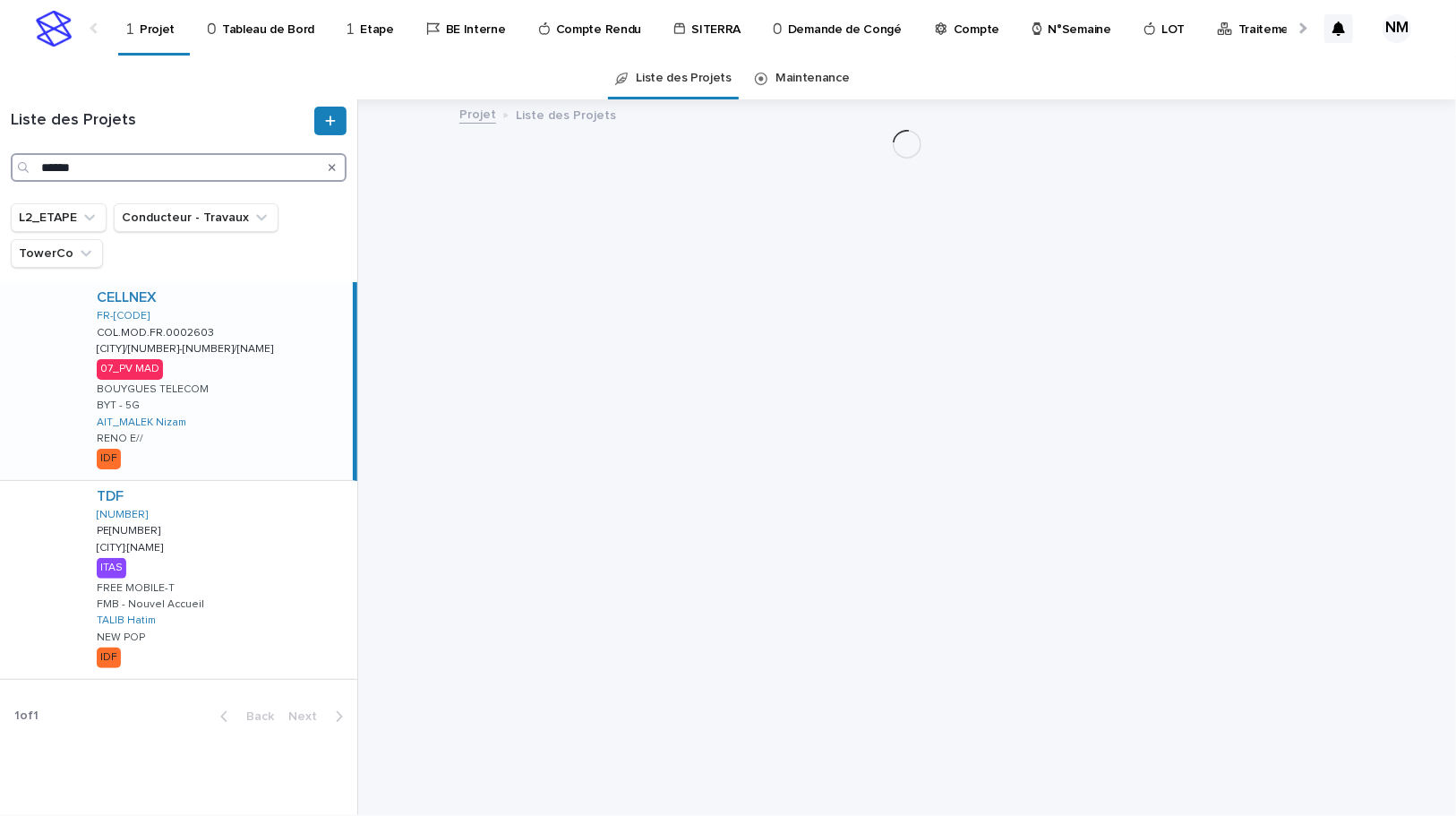 type on "******" 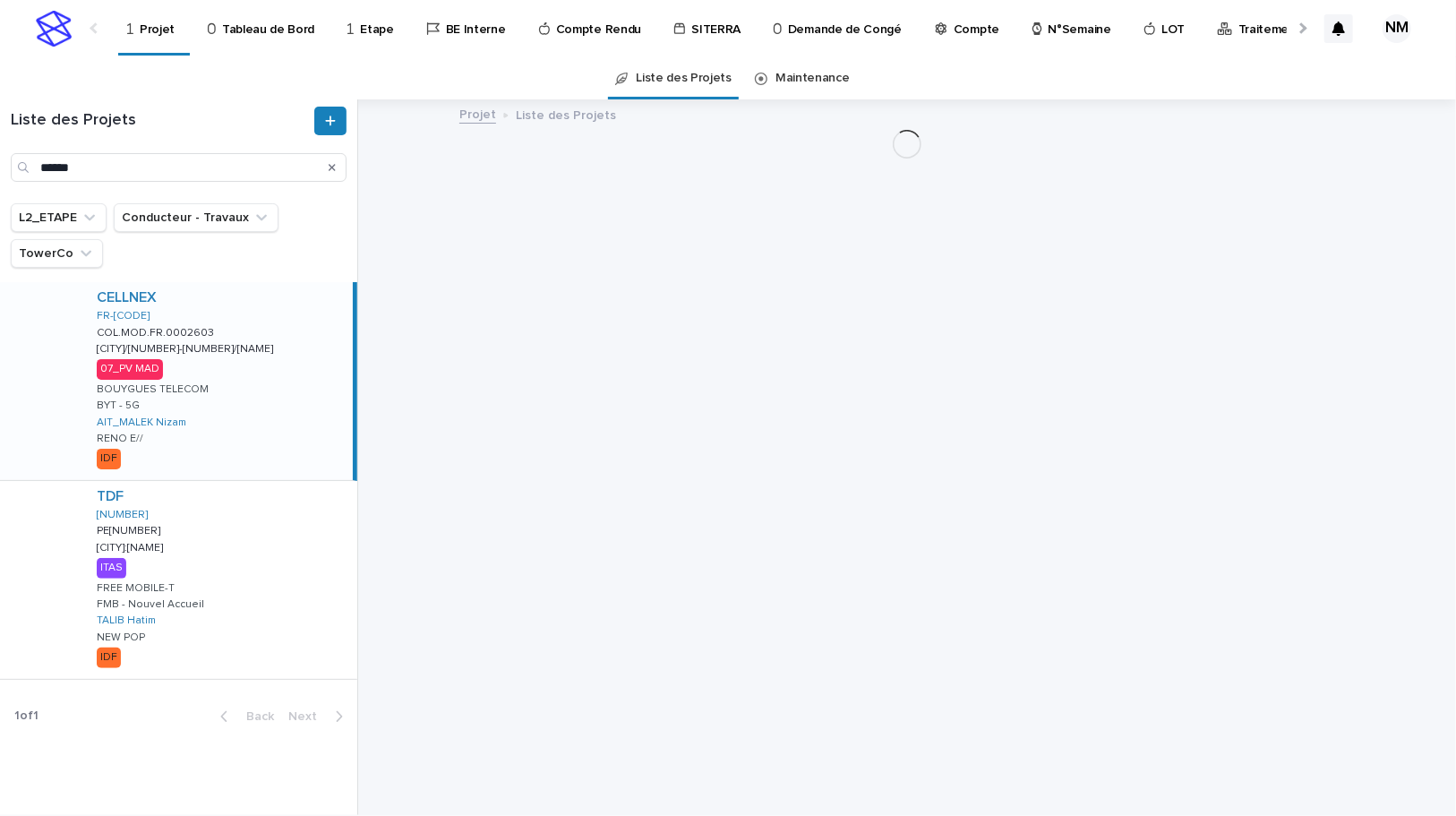 click on "CELLNEX FR-[POSTAL_CODE]-[NUMBER] COL.MOD.FR.0002603 COL.MOD.FR.0002603 VANVES/[NUMBER]-[NUMBER]/[NAME] VANVES/[NUMBER]-[NUMBER]/[NAME] 07_PV MAD BOUYGUES TELECOM BYT - 5G AIT_[LAST] [LAST] RENO E// IDF" at bounding box center (218, 381) 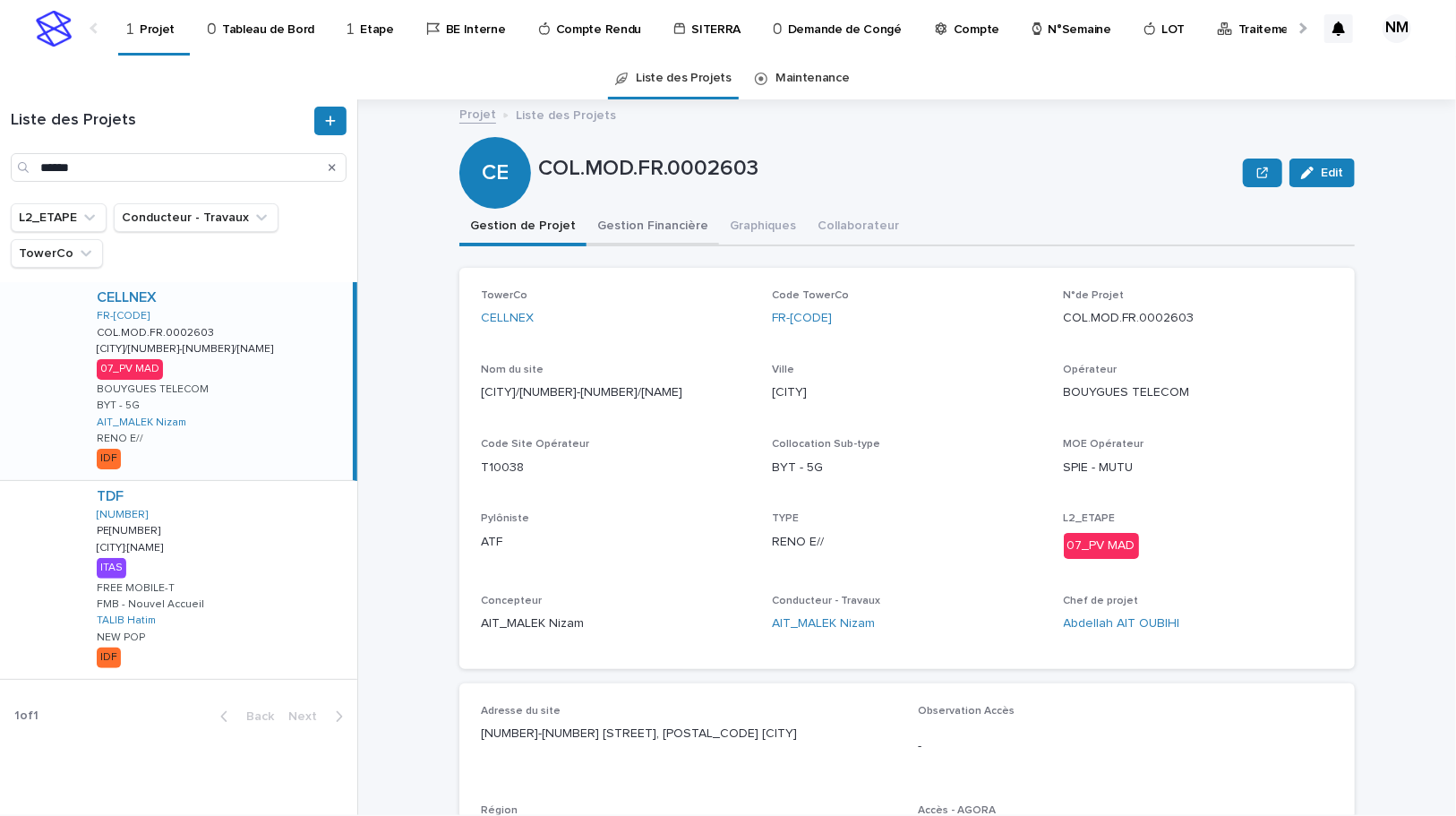 click on "Gestion Financière" at bounding box center [653, 228] 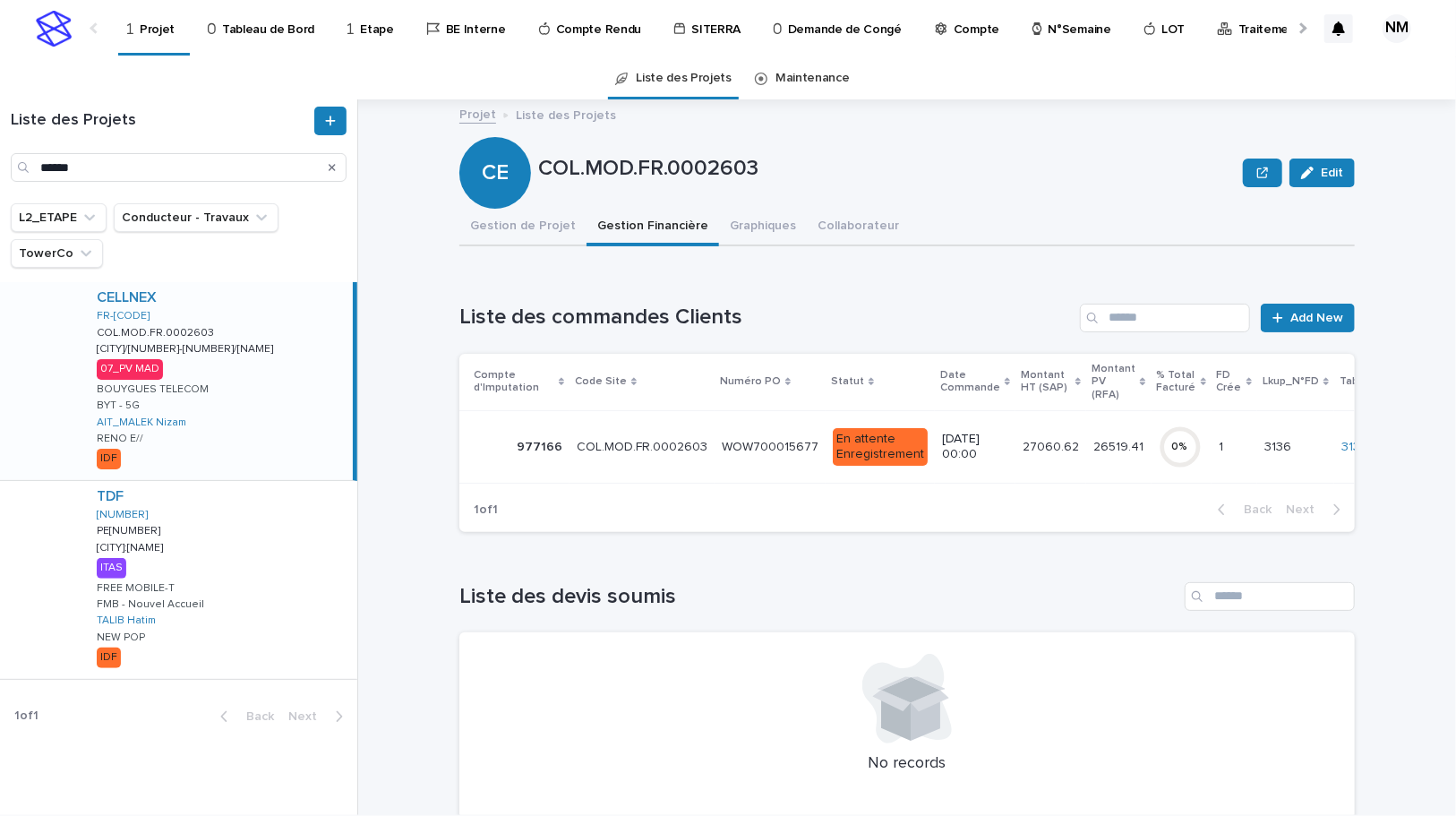 click on "[DATE] 00:00" at bounding box center [975, 447] 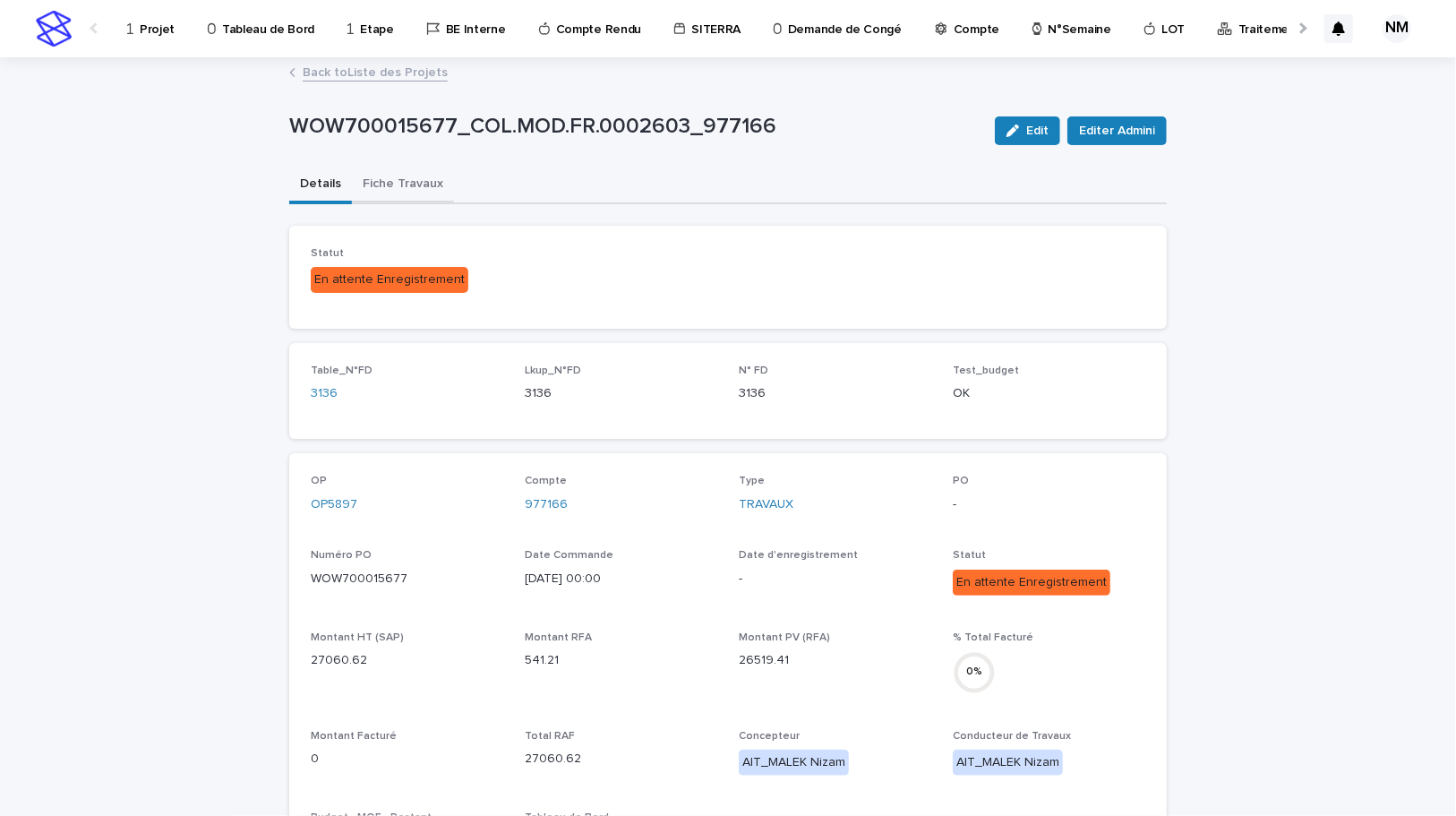click on "Fiche Travaux" at bounding box center [403, 185] 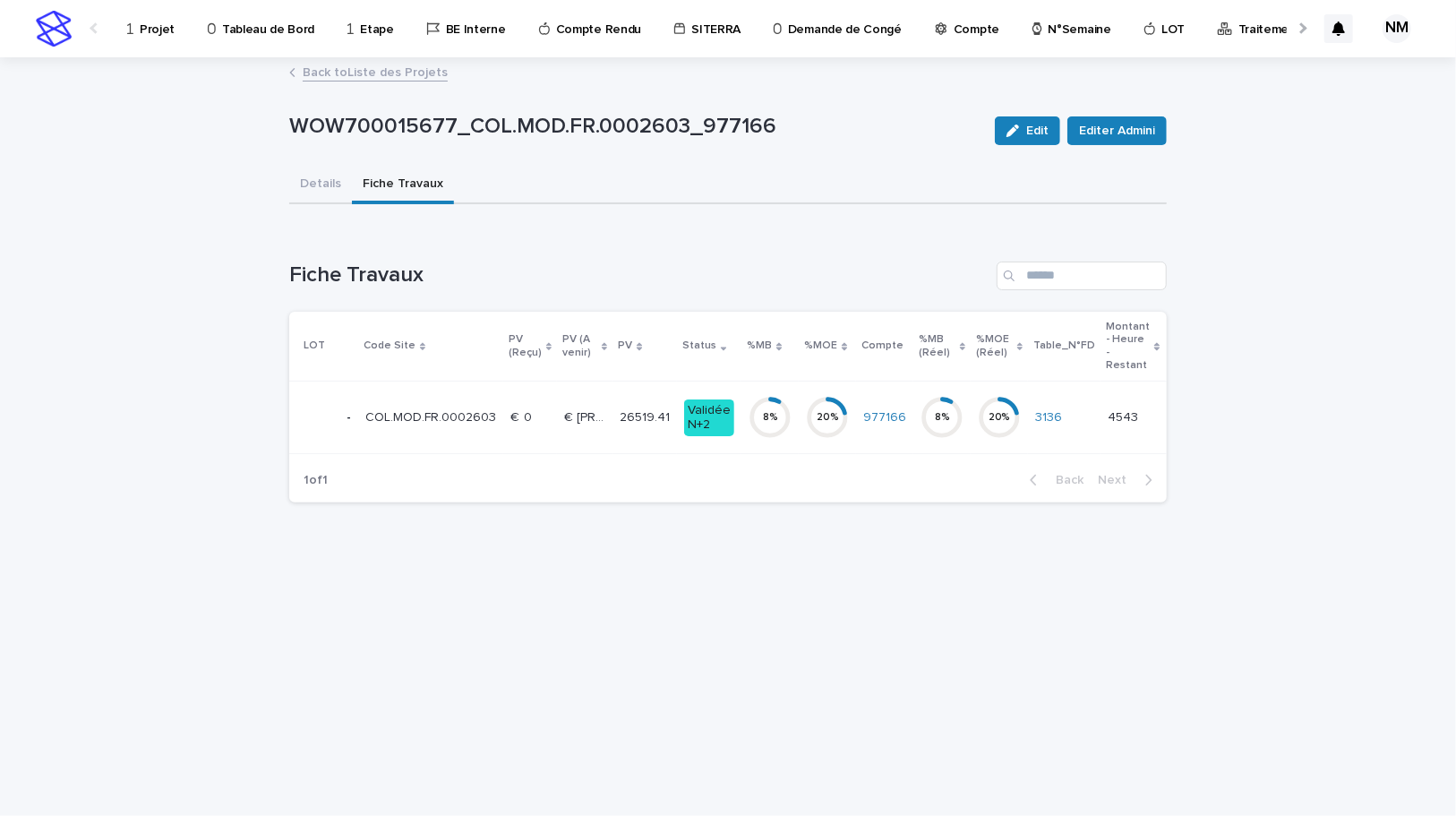 click on "26519.41 26519.41" at bounding box center (645, 417) 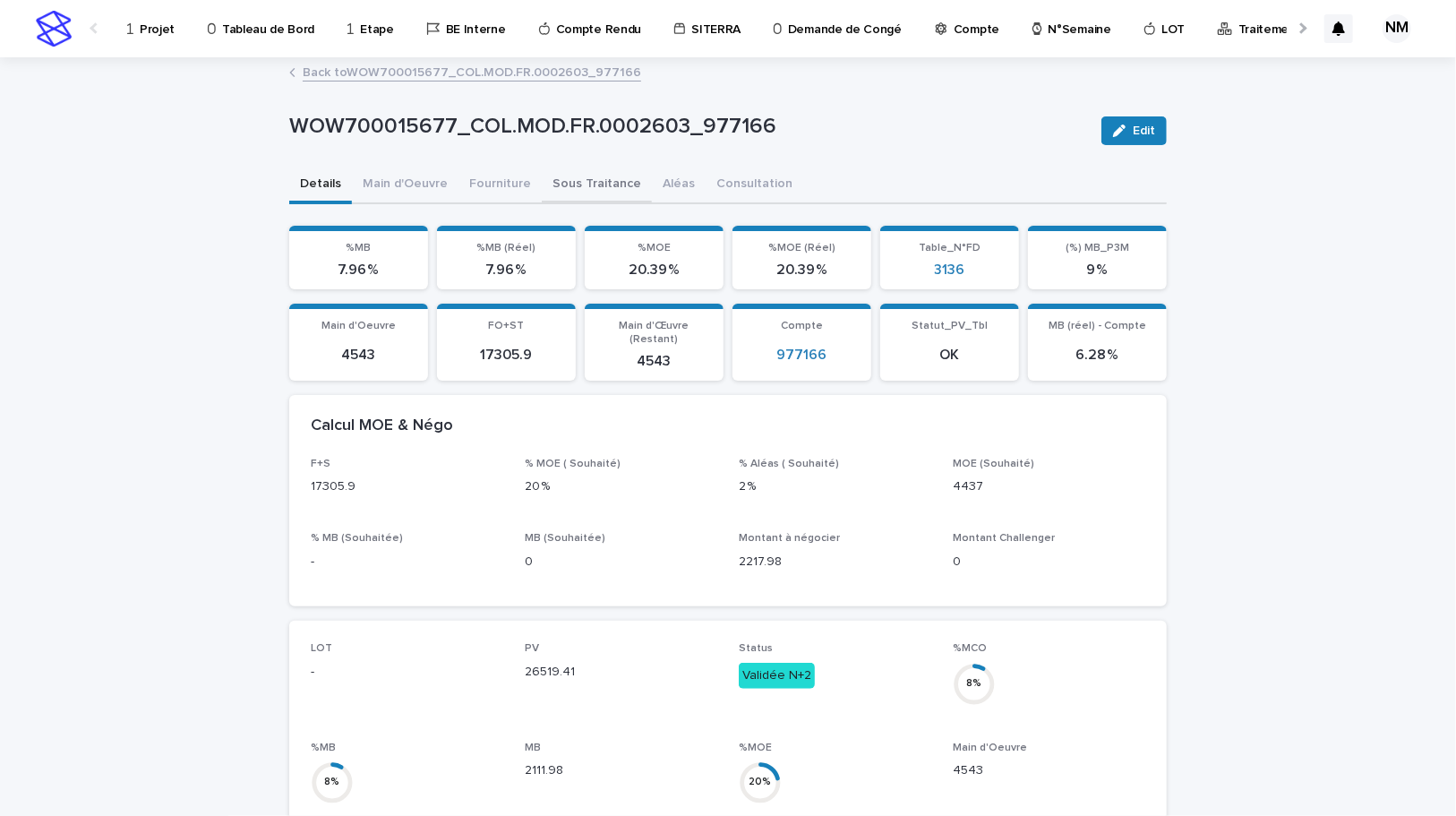 click on "Sous Traitance" at bounding box center (596, 185) 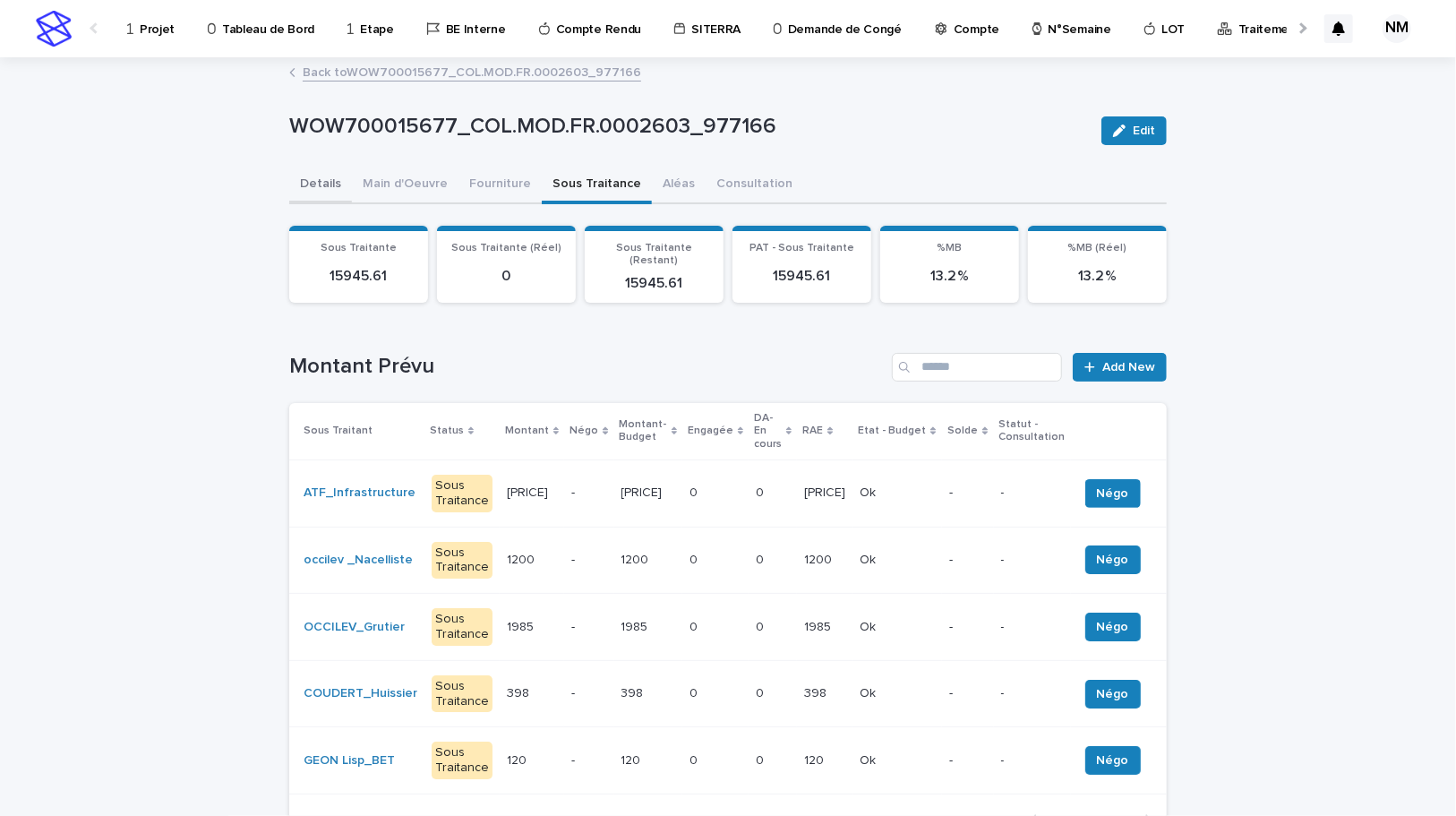 click on "Details" at bounding box center [321, 185] 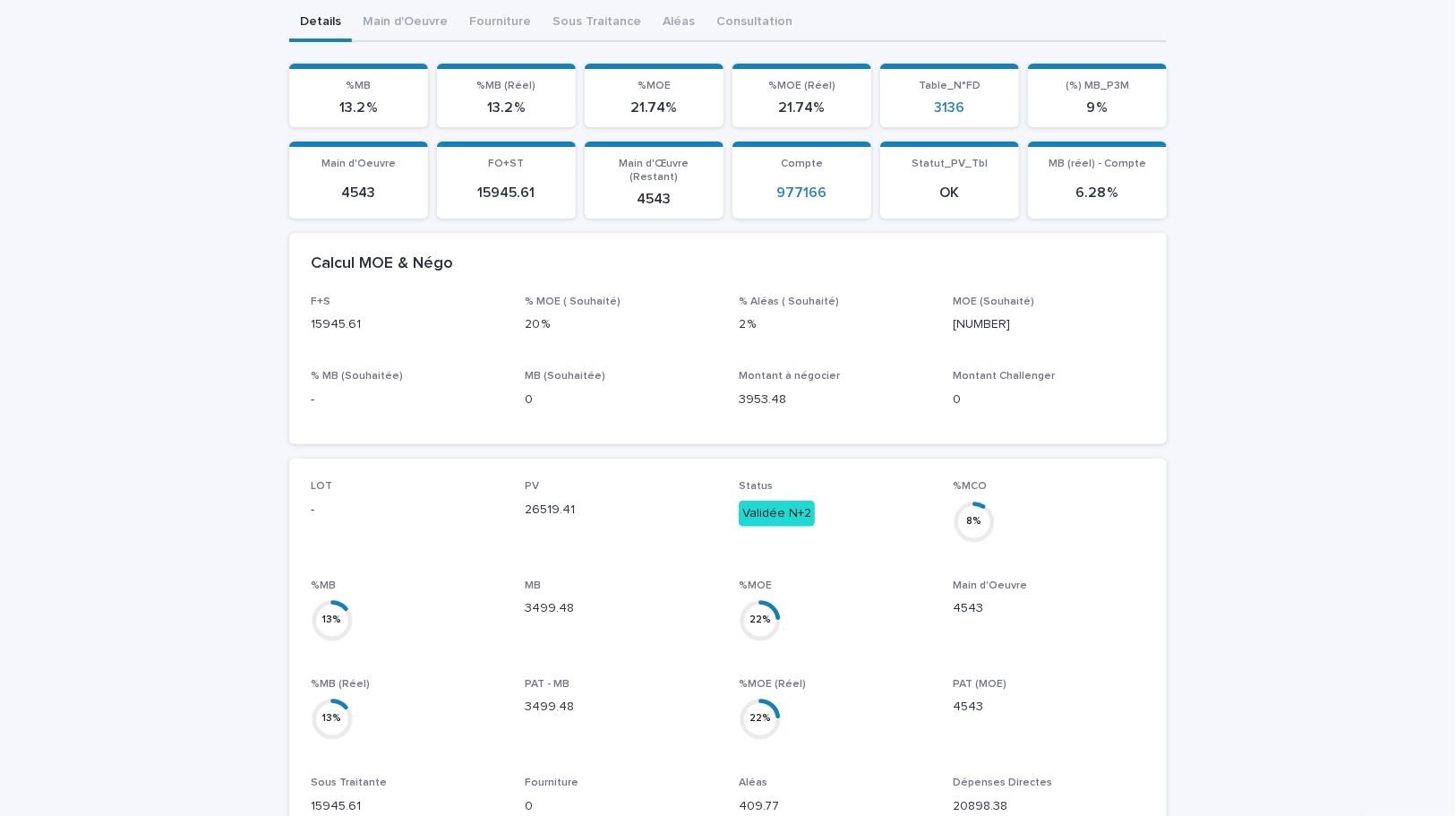 scroll, scrollTop: 81, scrollLeft: 0, axis: vertical 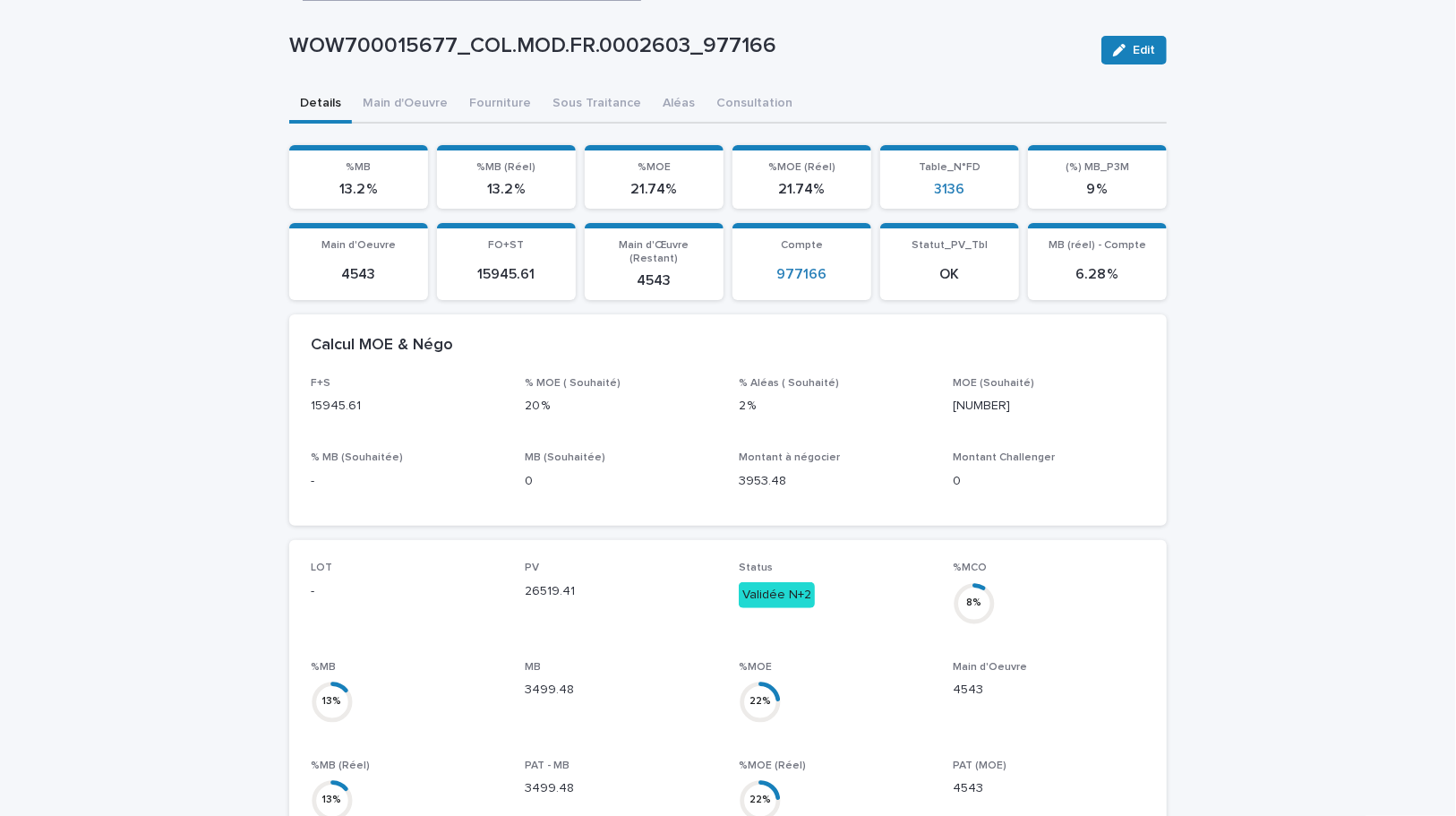 click on "WOW[NUMBER]_COL.MOD.FR.0002603_[NUMBER] Edit" at bounding box center (728, 50) 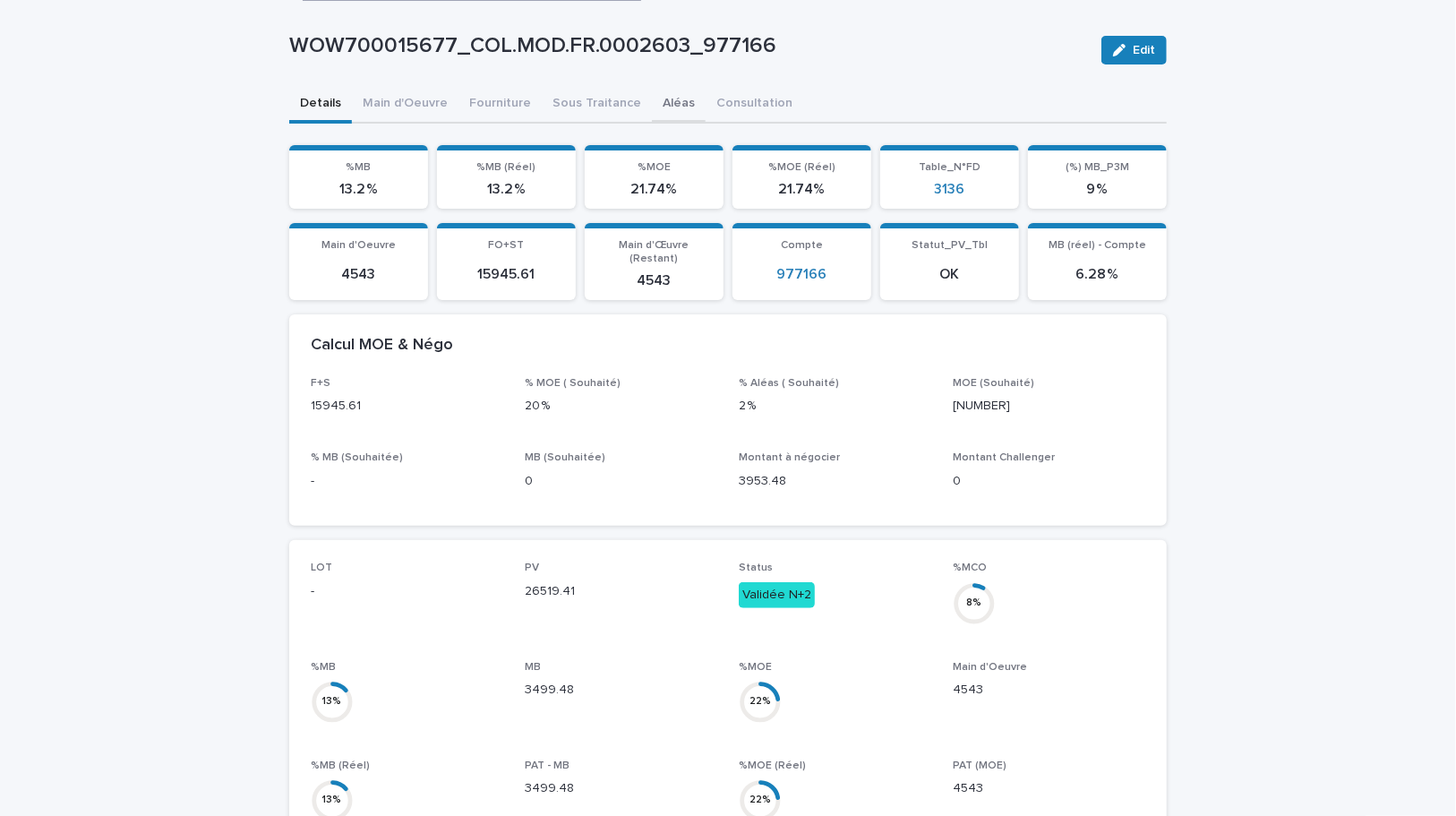 click on "WOW[NUMBER]_COL.MOD.FR.0002603_[NUMBER] Edit WOW[NUMBER]_COL.MOD.FR.0002603_[NUMBER] Edit Sorry, there was an error saving your record. Please try again. Please fill out the required fields below. Details Main d'Oeuvre Fourniture Sous Traitance Aléas Consultation Loading... Saving… Loading... Saving… Loading... Saving… %MB [PERCENTAGE] %MB (Réel) [PERCENTAGE] %MOE [PERCENTAGE] %MOE (Réel) [PERCENTAGE] Table_N°FD 3136 (%) MB_P3M [PERCENTAGE] Loading... Saving… Main d'Oeuvre 4543 FO+ST [PRICE] Main d'Œuvre (Restant) 4543 Compte [NUMBER] Statut_PV_Tbl OK MB (réel) - Compte [PERCENTAGE] Loading... Saving… Calcul MOE & Négo F+S [PRICE] % MOE ( Souhaité) [PERCENTAGE] % Aléas ( Souhaité) [PERCENTAGE] MOE (Souhaité) [PRICE] % MB (Souhaitée) - MB (Souhaitée) [PRICE] Montant à négocier [PRICE] Montant Challenger [PRICE] Loading... Saving… LOT - PV [PRICE] Status Validée N+2 %MCO [PERCENTAGE] %MB [PERCENTAGE] MB [PRICE] %MOE [PERCENTAGE] Main d'Oeuvre 4543 %MB (Réel) [PERCENTAGE] PAT - MB [PRICE] %MOE (Réel) [PERCENTAGE] PAT (MOE) 4543 Sous Traitante [PRICE] Fourniture [PRICE] Aléas" at bounding box center (728, 684) 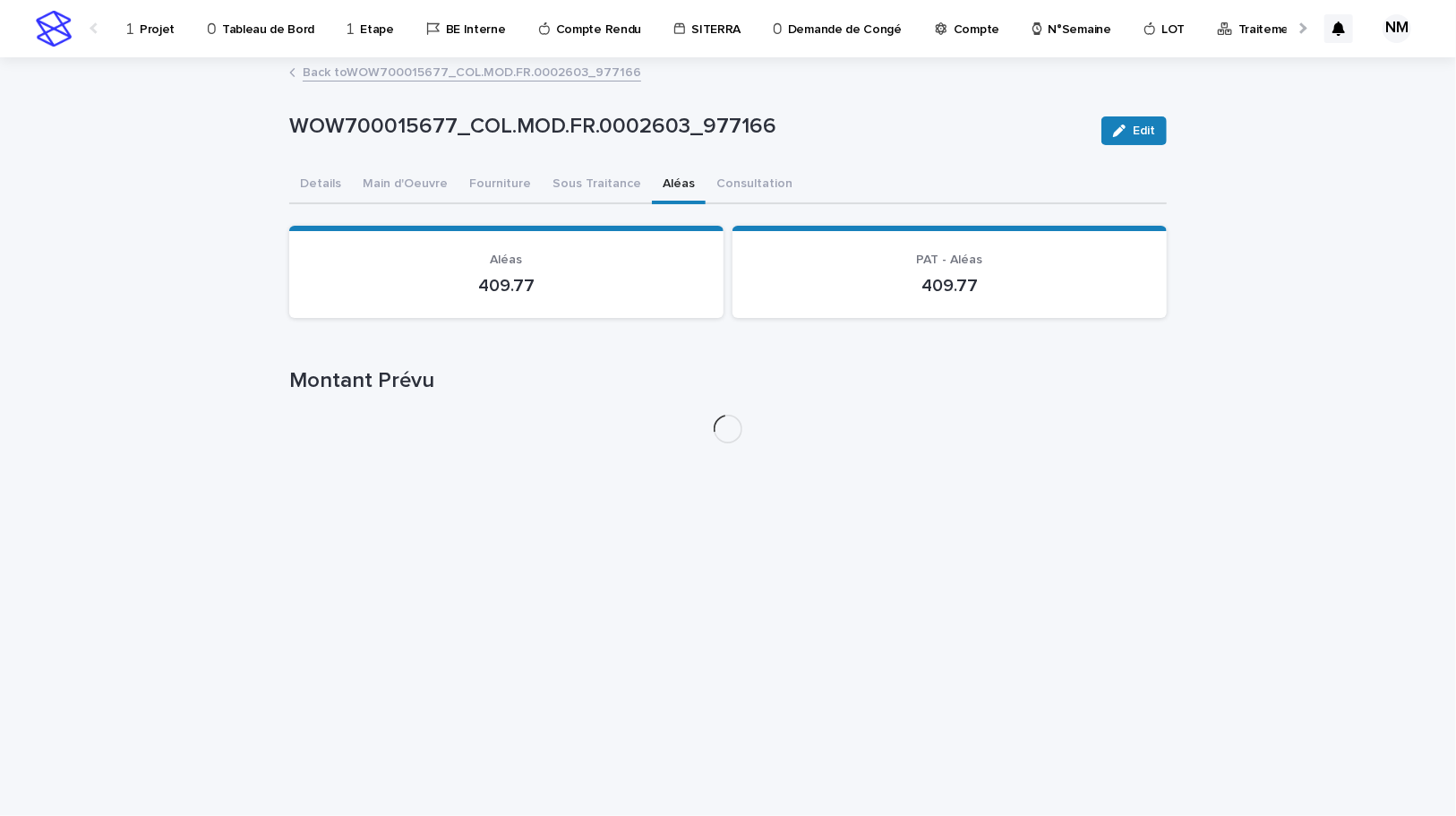scroll, scrollTop: 0, scrollLeft: 0, axis: both 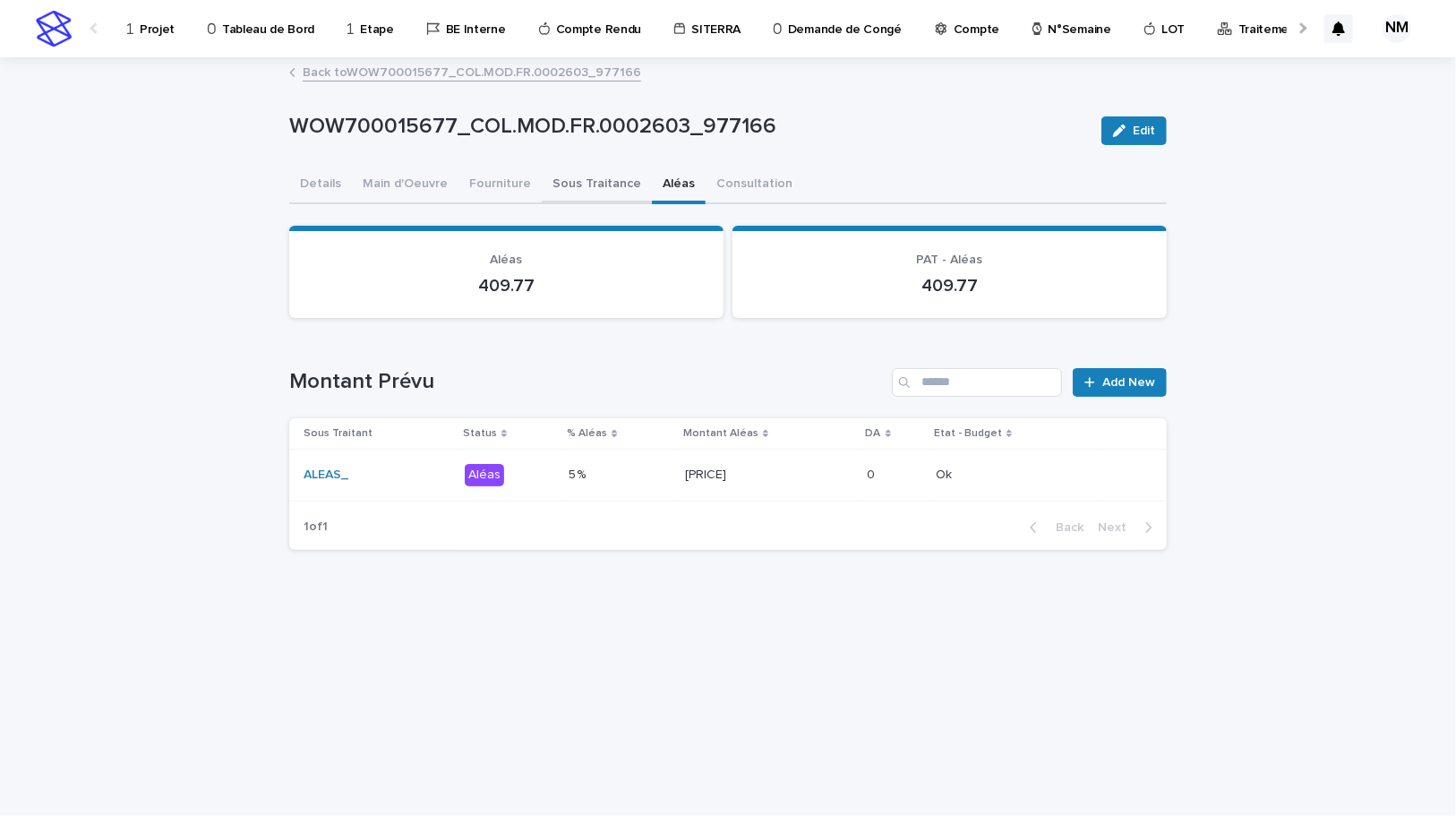 click on "Sous Traitance" at bounding box center (596, 185) 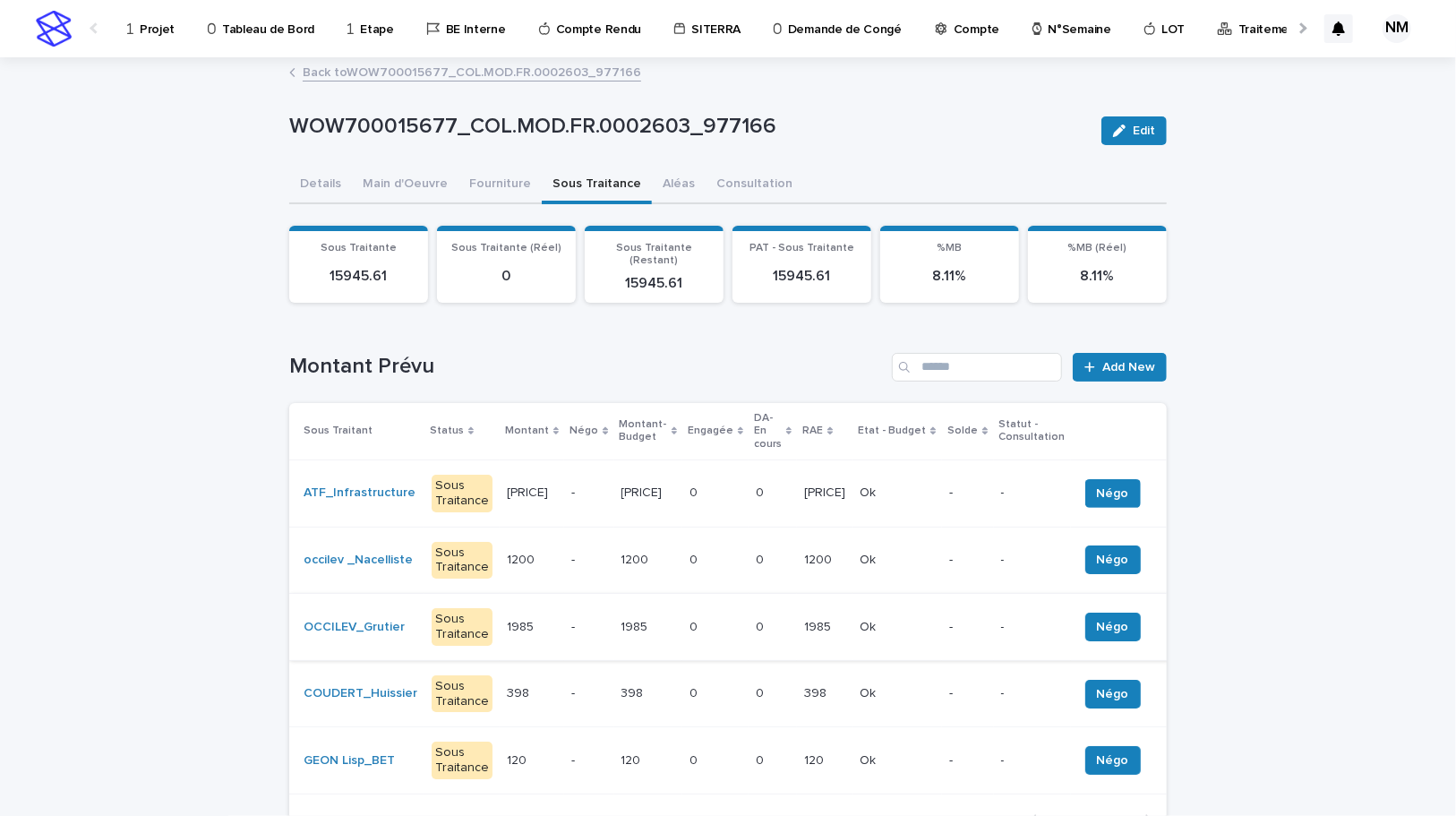 type 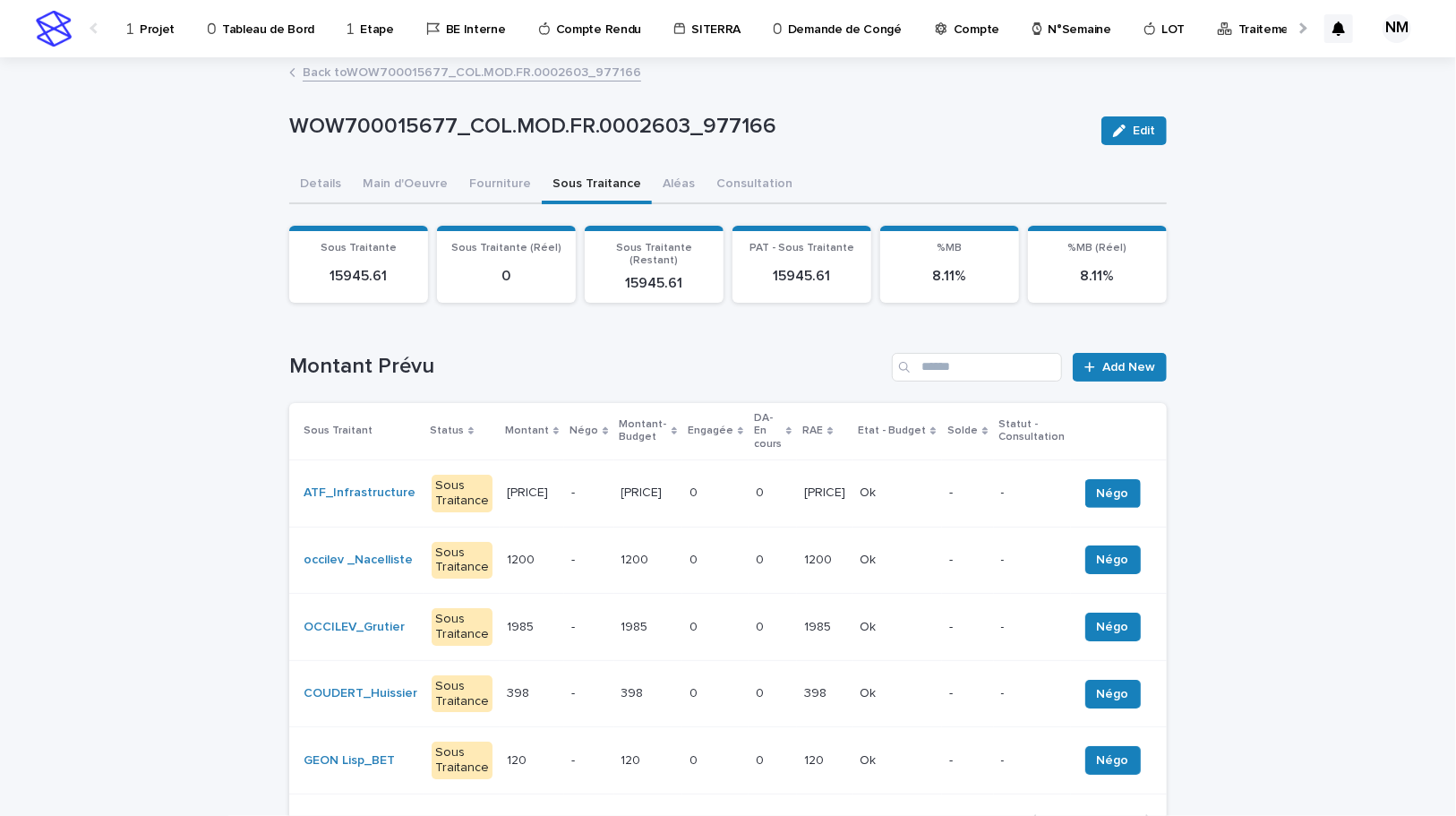 click on "12242.61 12242.61" at bounding box center (825, 493) 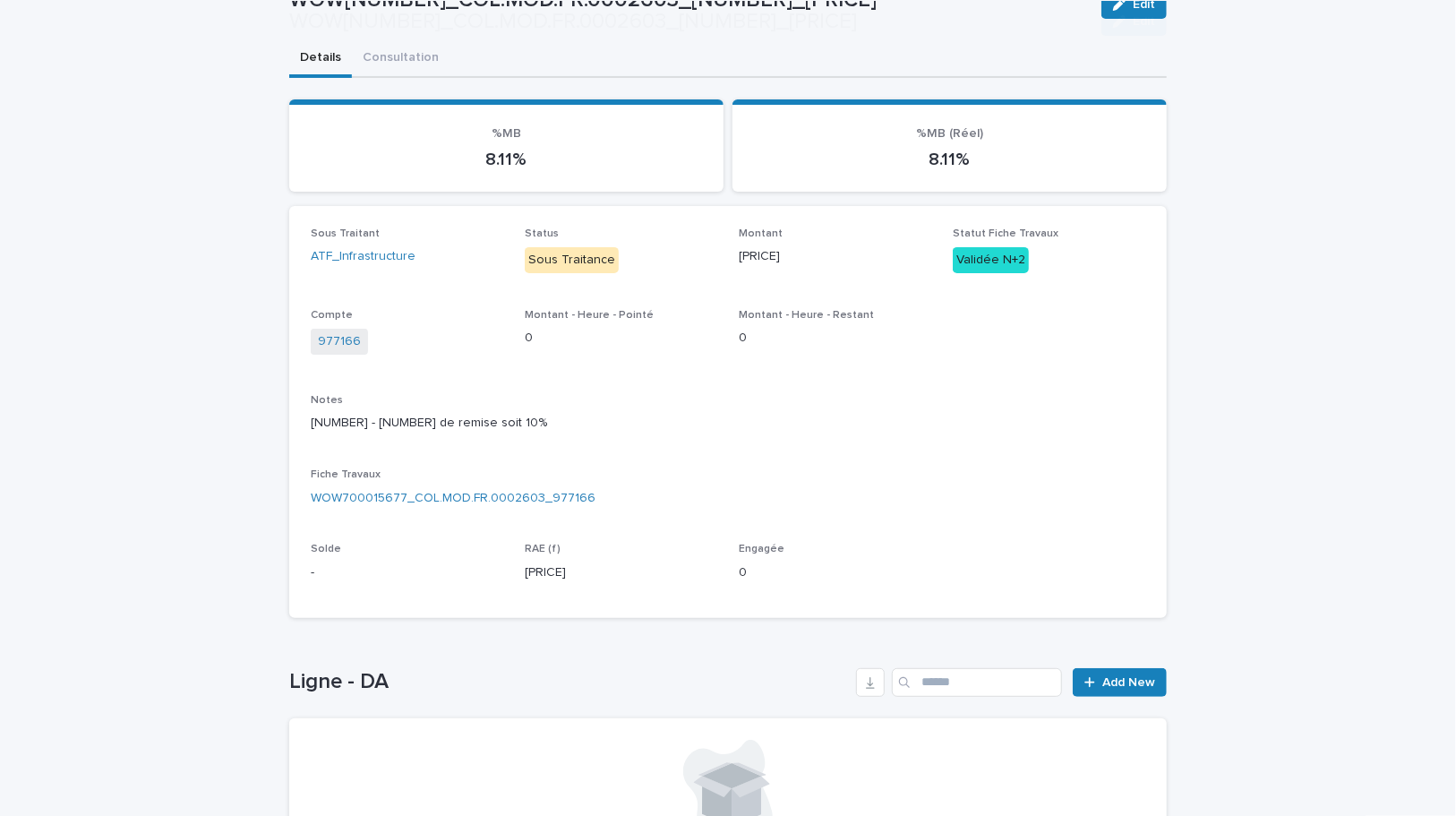 scroll, scrollTop: 325, scrollLeft: 0, axis: vertical 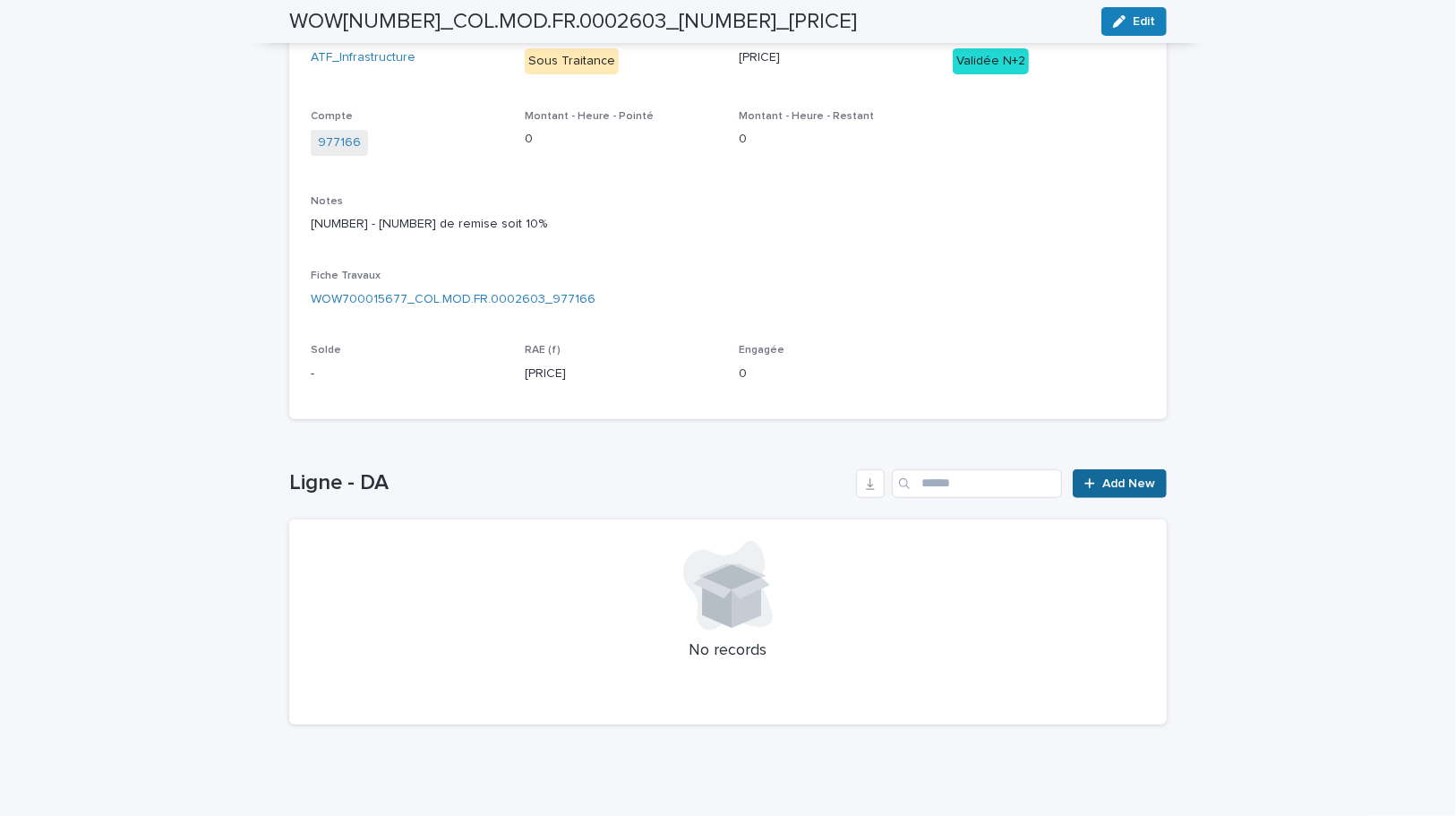 click on "Add New" at bounding box center [1128, 484] 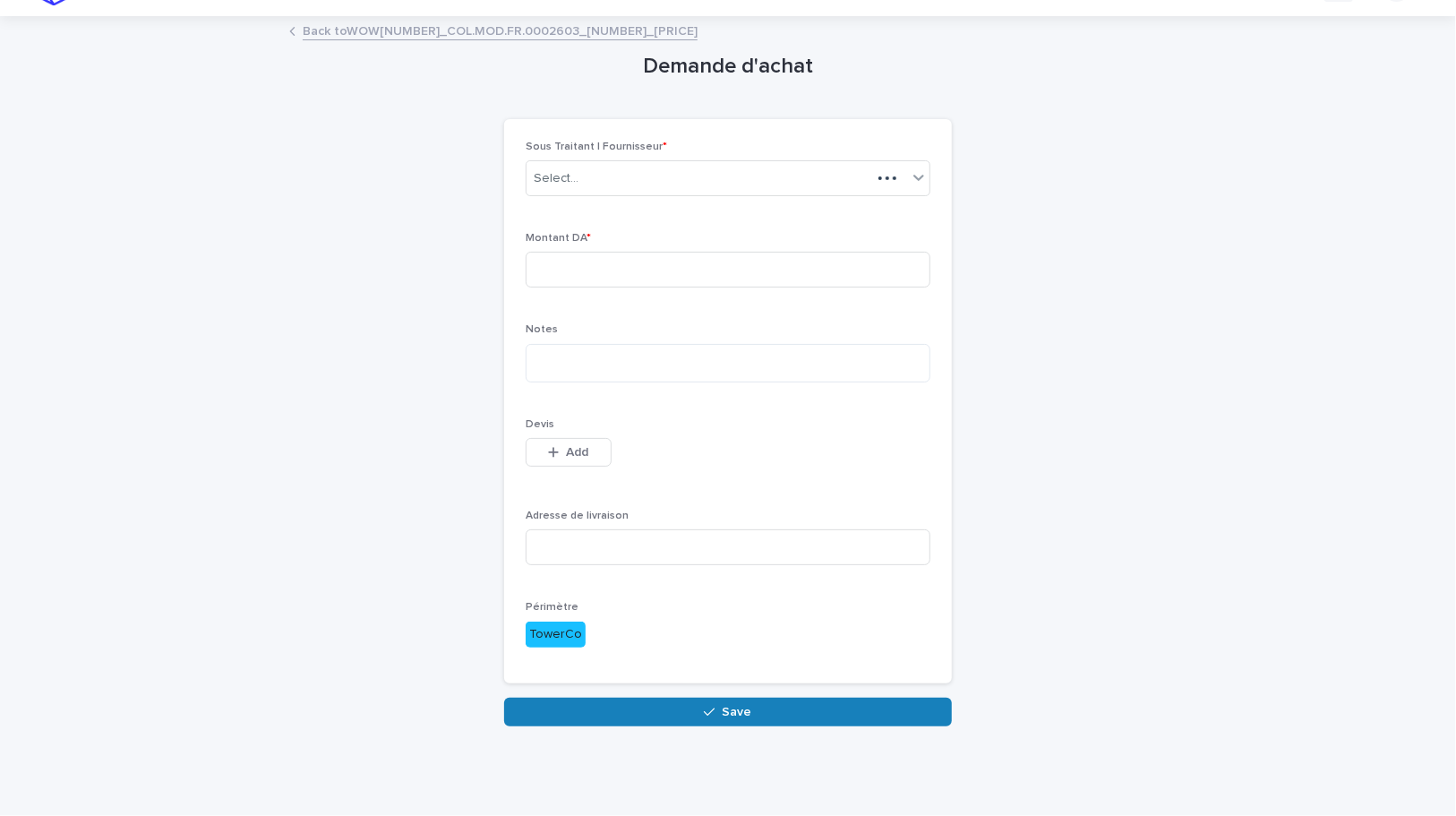 scroll, scrollTop: 3, scrollLeft: 0, axis: vertical 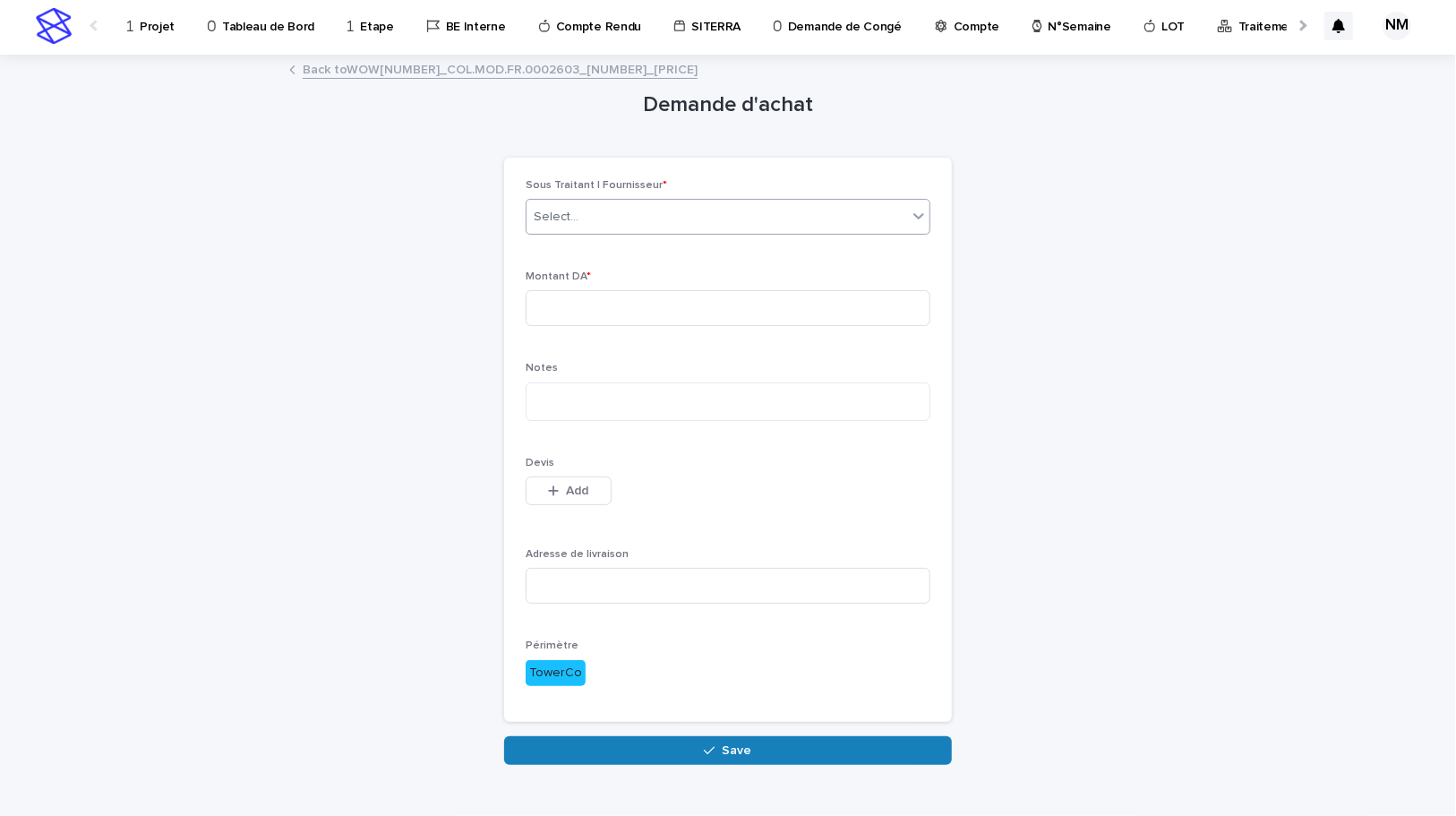 click on "Select..." at bounding box center (716, 217) 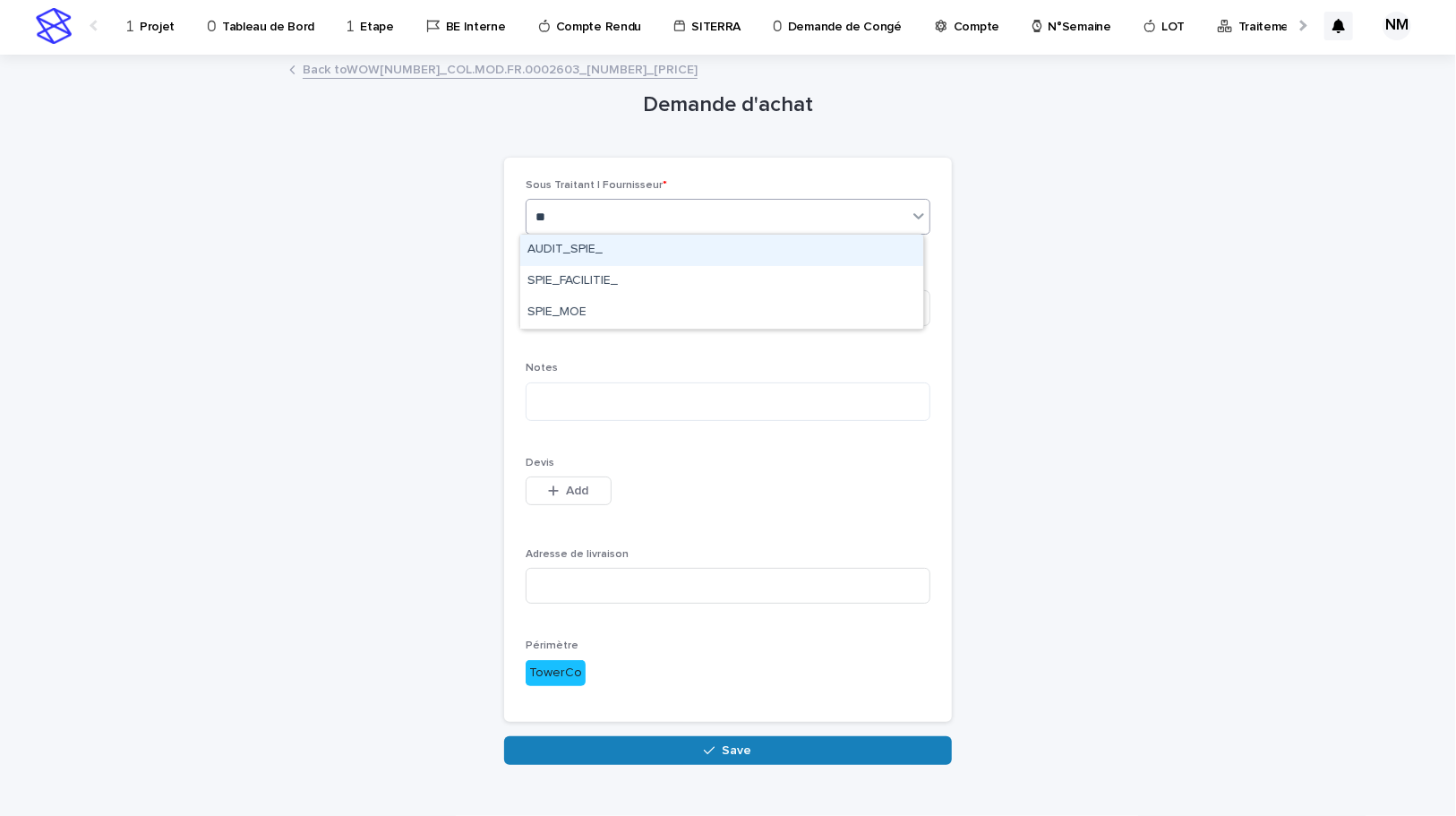 type on "*" 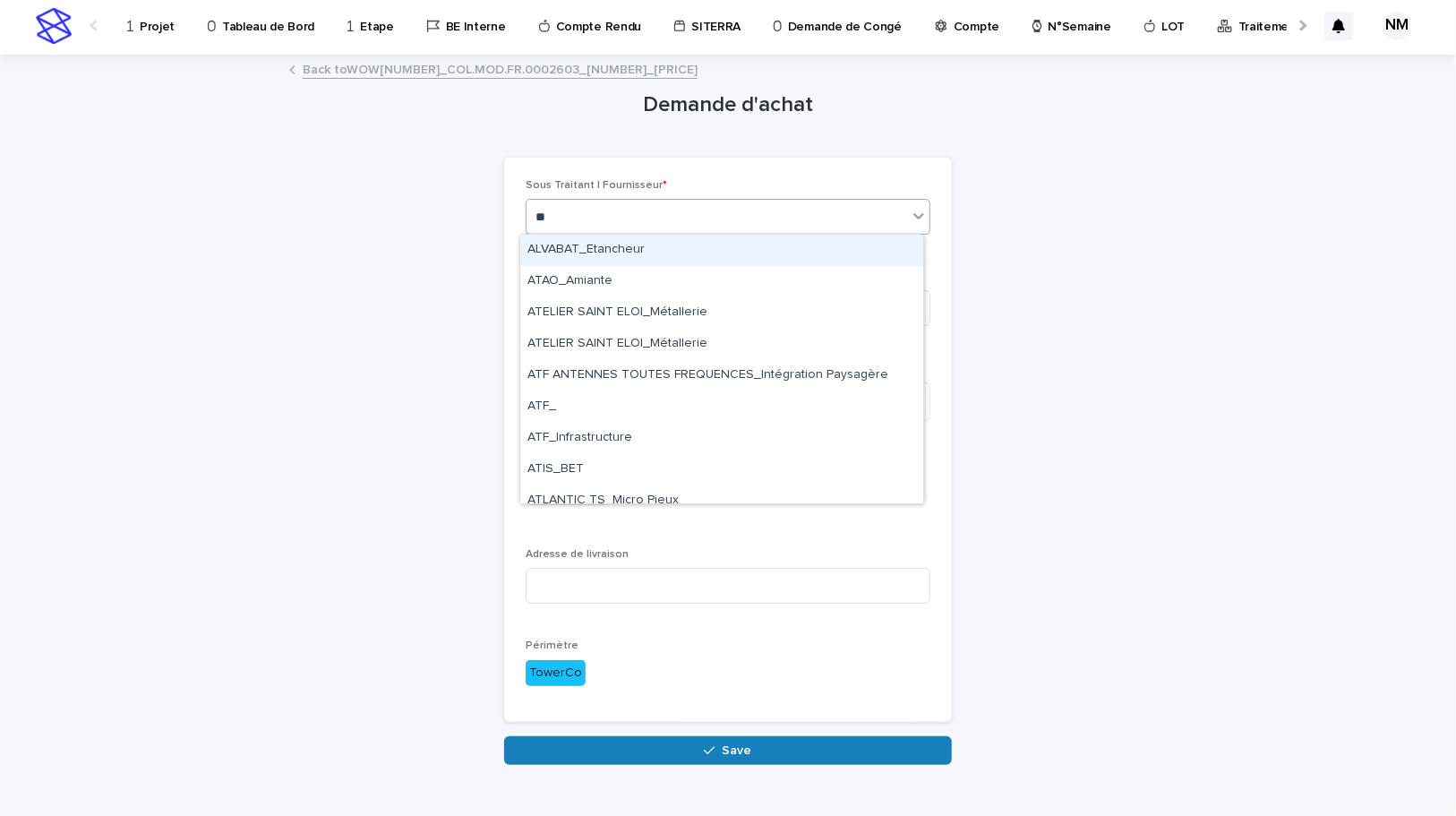type on "***" 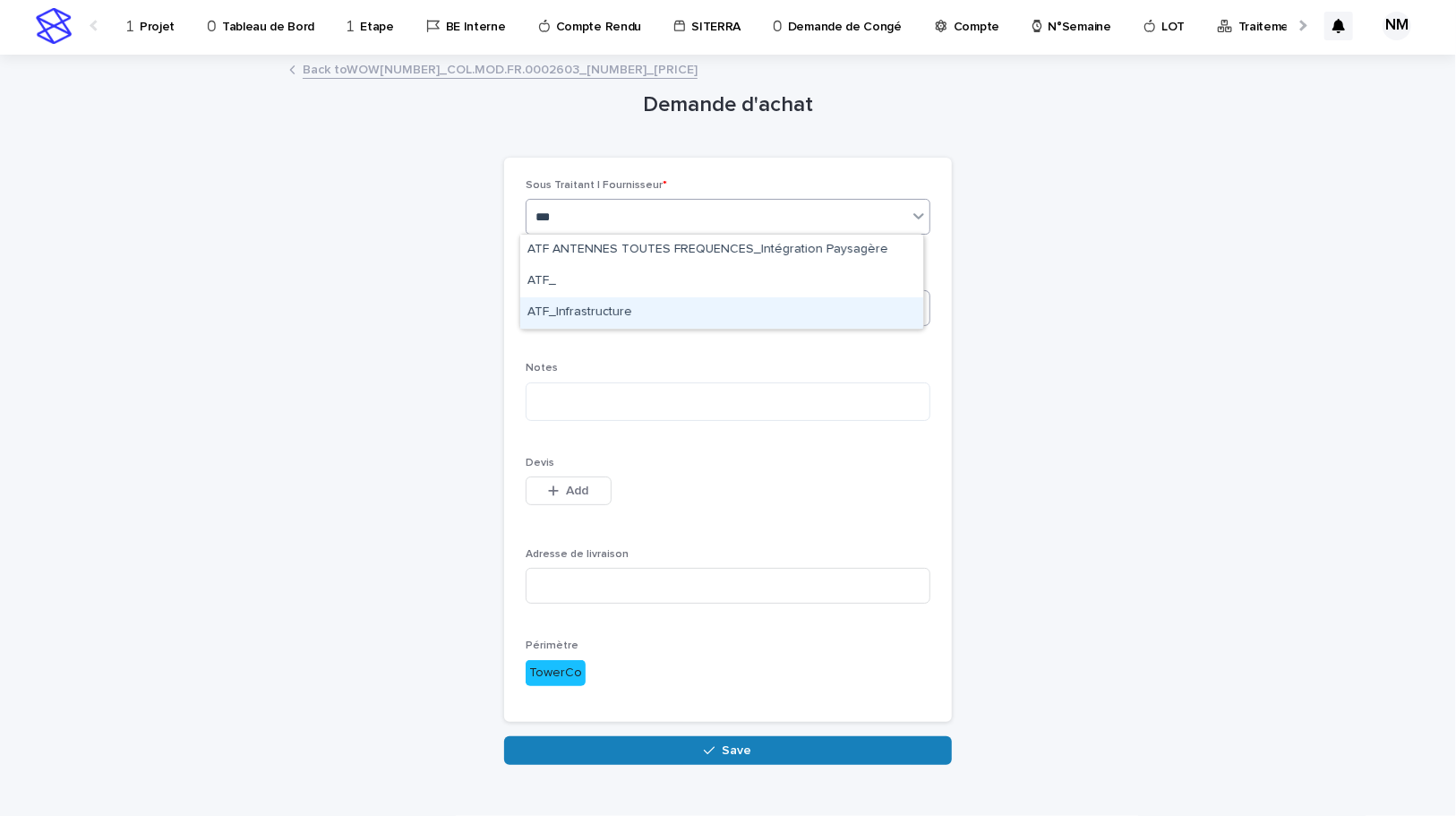 click on "ATF_Infrastructure" at bounding box center [722, 313] 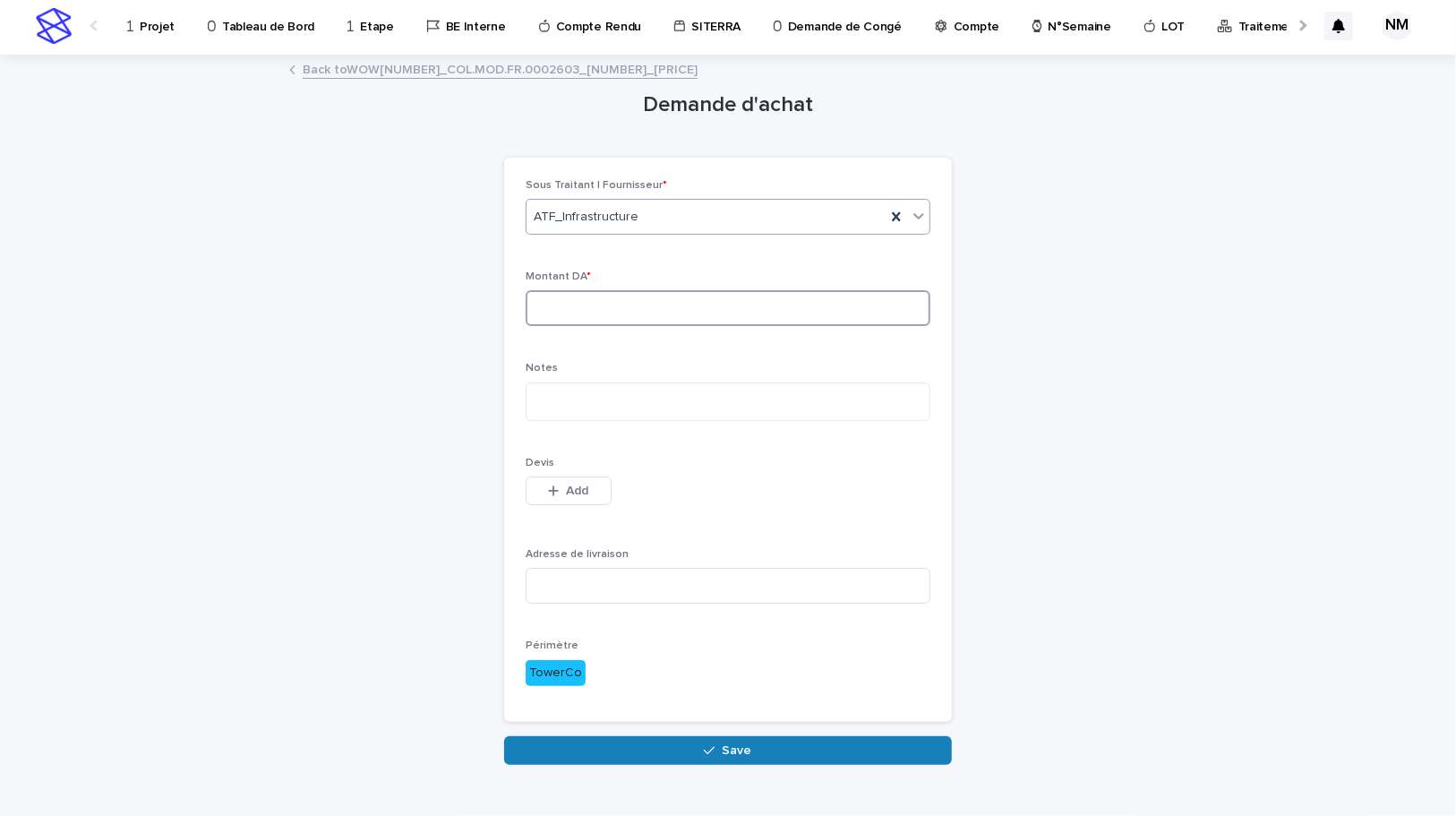 click at bounding box center [728, 308] 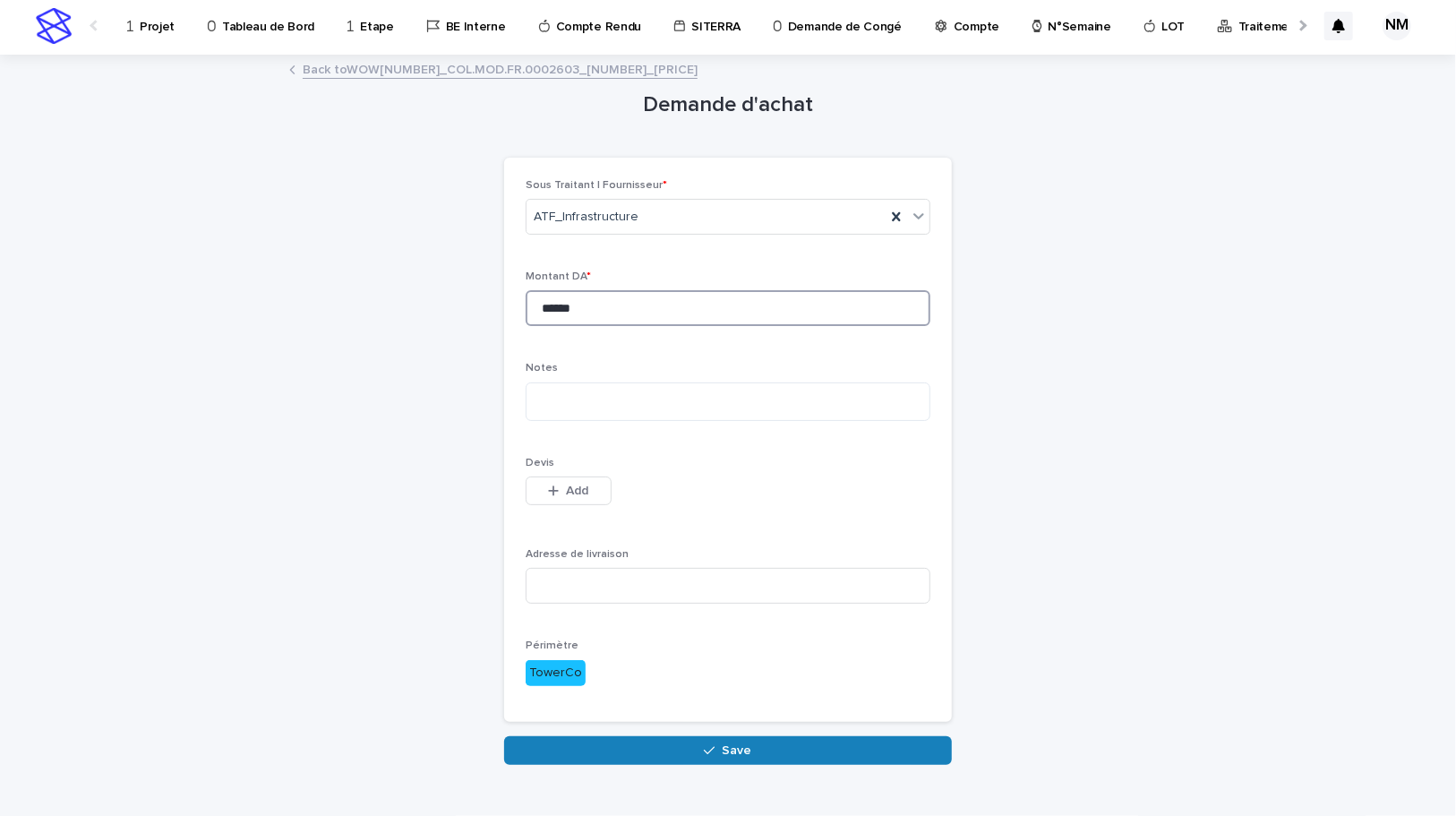 scroll, scrollTop: 0, scrollLeft: 0, axis: both 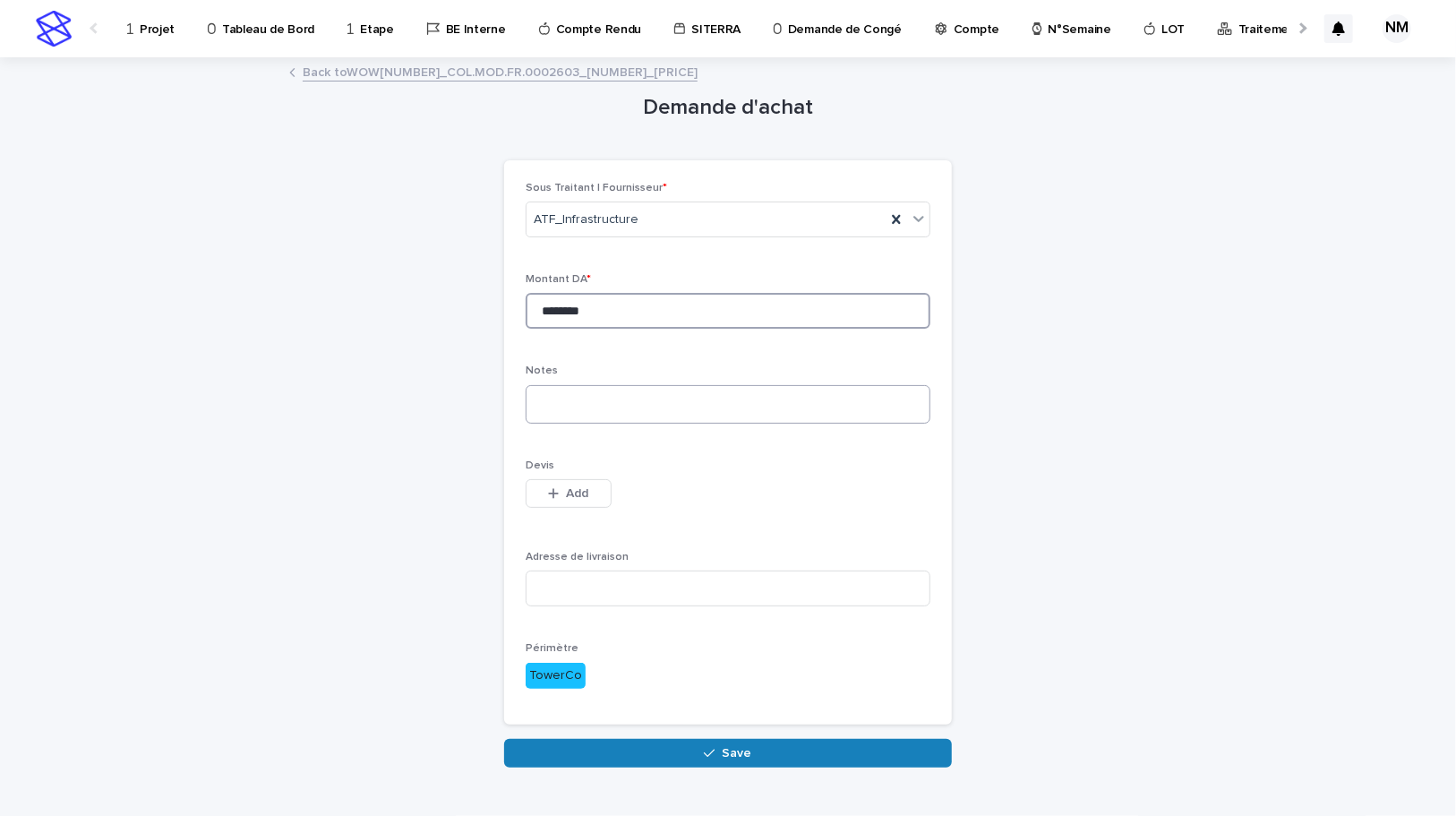 type on "********" 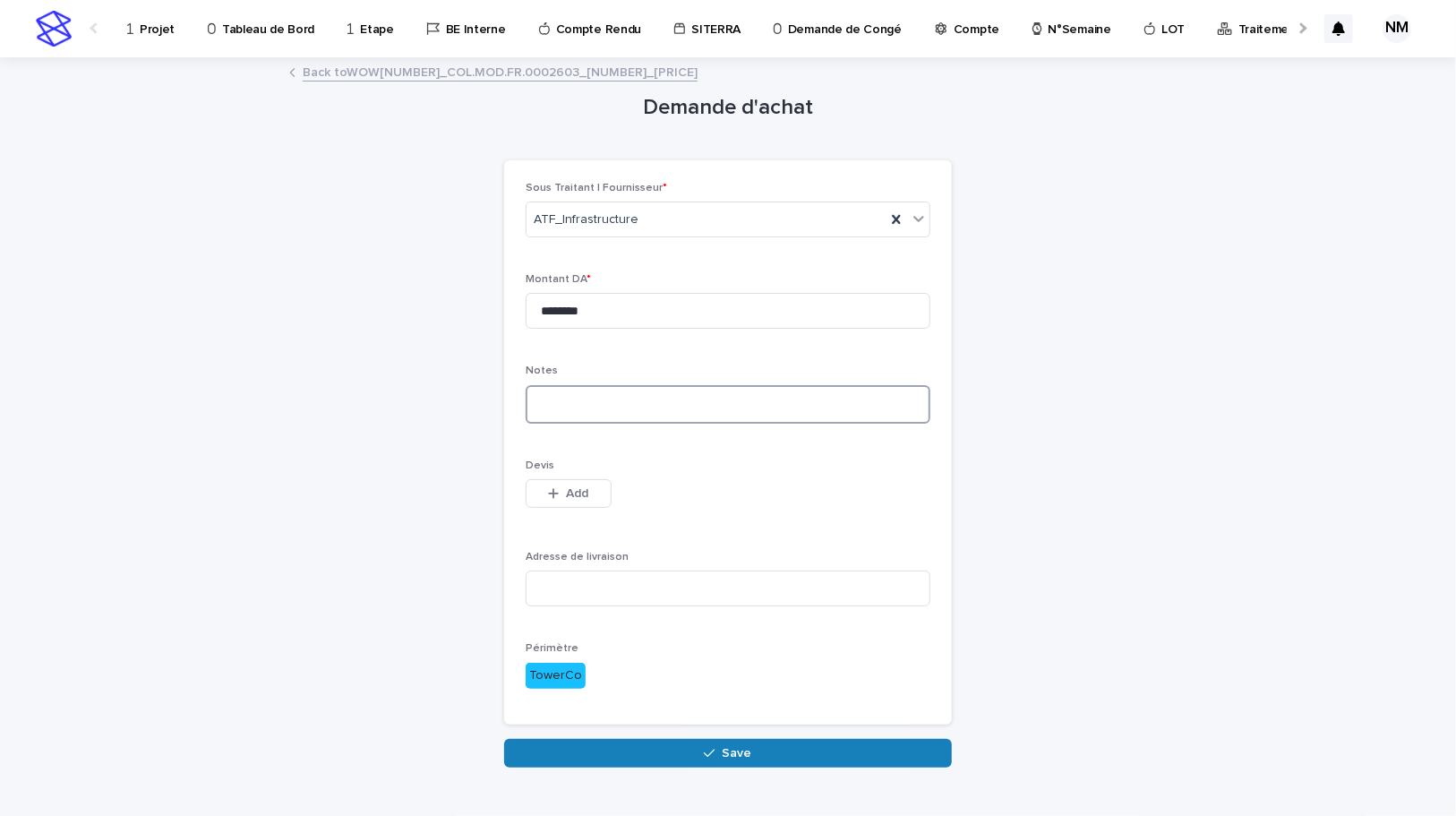 click at bounding box center (728, 404) 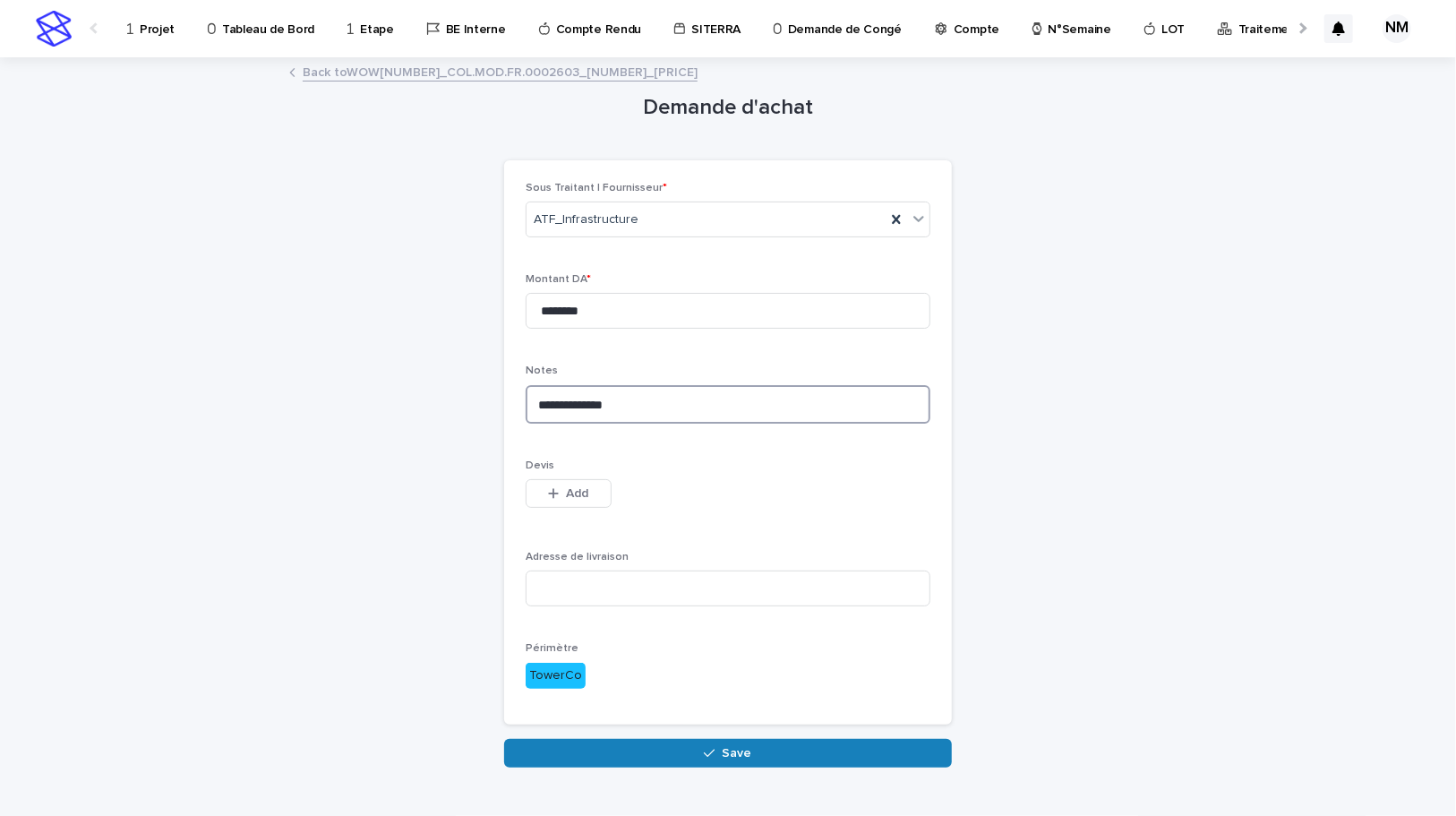 click on "**********" at bounding box center [728, 404] 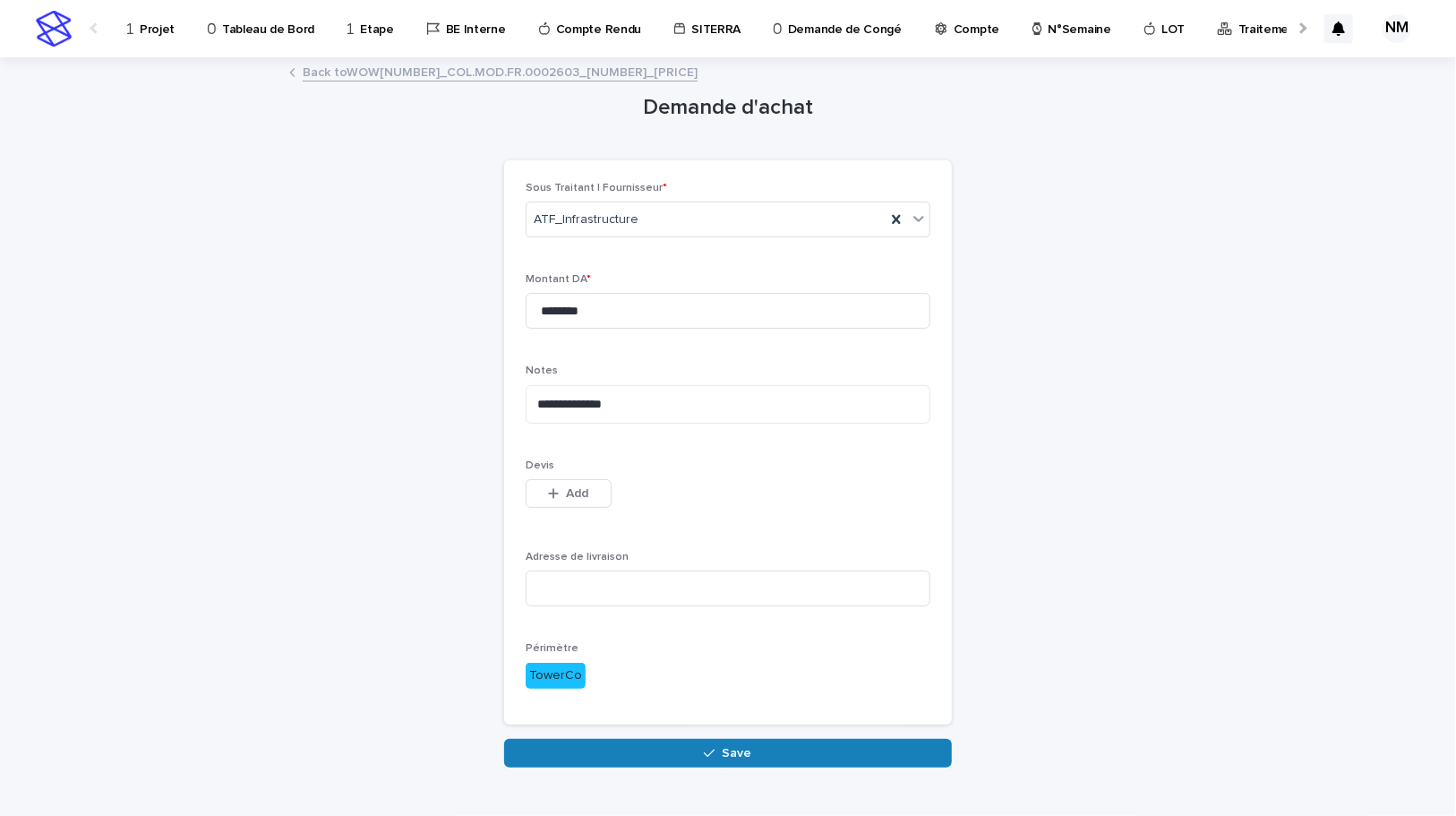 click on "This file cannot be opened Download File Add" at bounding box center (728, 497) 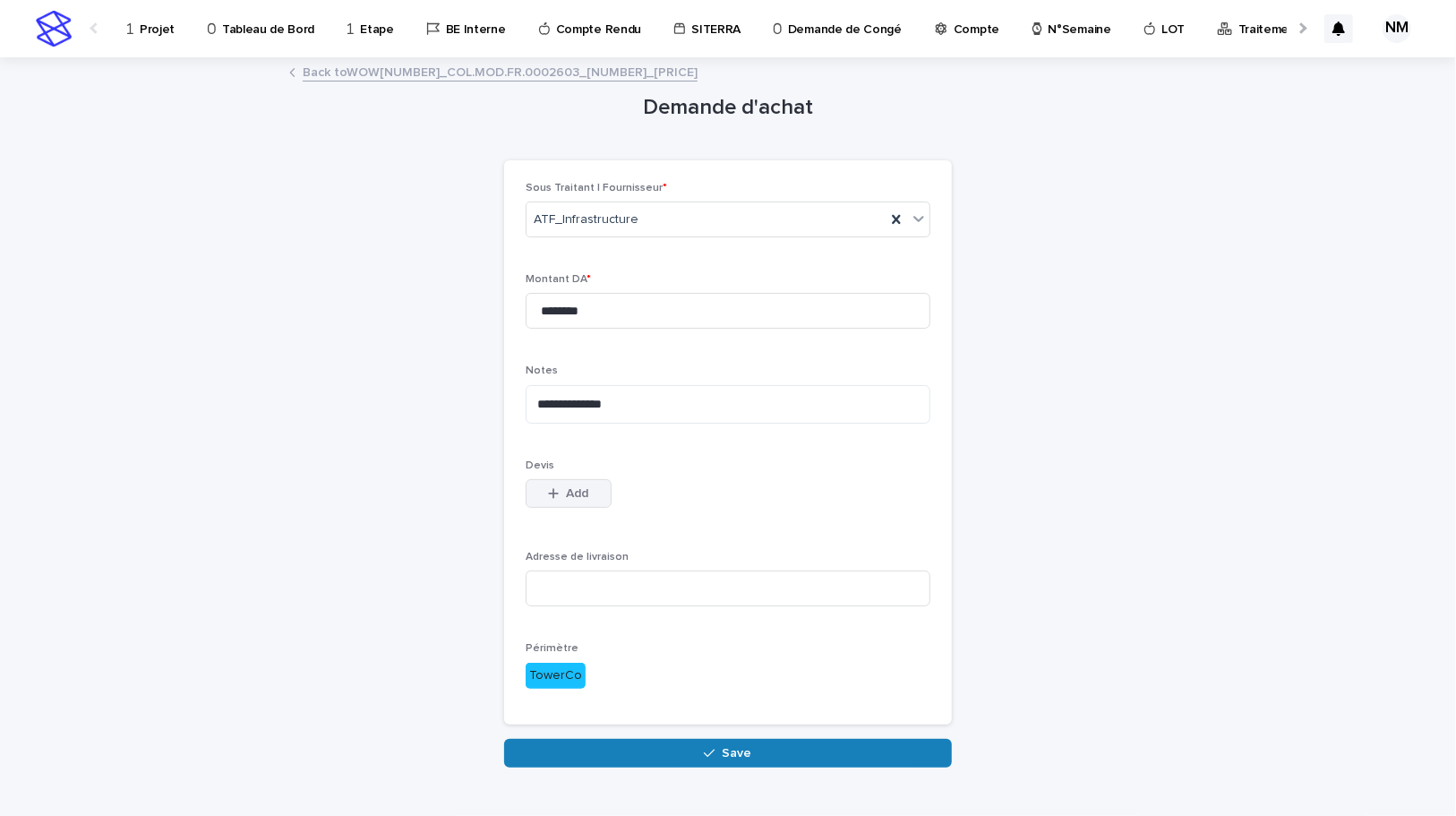 click on "Add" at bounding box center [569, 494] 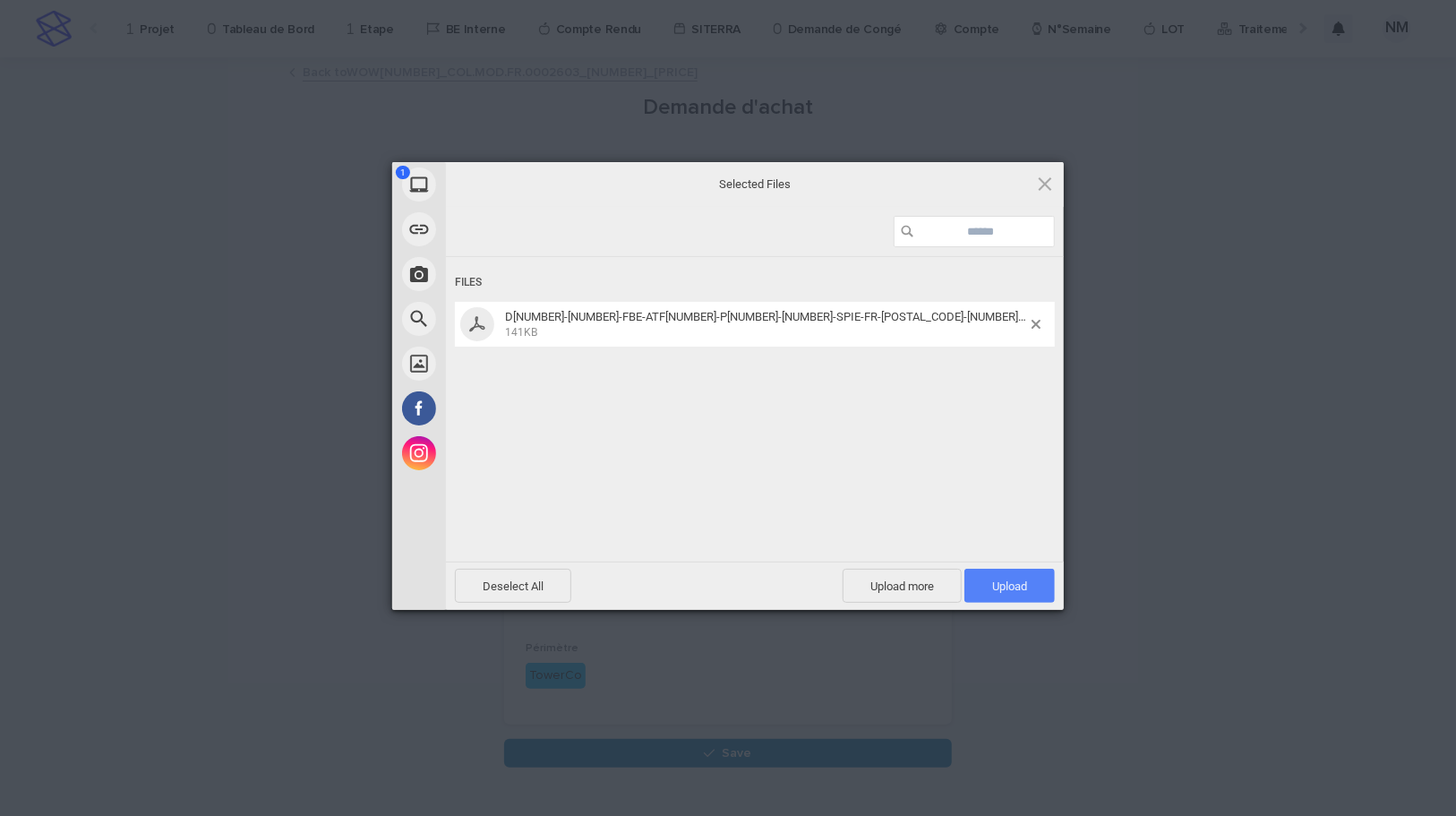 click on "Upload
1" at bounding box center [1009, 586] 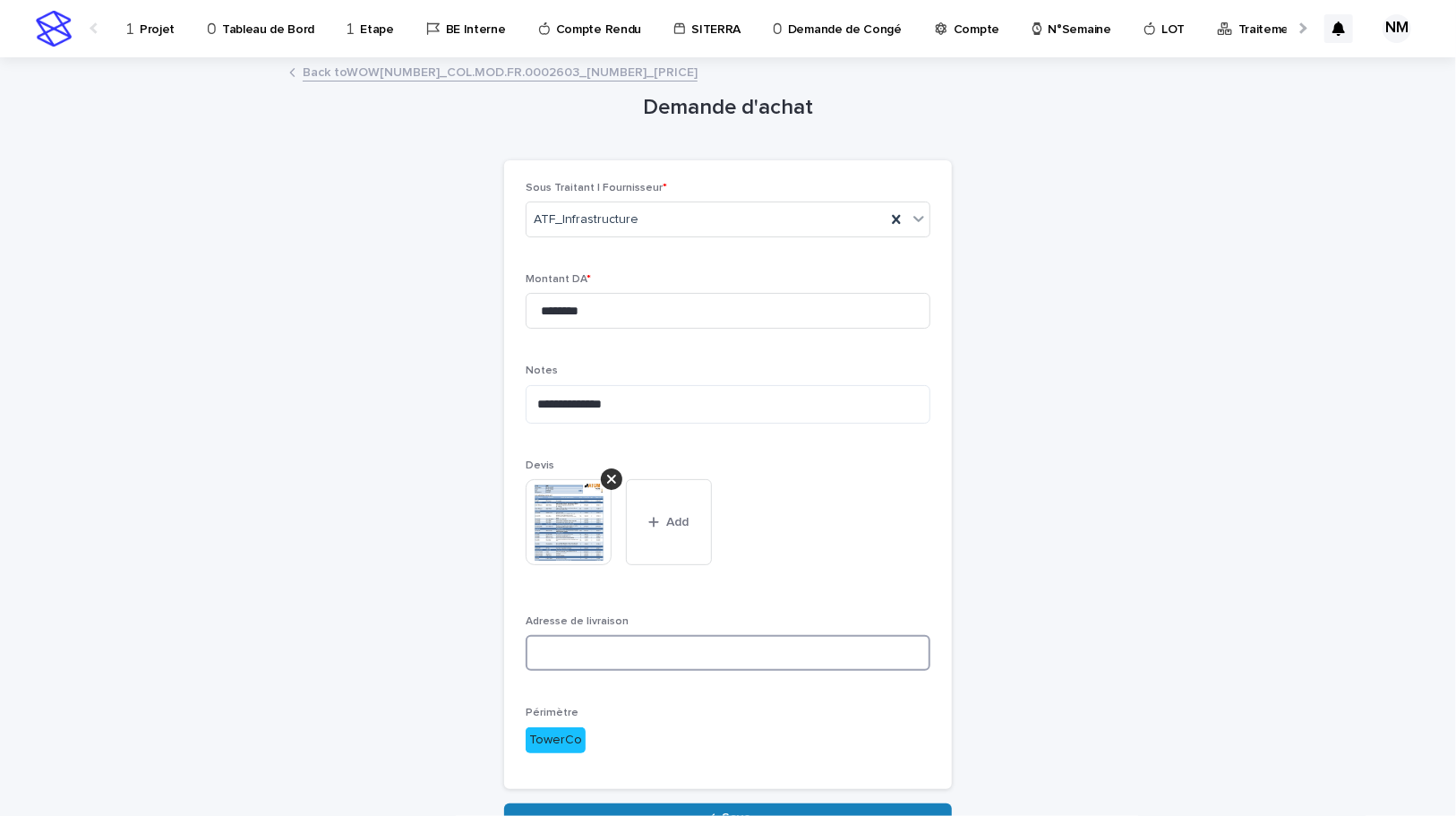click at bounding box center [728, 653] 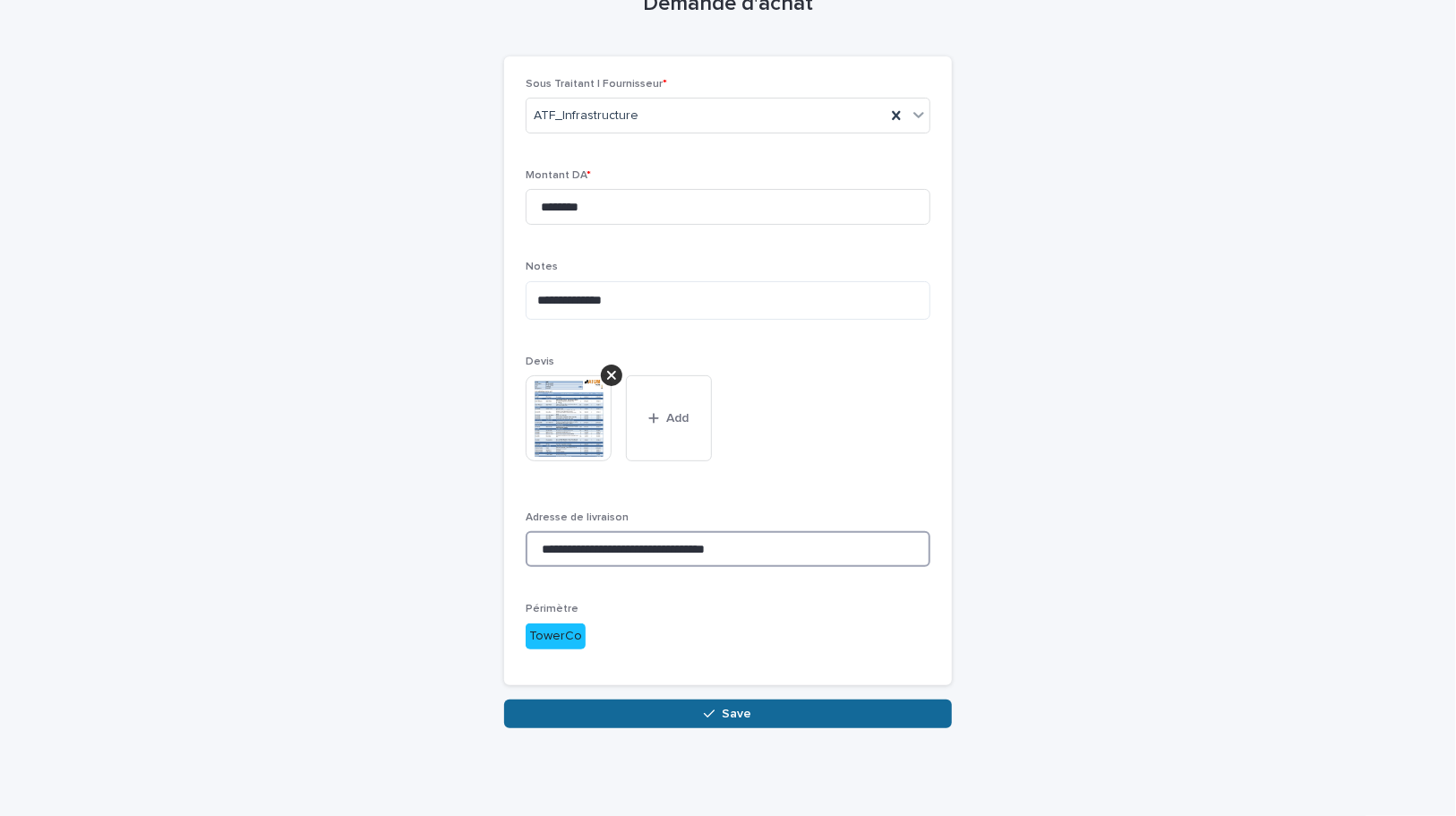 scroll, scrollTop: 105, scrollLeft: 0, axis: vertical 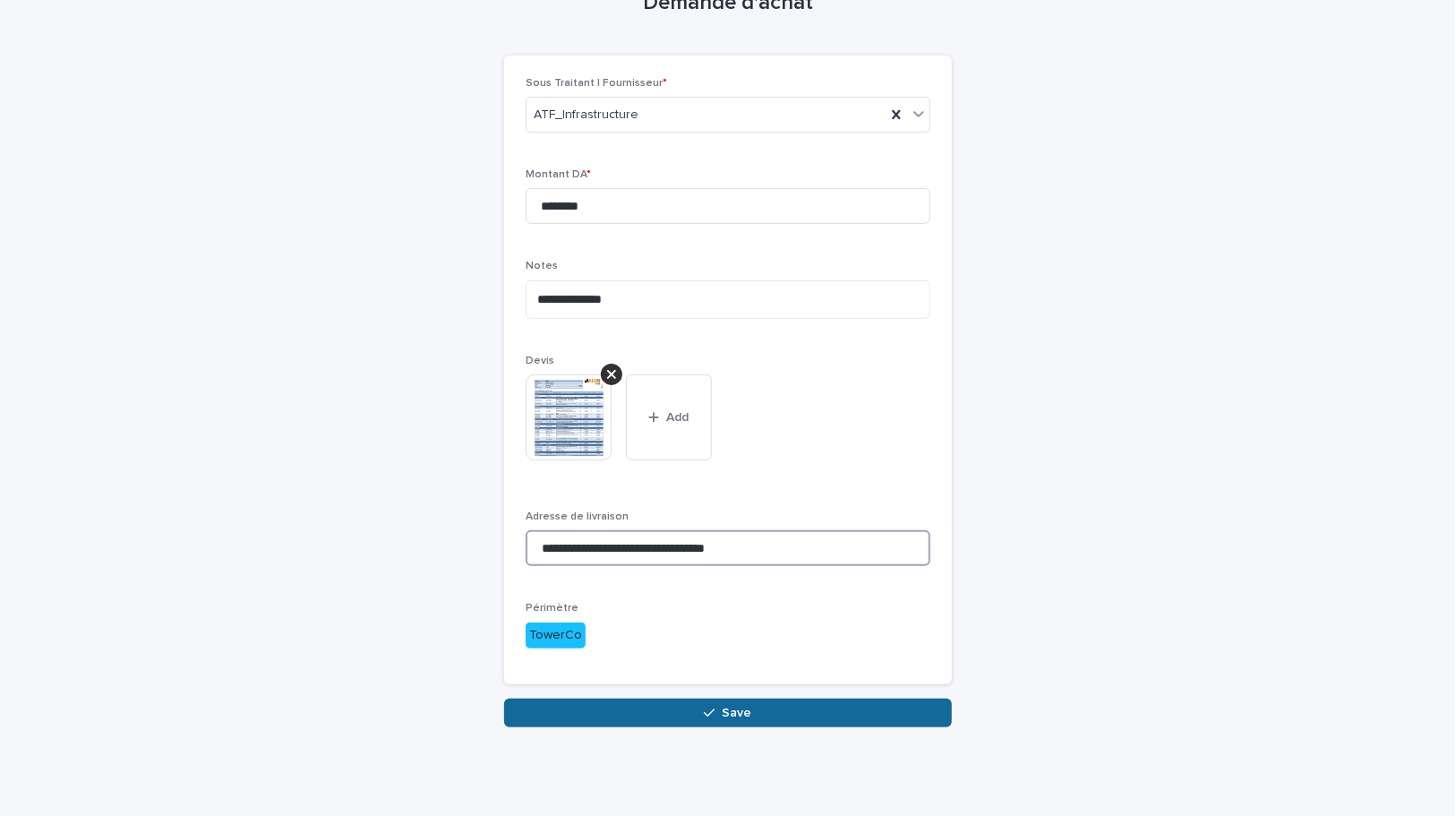 type on "**********" 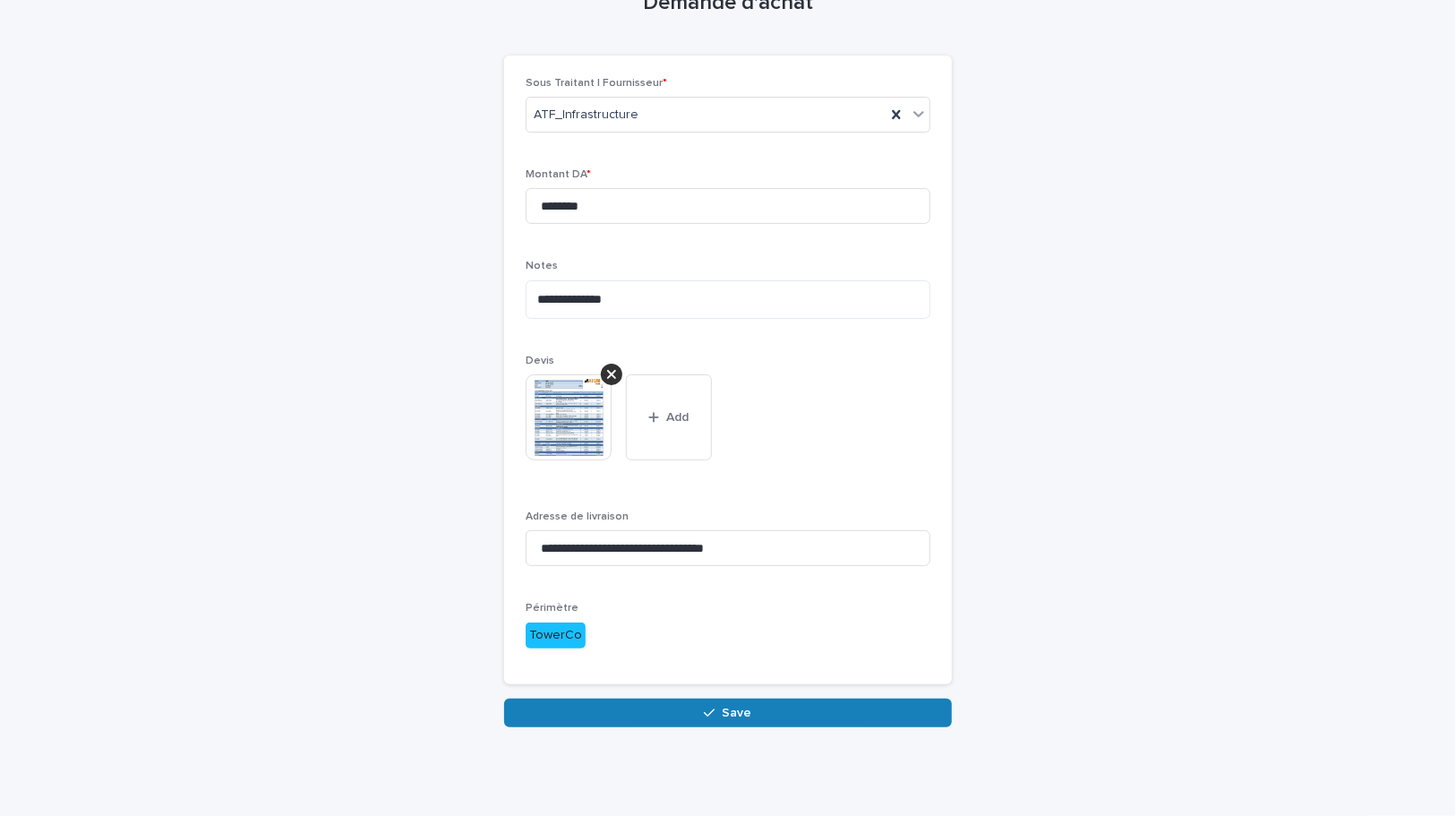 click on "Save" at bounding box center [728, 713] 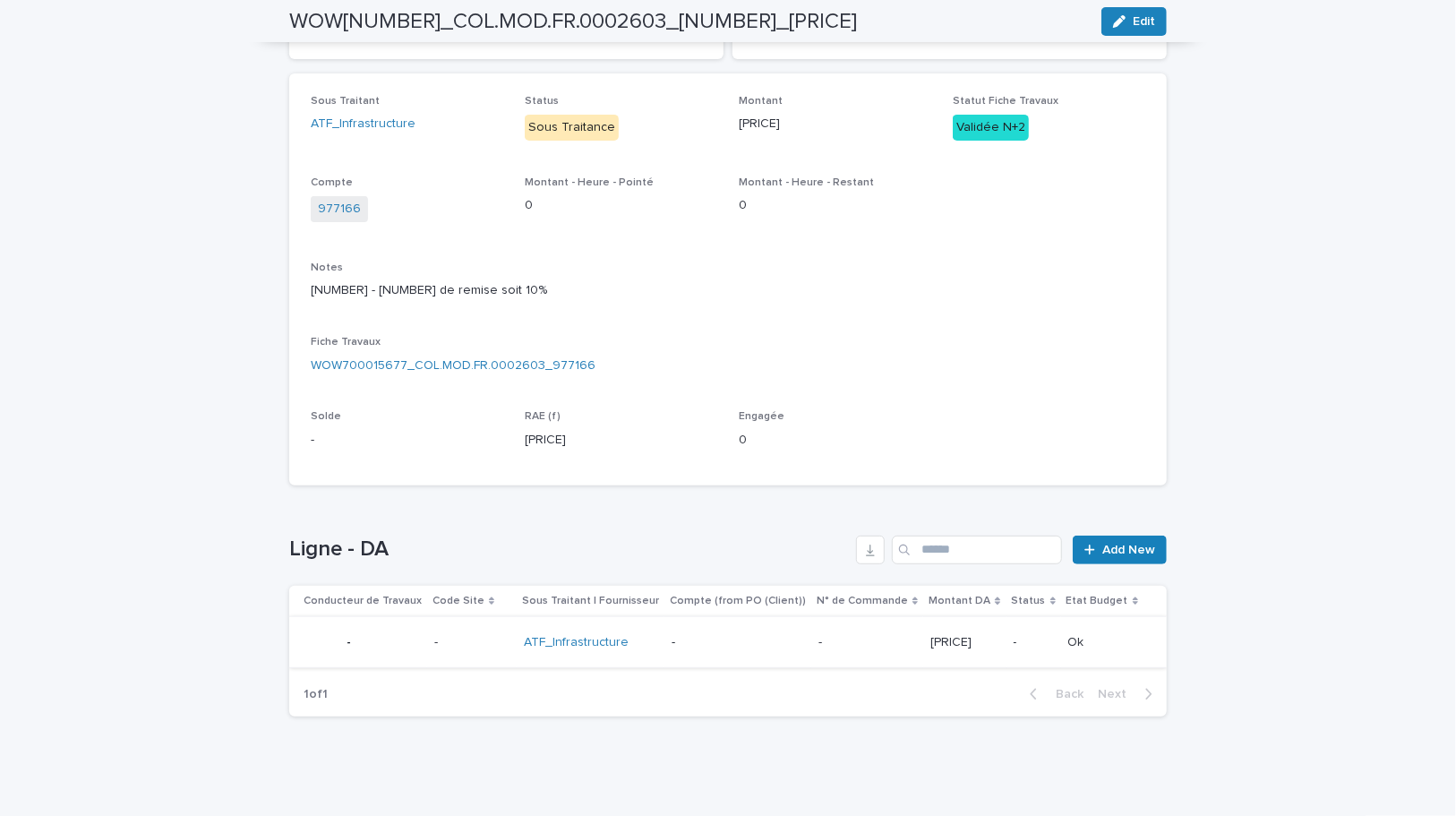 scroll, scrollTop: 261, scrollLeft: 0, axis: vertical 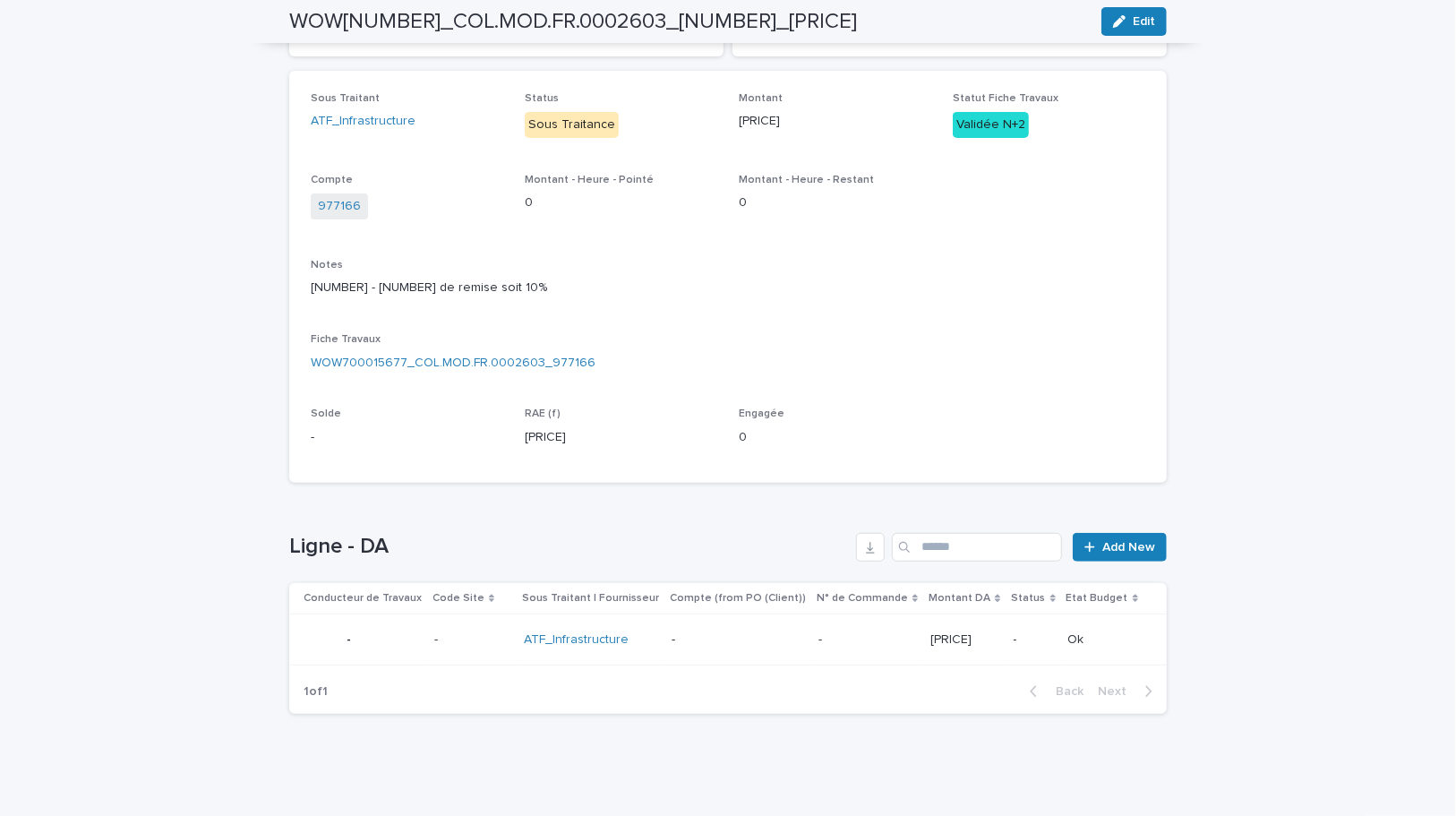 click at bounding box center (867, 640) 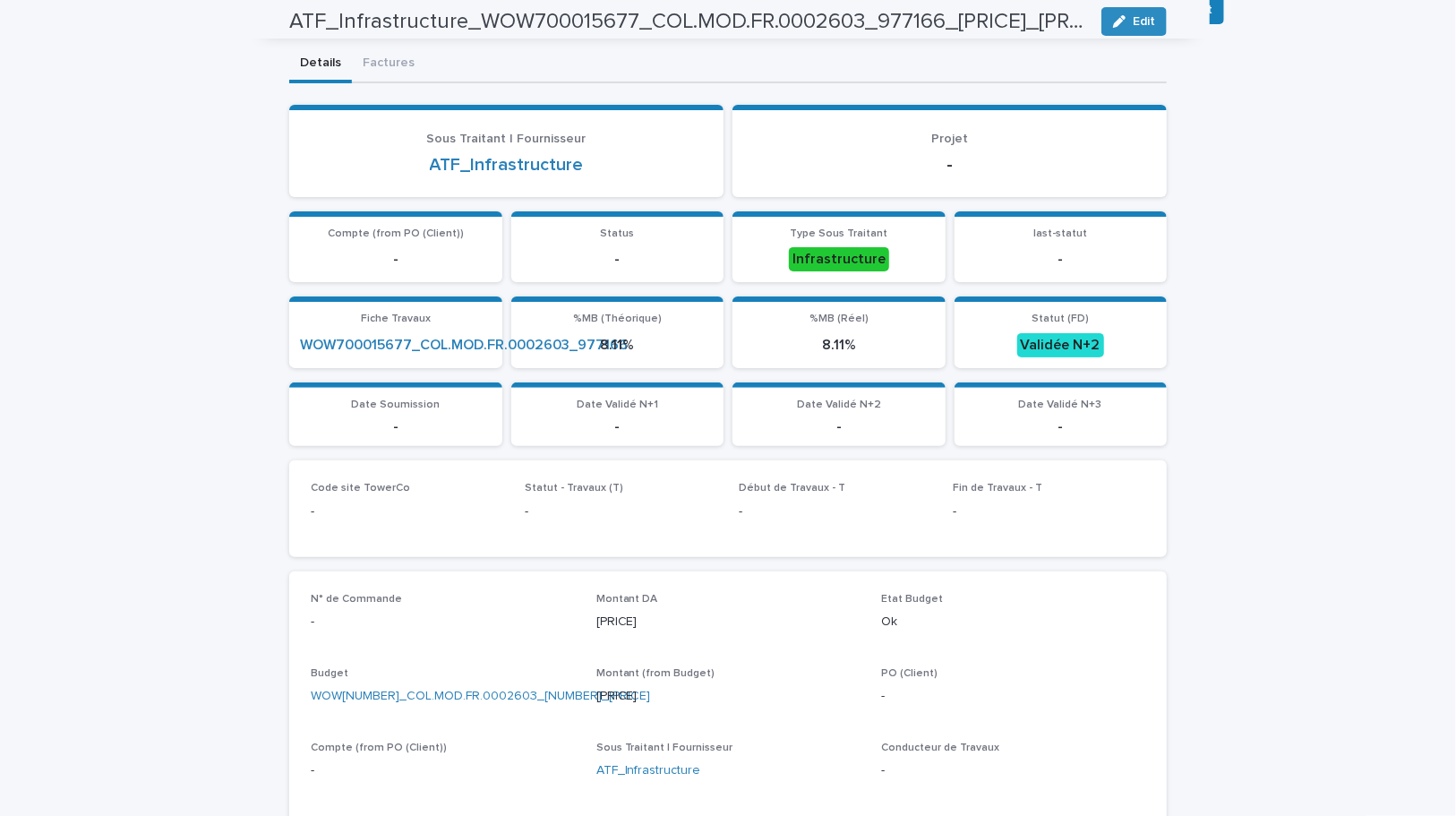 scroll, scrollTop: 0, scrollLeft: 0, axis: both 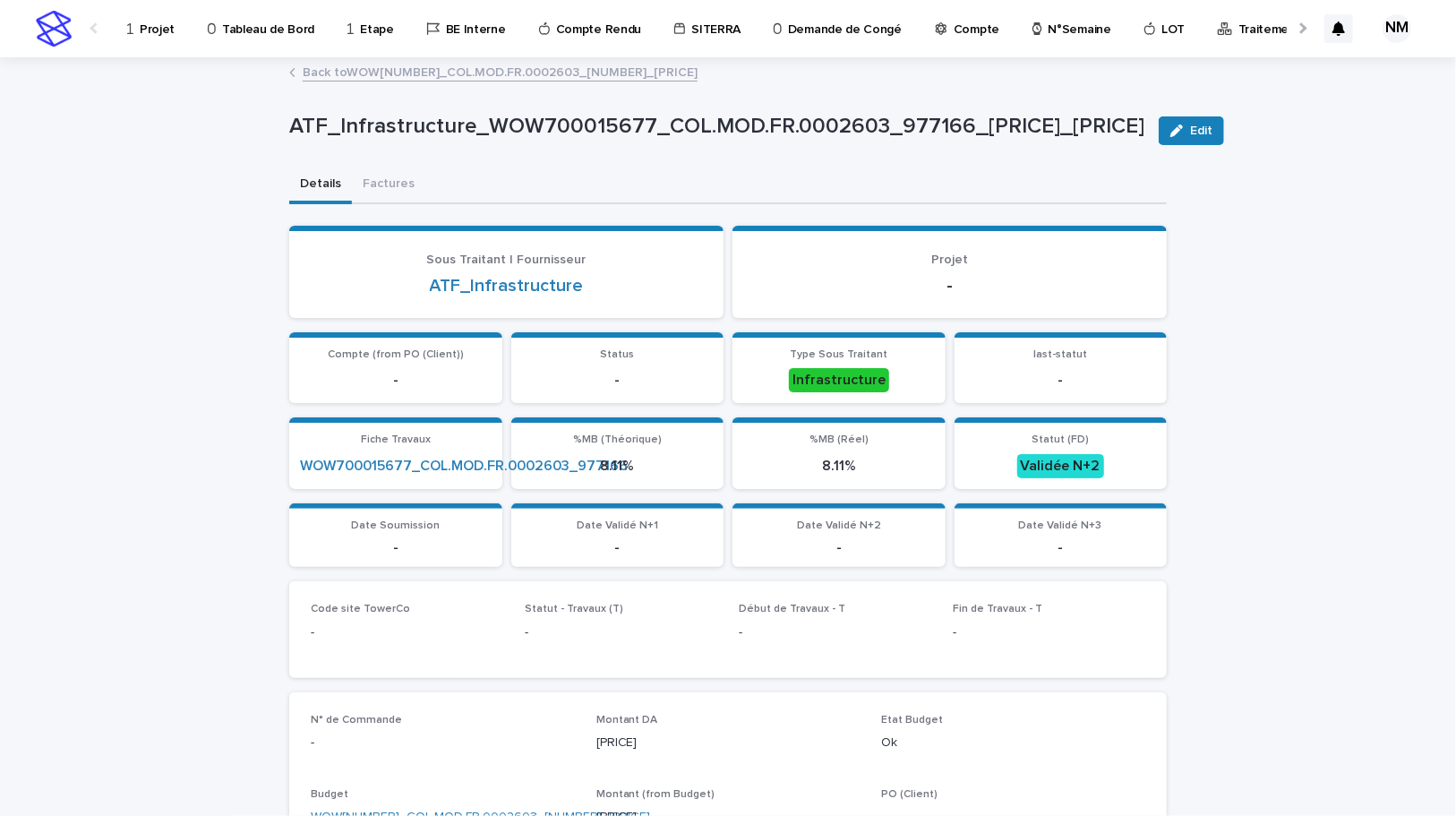 click on "Back to WOW700015677_COL.MOD.FR.0002603_977166_12242.61" at bounding box center [500, 71] 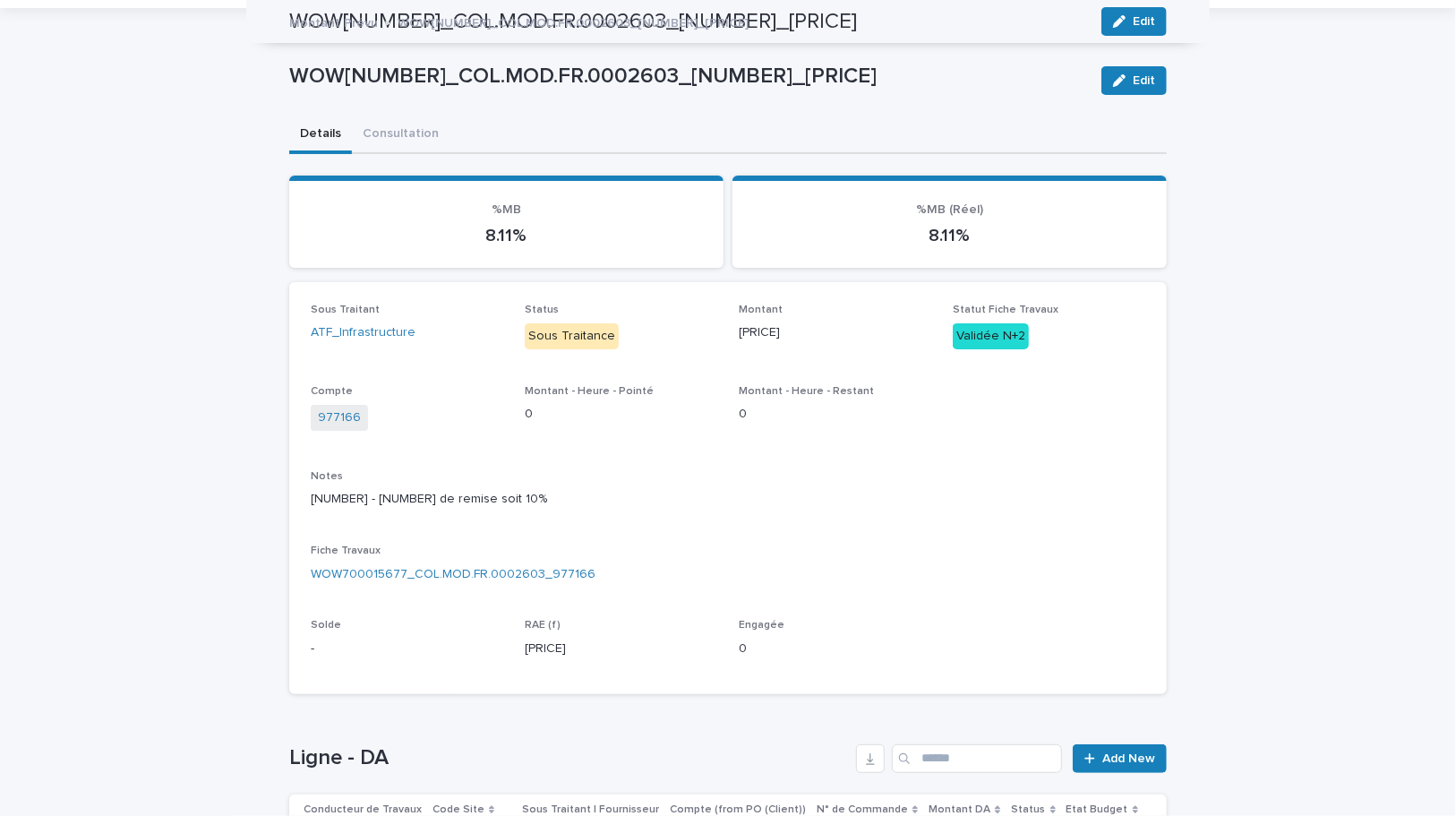 scroll, scrollTop: 0, scrollLeft: 0, axis: both 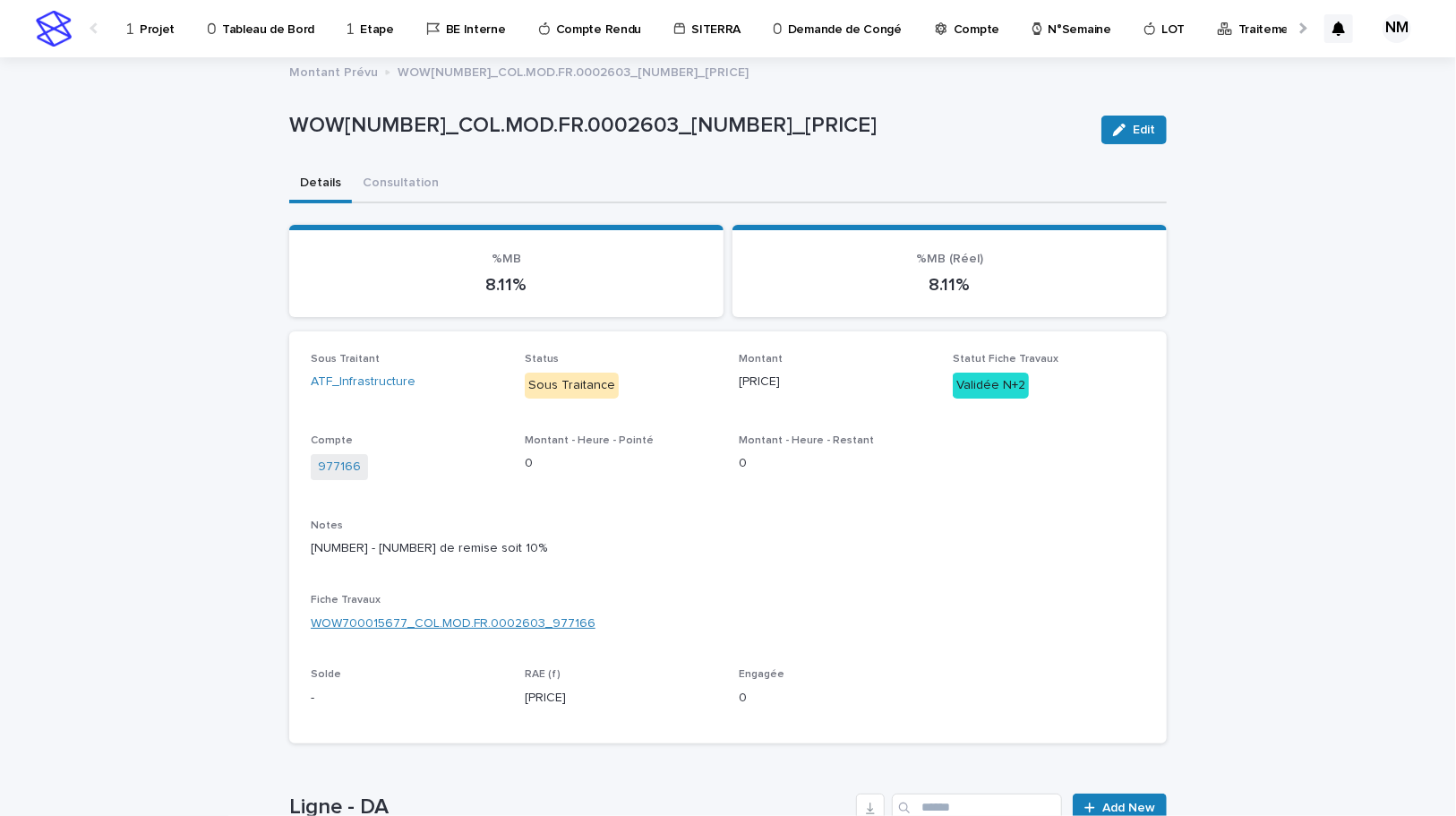 click on "WOW700015677_COL.MOD.FR.0002603_977166" at bounding box center (453, 623) 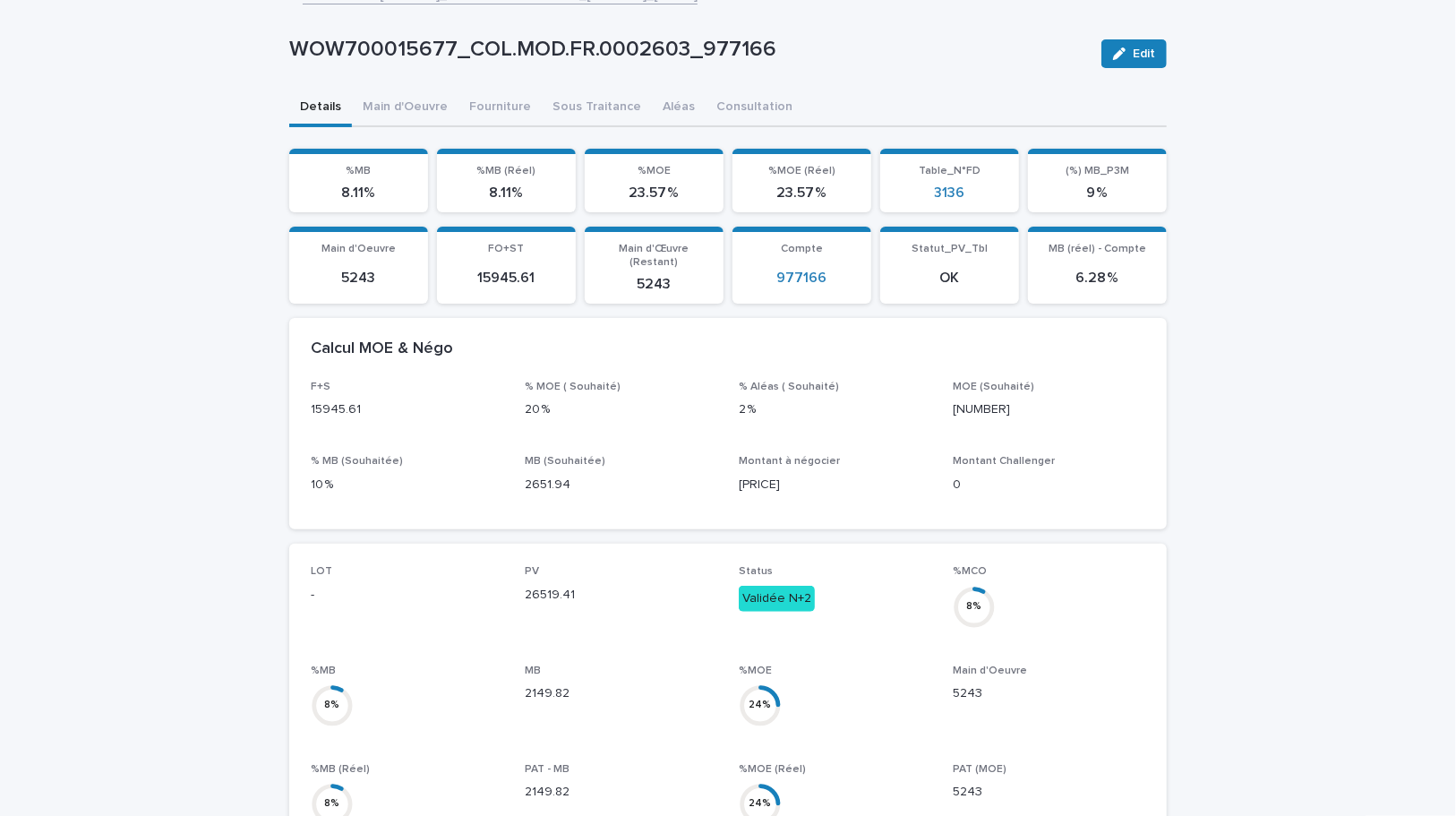 scroll, scrollTop: 0, scrollLeft: 0, axis: both 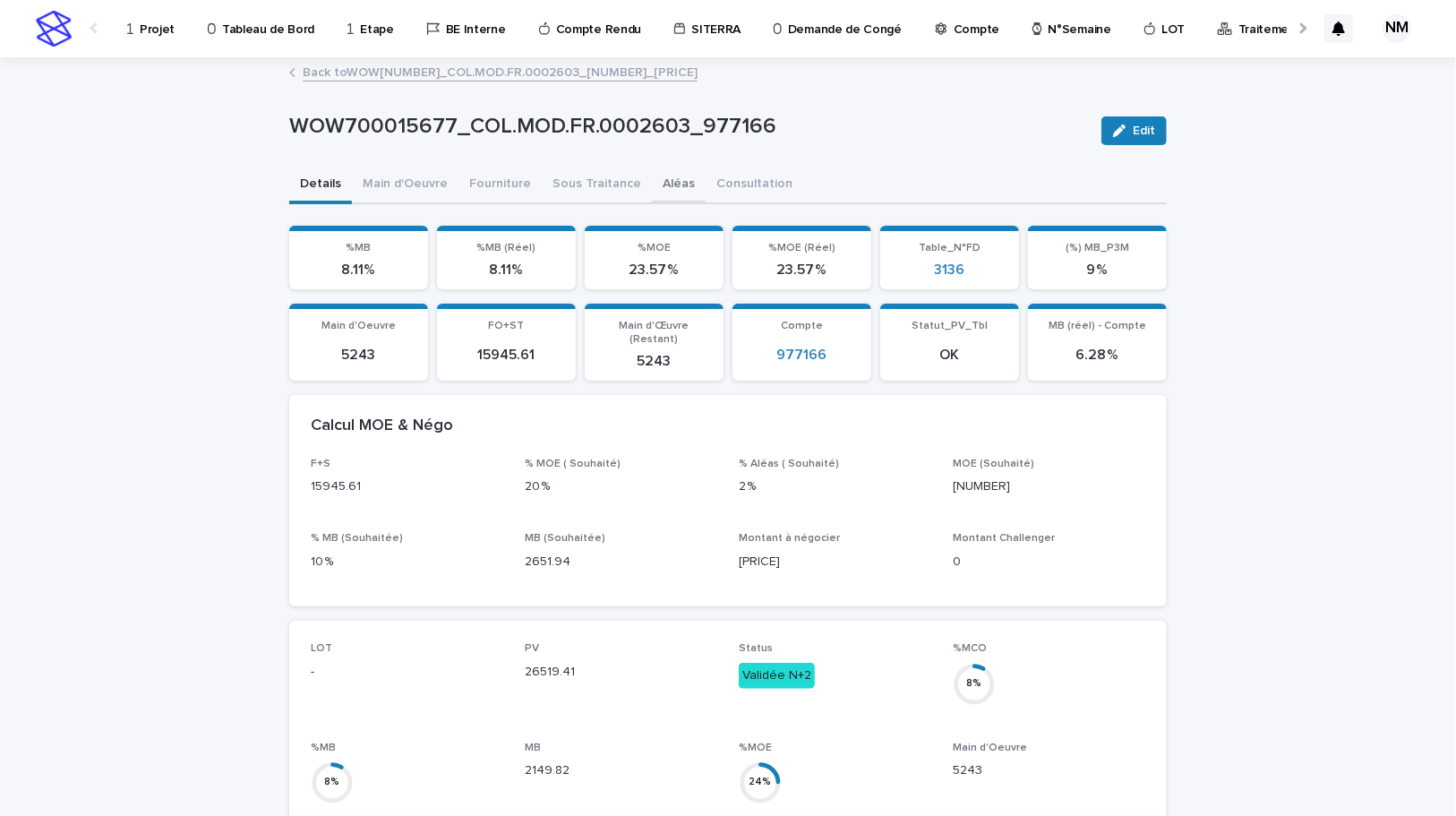 click on "Aléas" at bounding box center [679, 185] 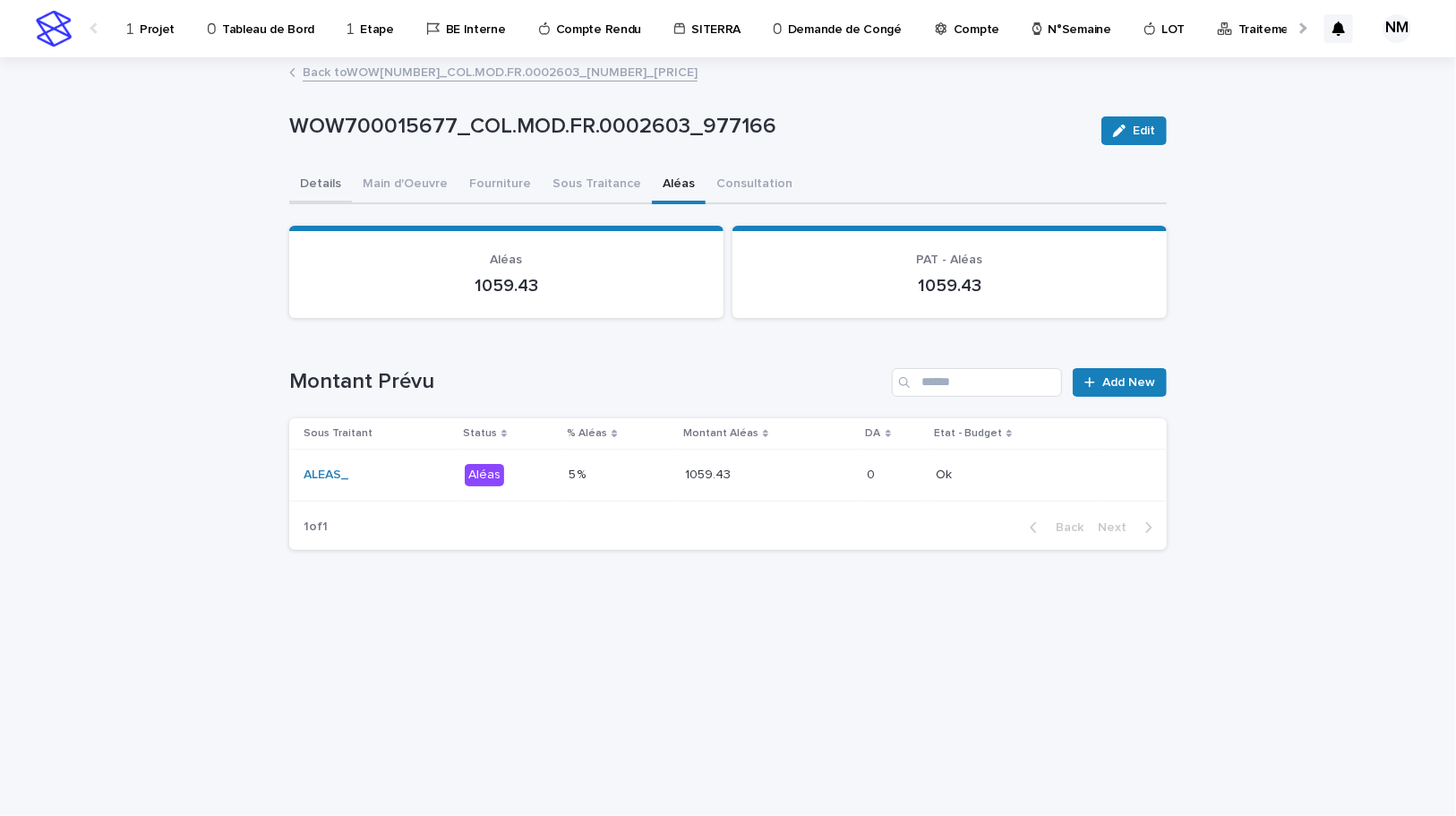 click on "Details" at bounding box center [321, 185] 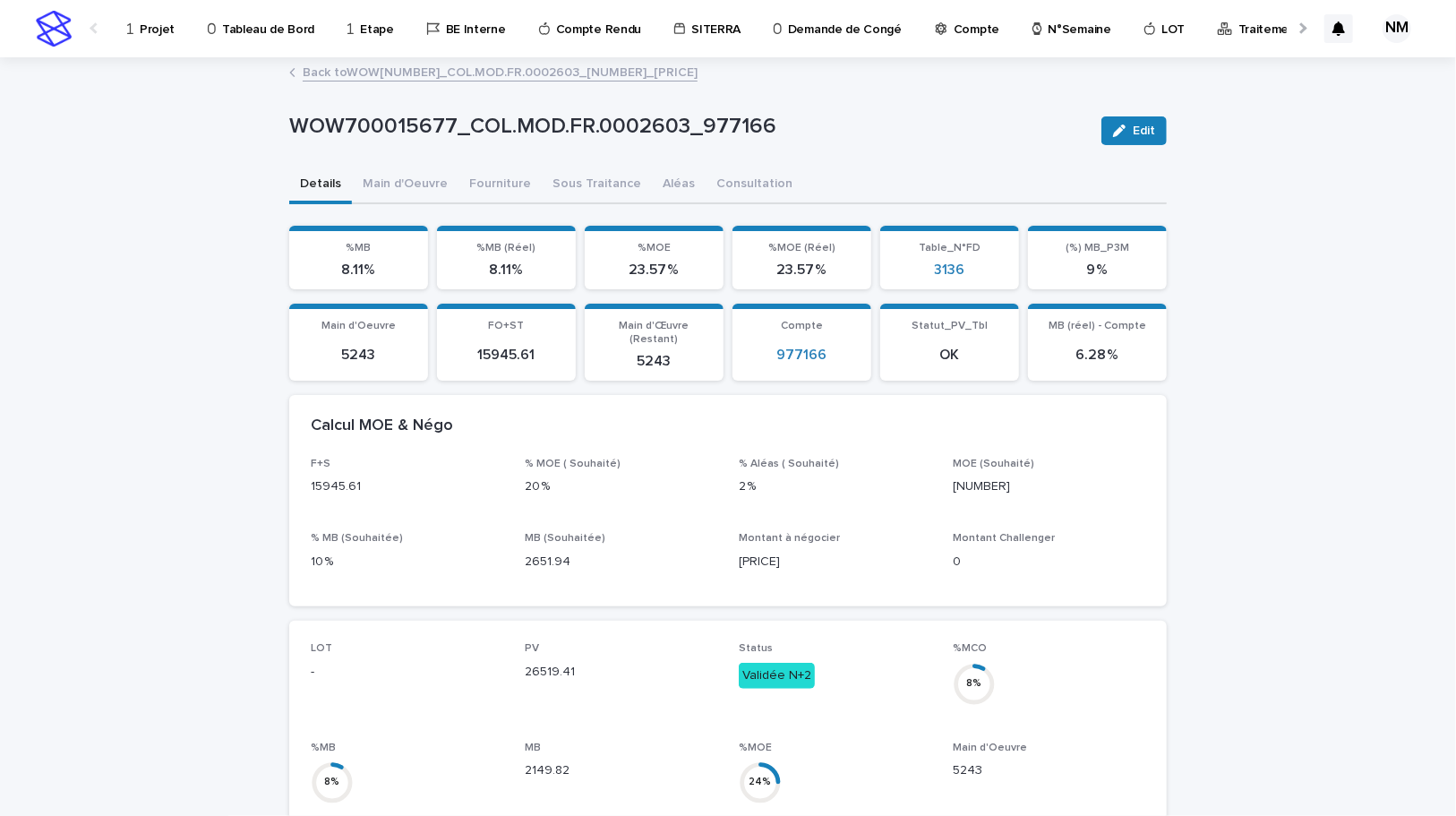 click on "Projet" at bounding box center (157, 19) 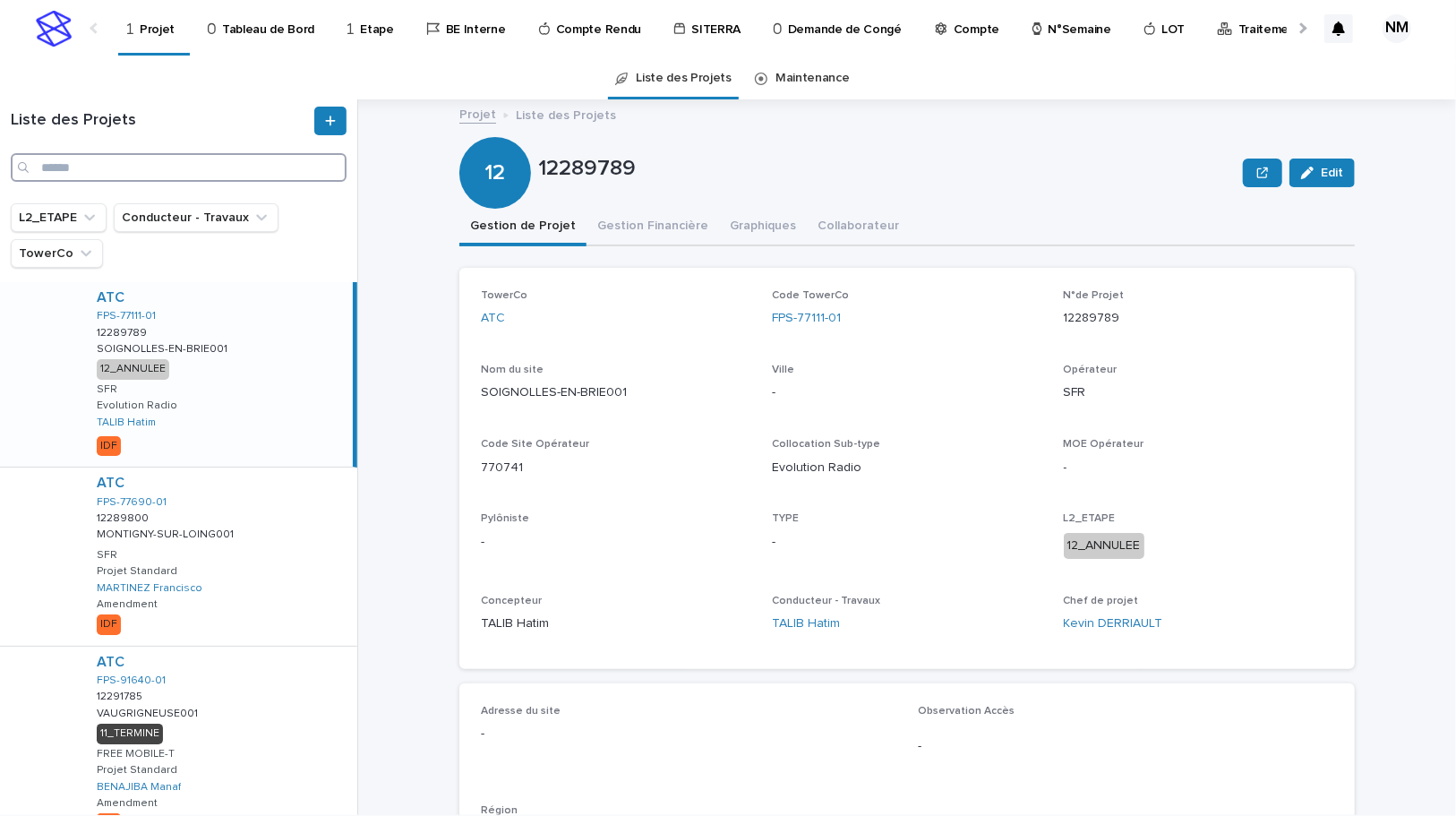 click at bounding box center (178, 167) 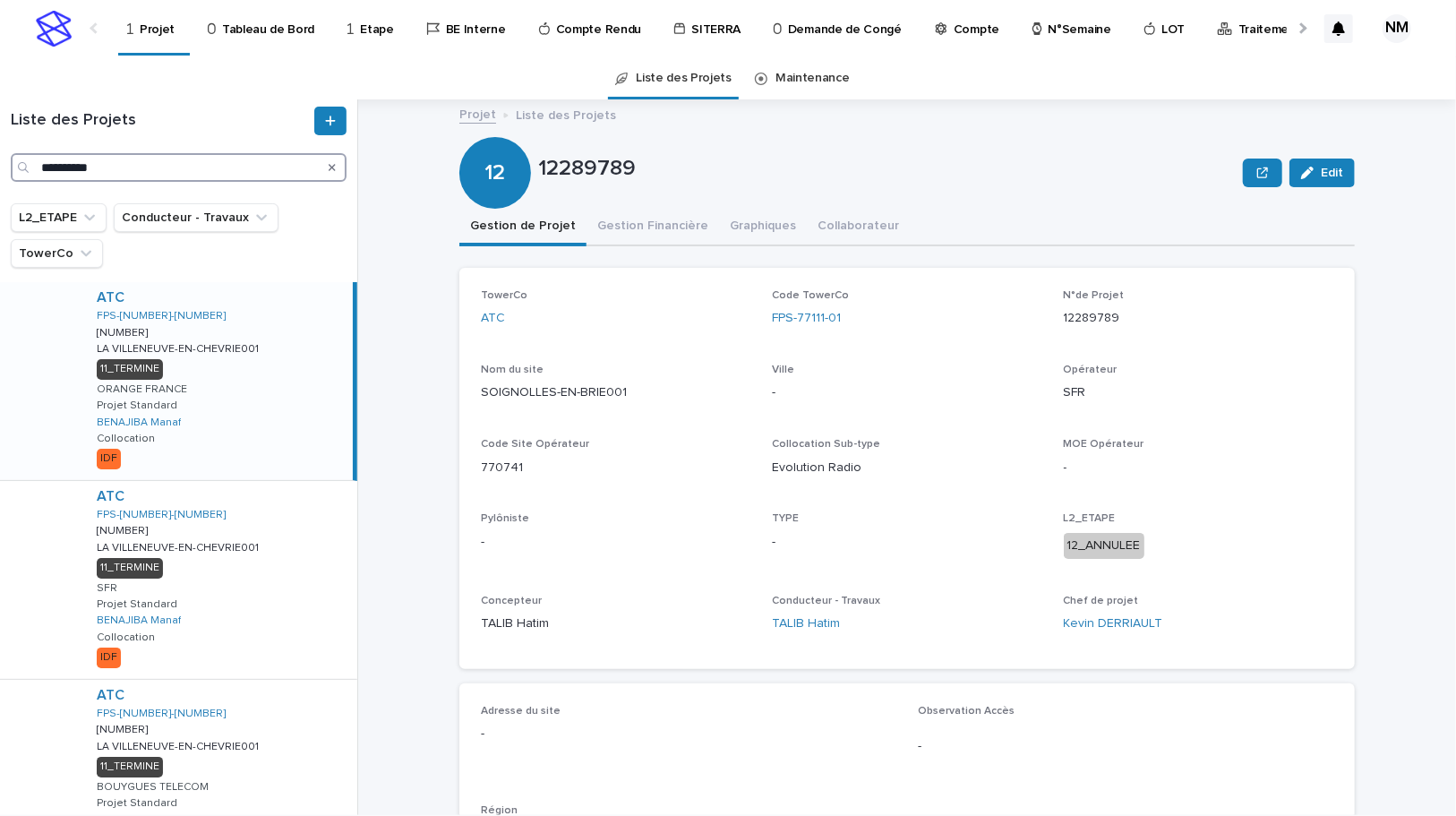 type on "**********" 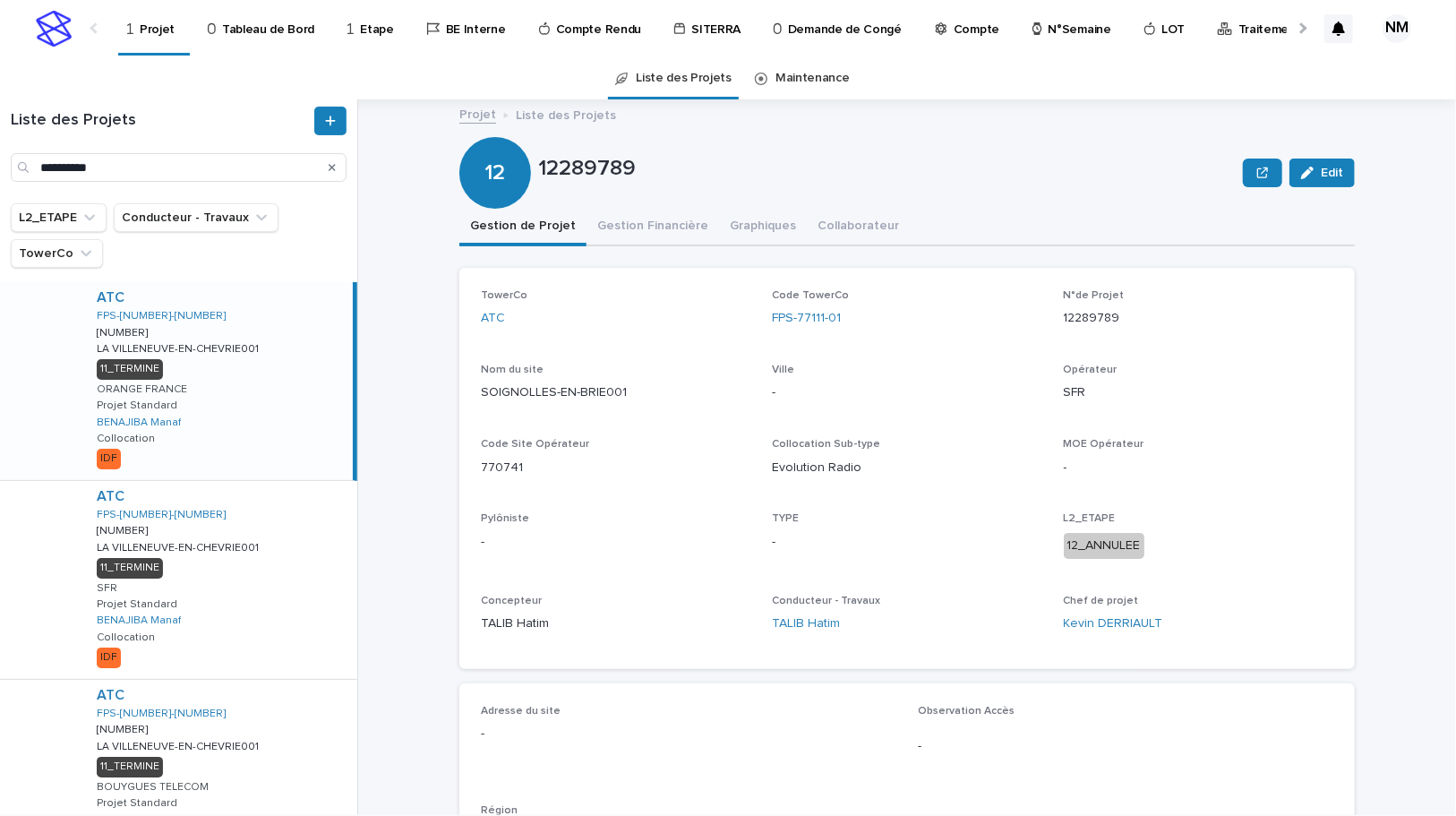 click on "ATC FPS-[NUMBER]-[NUMBER] [NUMBER] LA VILLENEUVE-EN-CHEVRIE001 LA VILLENEUVE-EN-CHEVRIE001 11_TERMINE ORANGE FRANCE Projet Standard BENAJIBA [LAST] Collocation IDF" at bounding box center (218, 381) 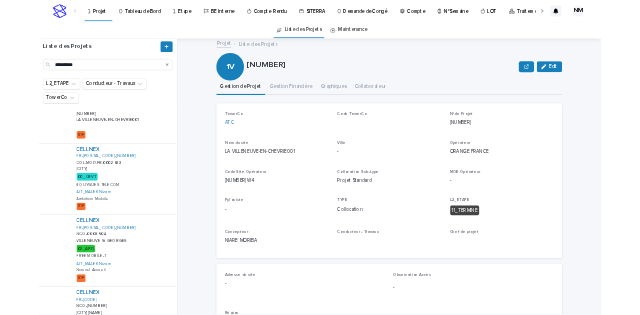 scroll, scrollTop: 884, scrollLeft: 0, axis: vertical 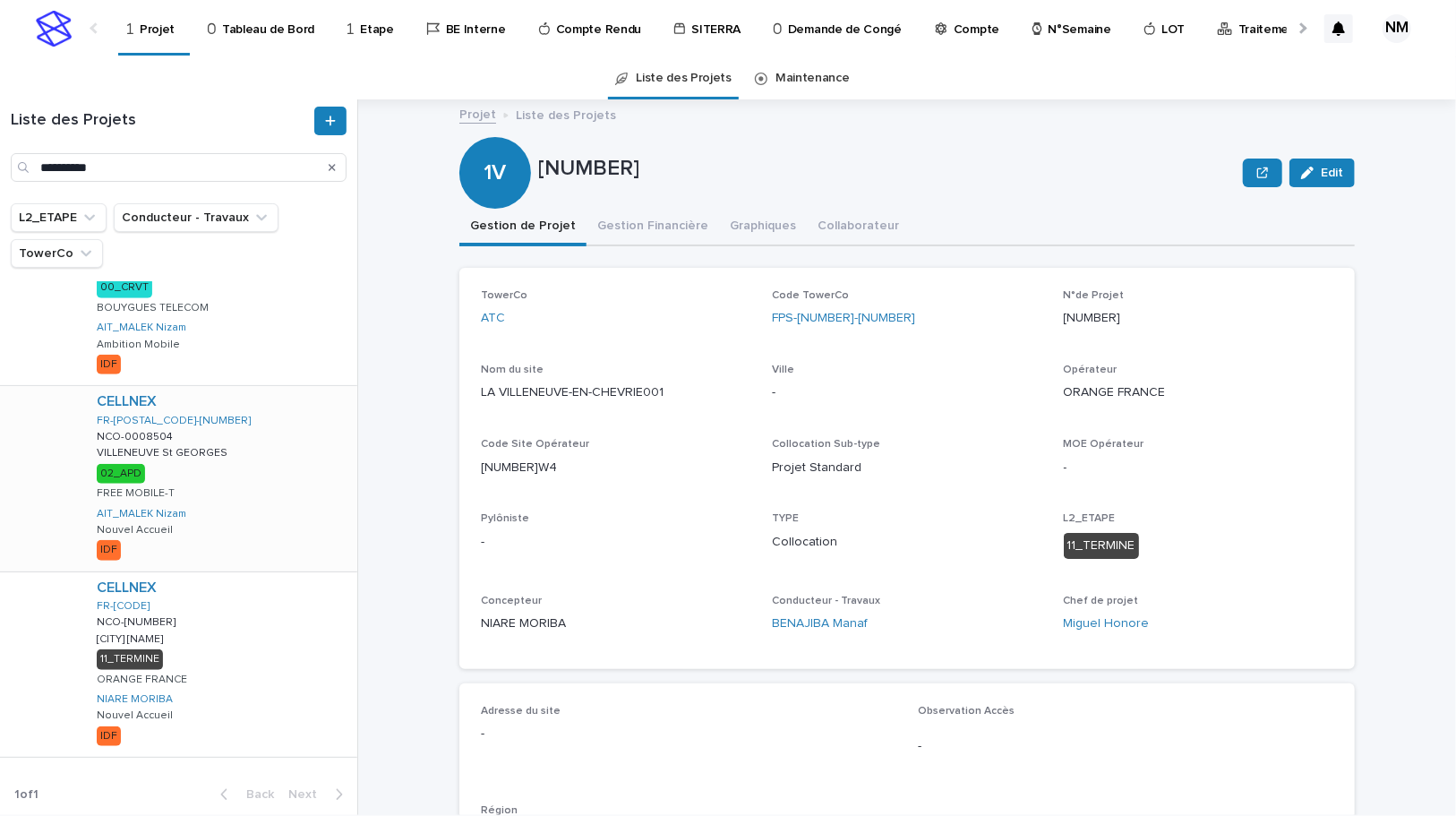 click on "CELLNEX FR-[POSTAL_CODE]-[NUMBER] NCO-[NUMBER] NCO-[NUMBER] VILLENEUVE St GEORGES VILLENEUVE St GEORGES 02_APD FREE MOBILE-T AIT_[LAST] [LAST] Nouvel Accueil IDF" at bounding box center (219, 478) 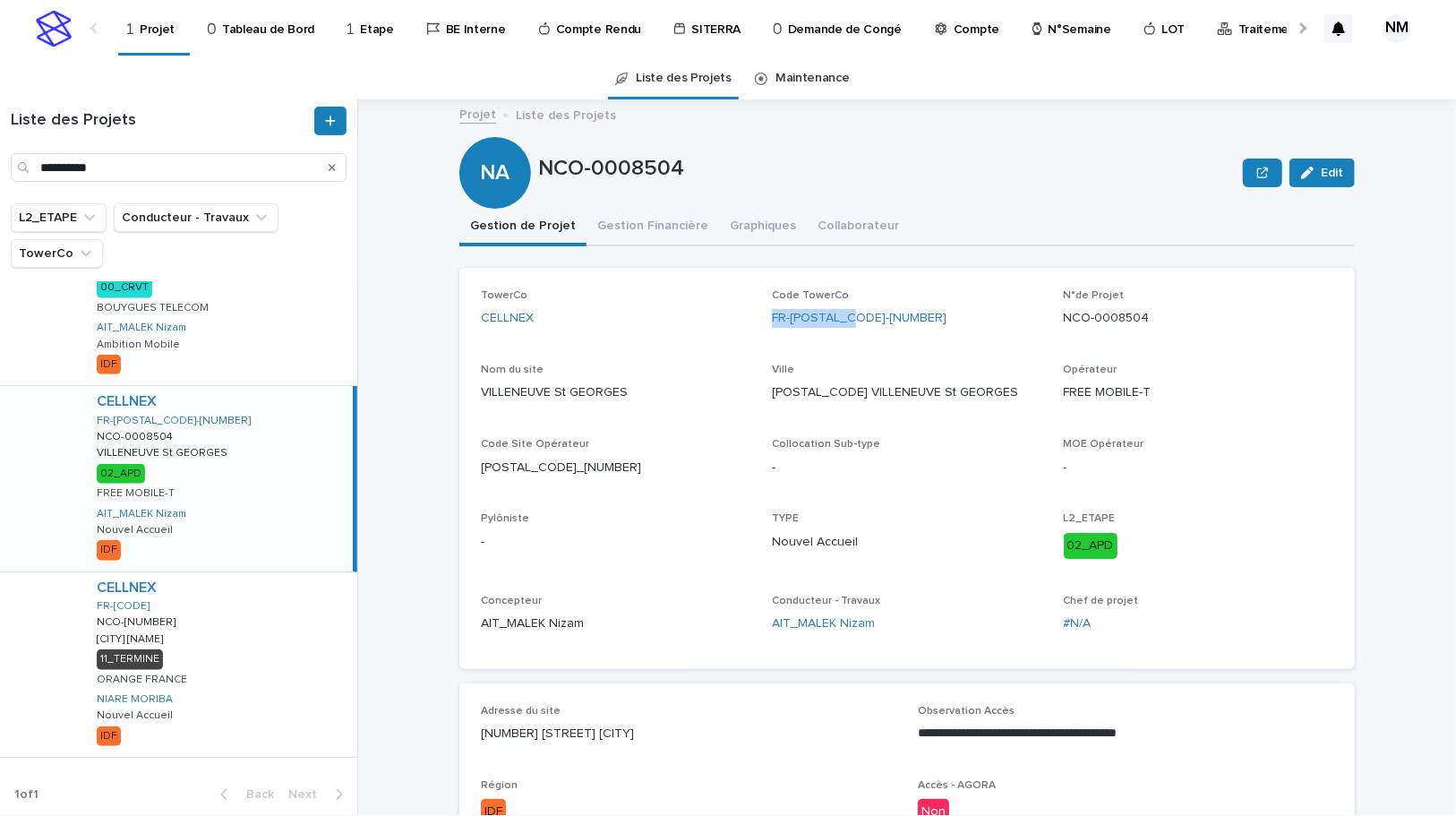drag, startPoint x: 875, startPoint y: 316, endPoint x: 763, endPoint y: 314, distance: 112.017856 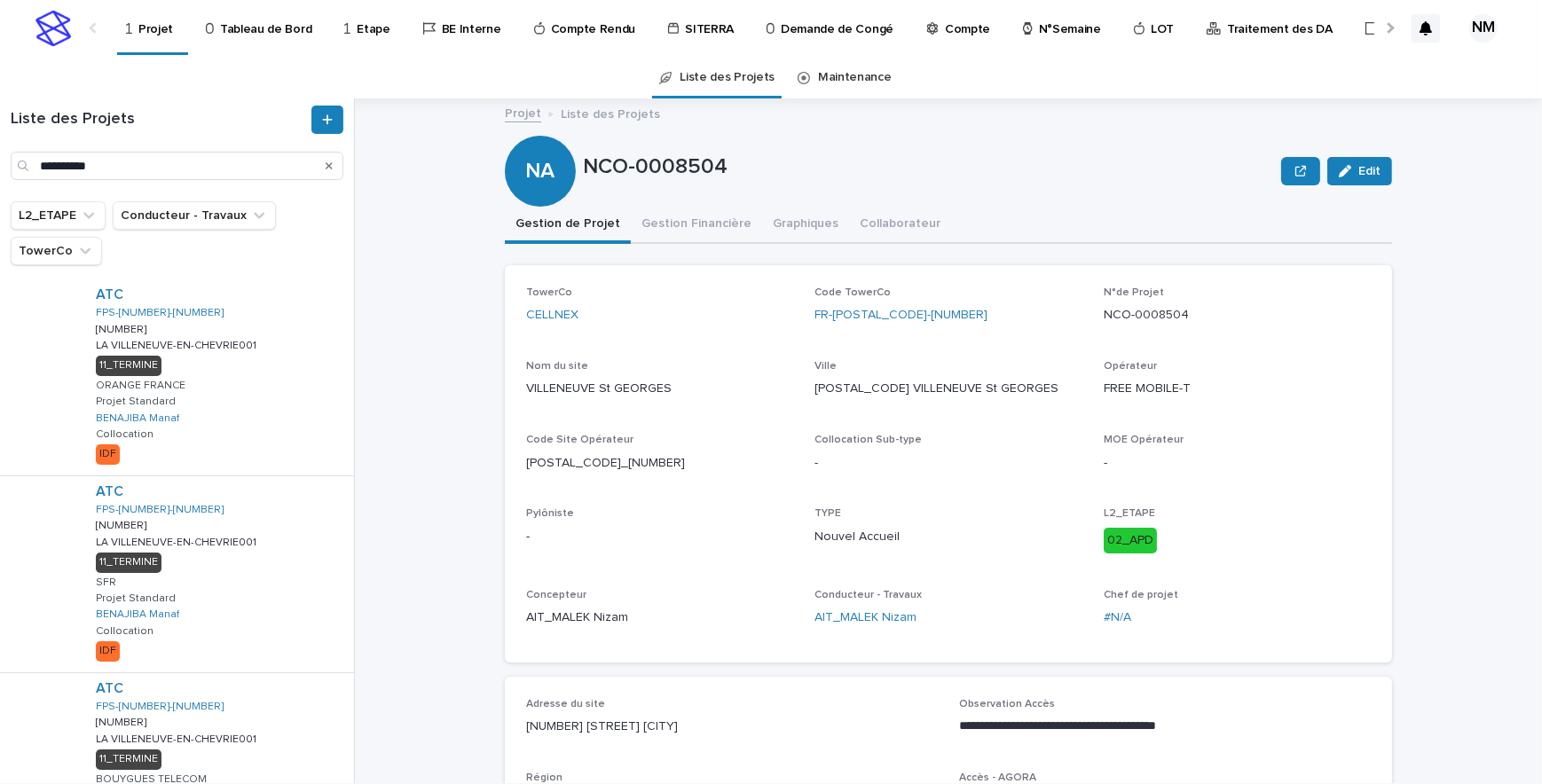 scroll, scrollTop: 0, scrollLeft: 0, axis: both 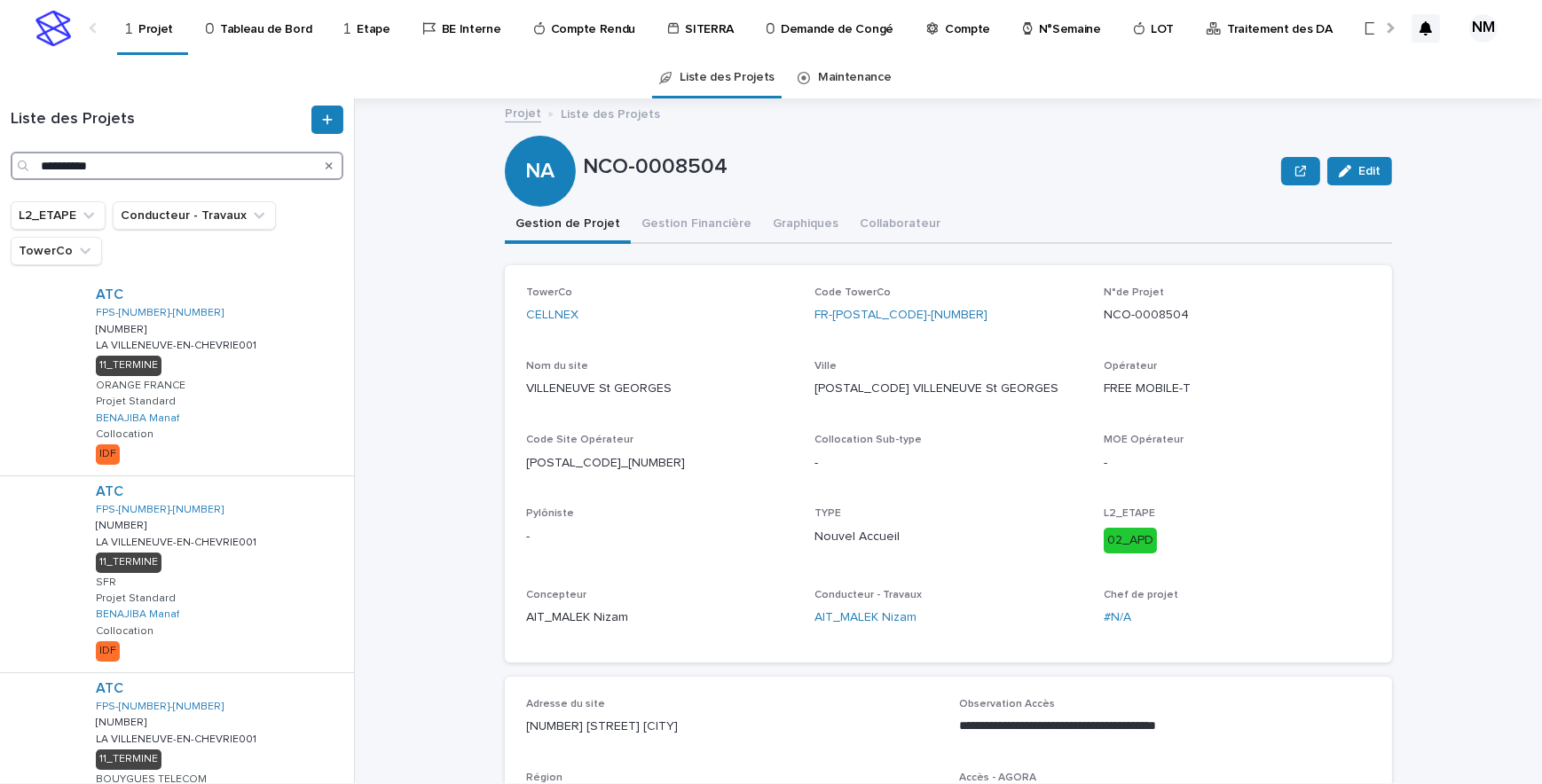 drag, startPoint x: 148, startPoint y: 167, endPoint x: -2, endPoint y: 145, distance: 151.60475 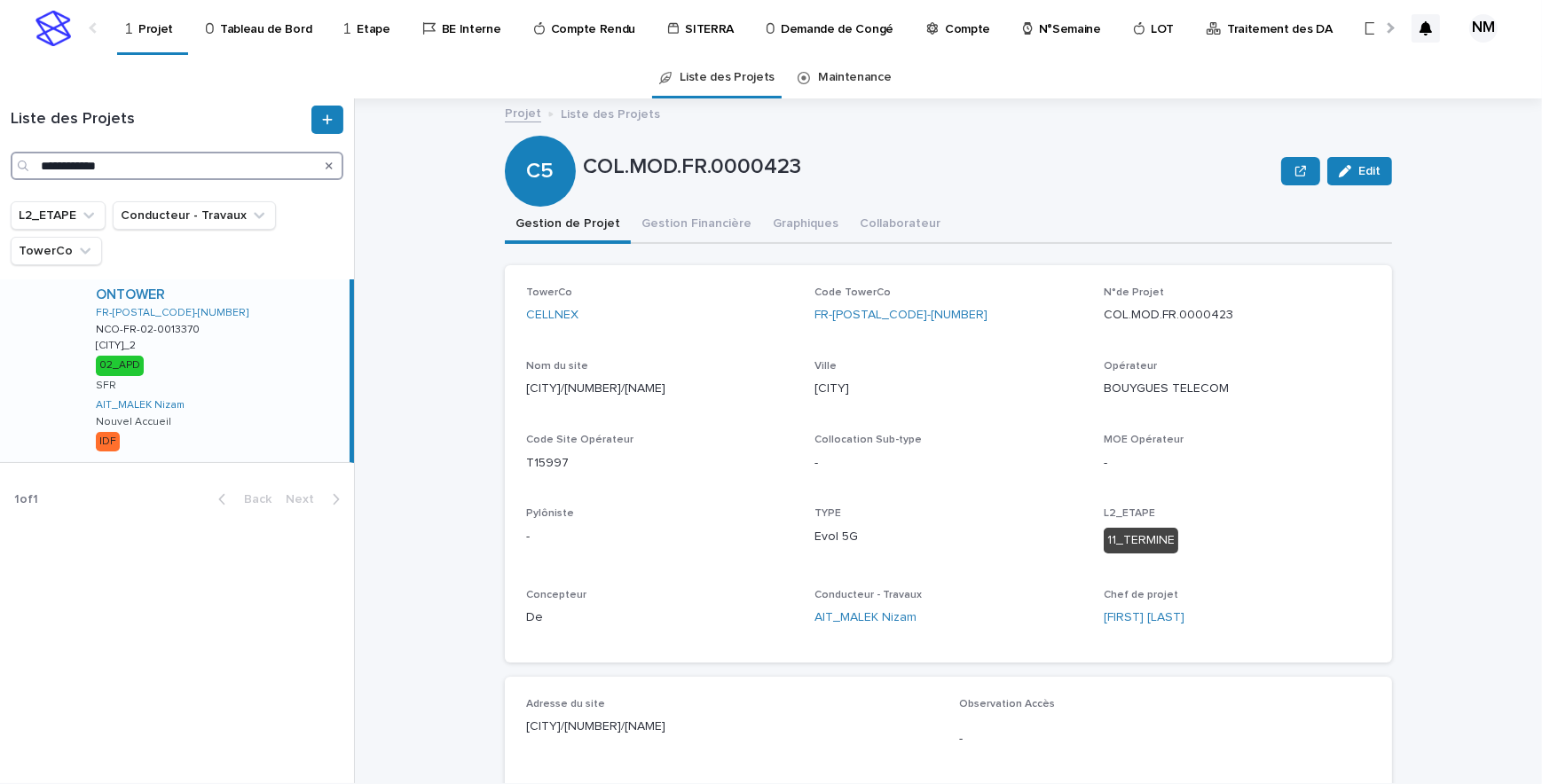 type on "**********" 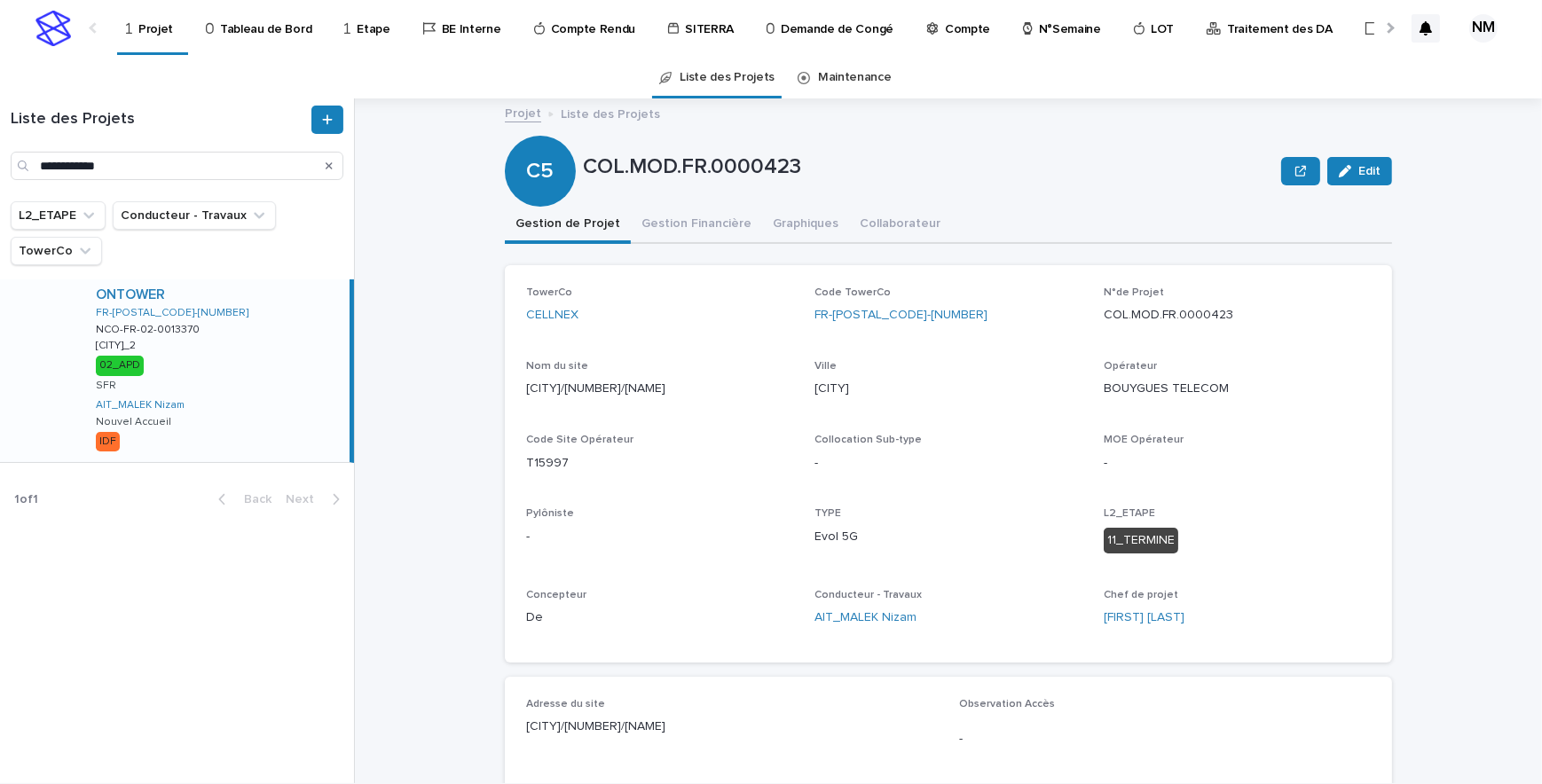 drag, startPoint x: 283, startPoint y: 395, endPoint x: 335, endPoint y: 466, distance: 88.00568 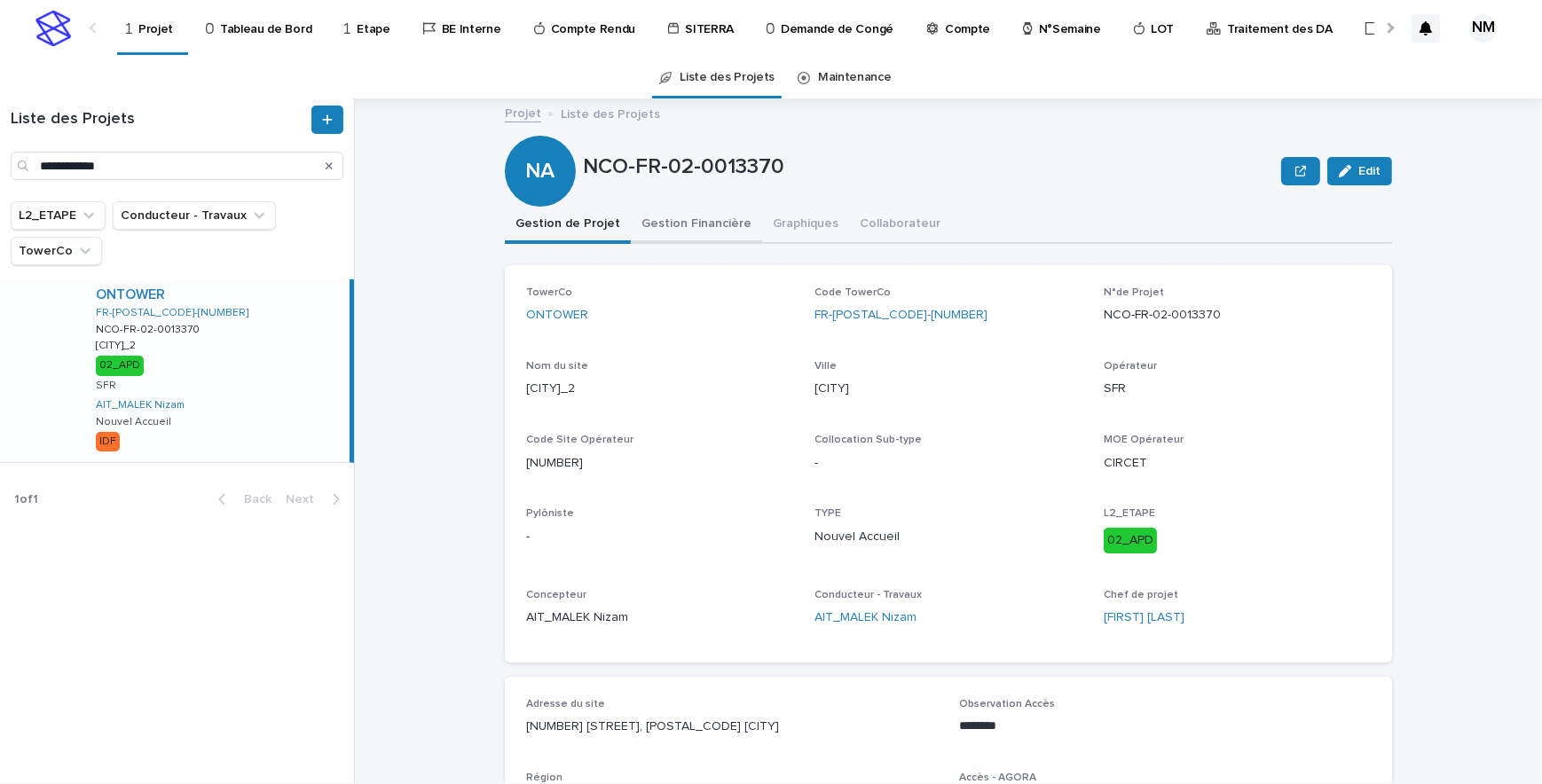 click on "Gestion Financière" at bounding box center (696, 225) 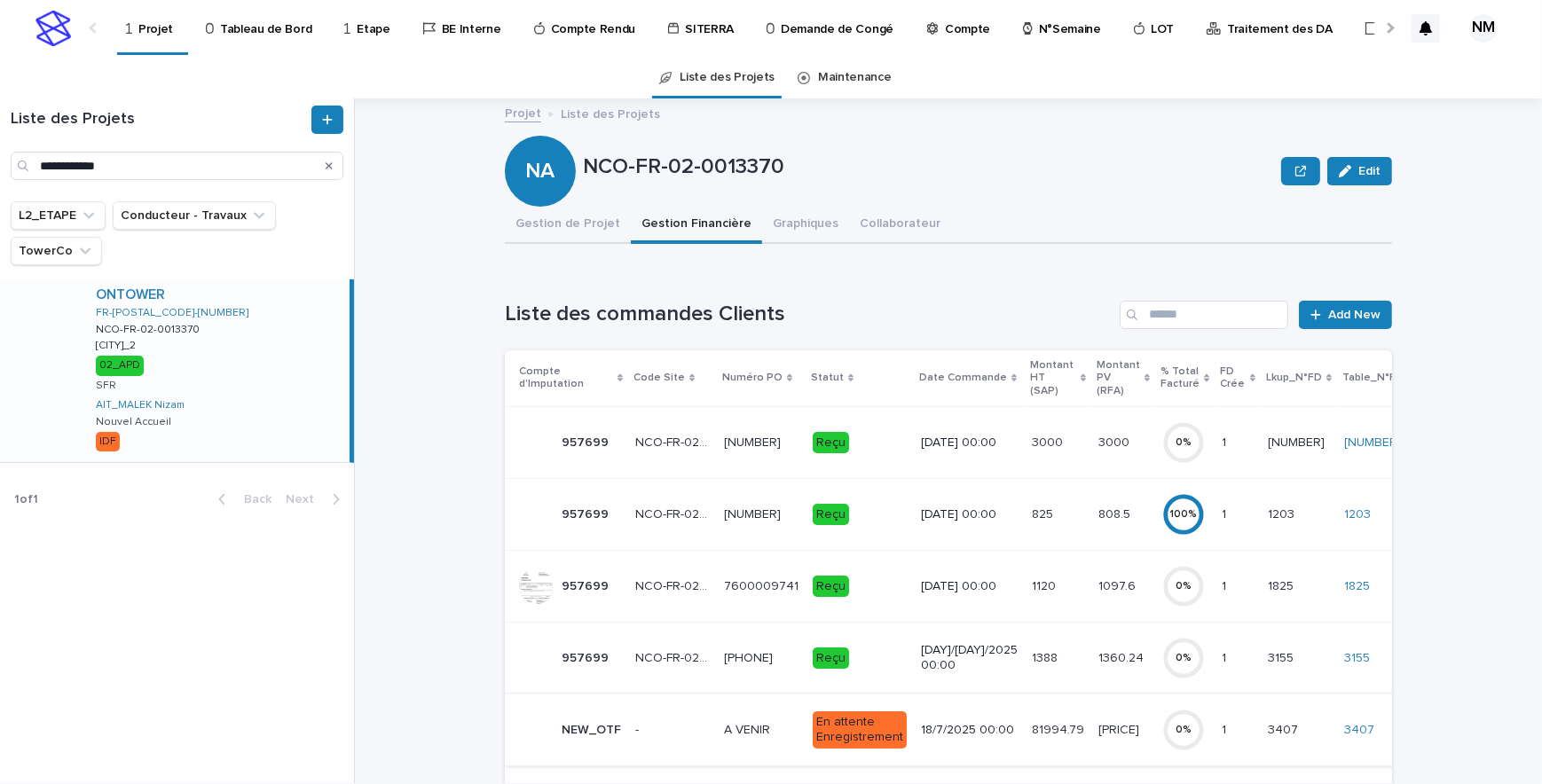 scroll, scrollTop: 80, scrollLeft: 0, axis: vertical 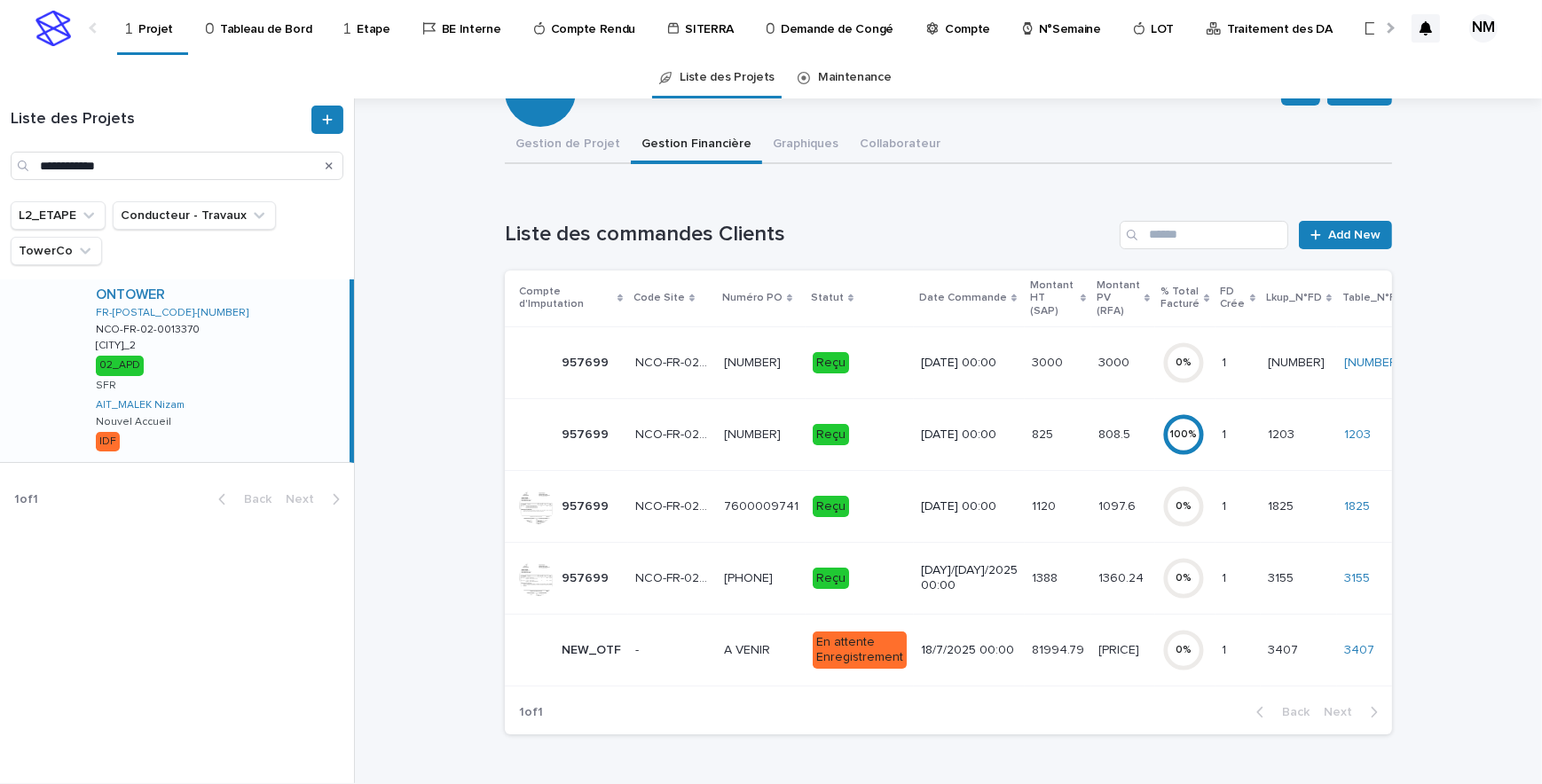 click on "80354.89 80354.89" at bounding box center [1123, 649] 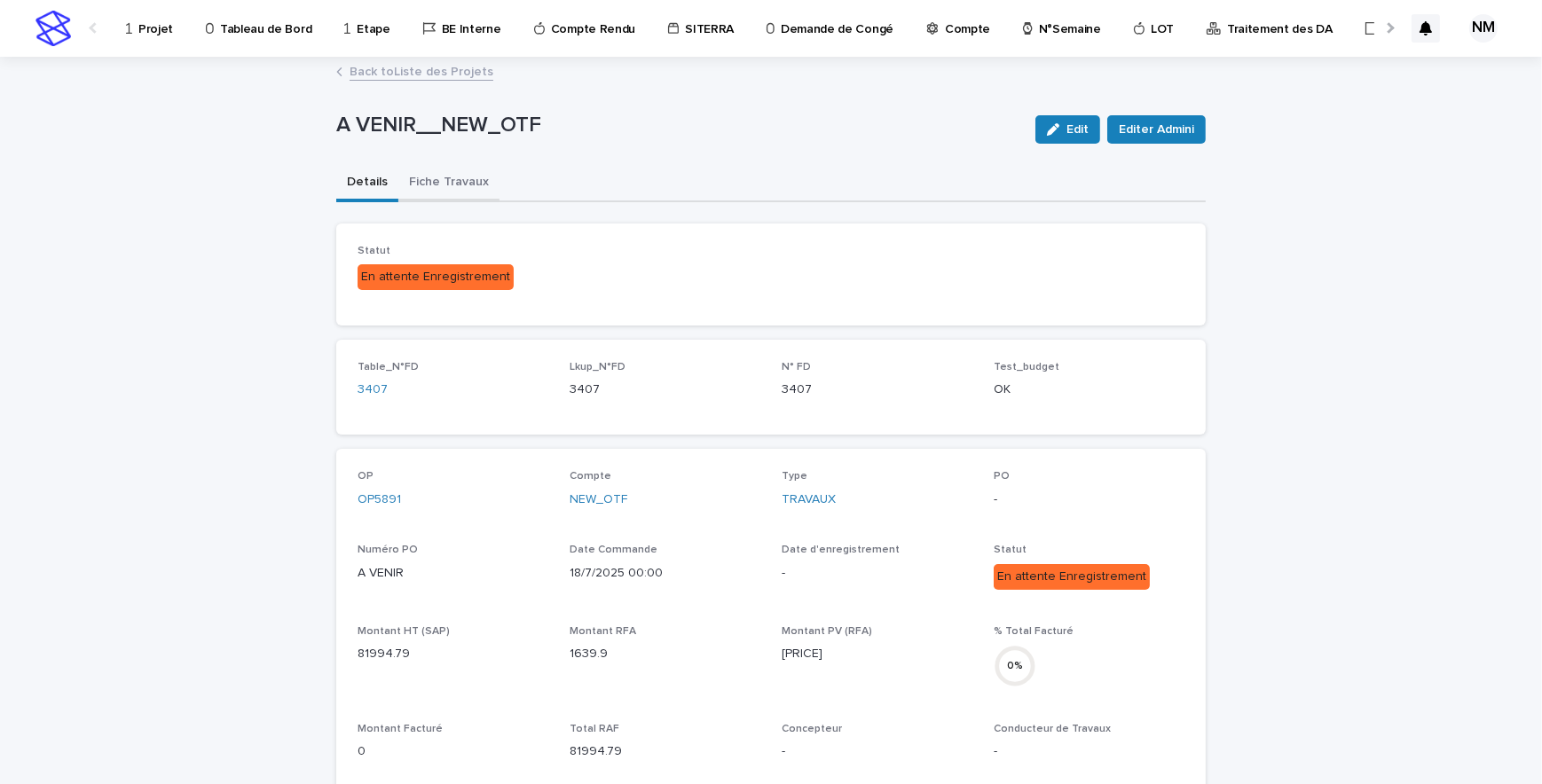 click on "Fiche Travaux" at bounding box center (449, 184) 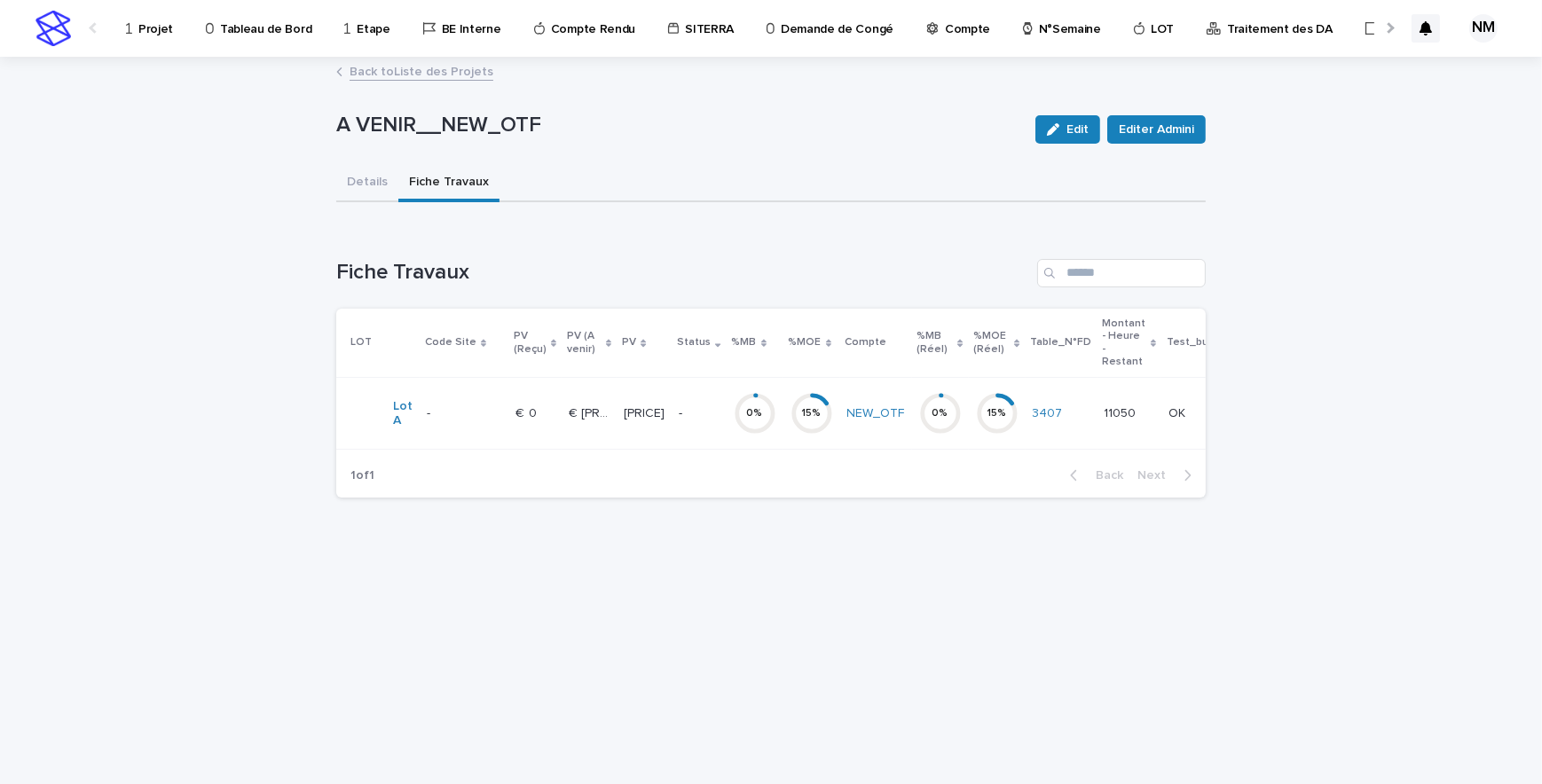 click on "-" at bounding box center (698, 413) 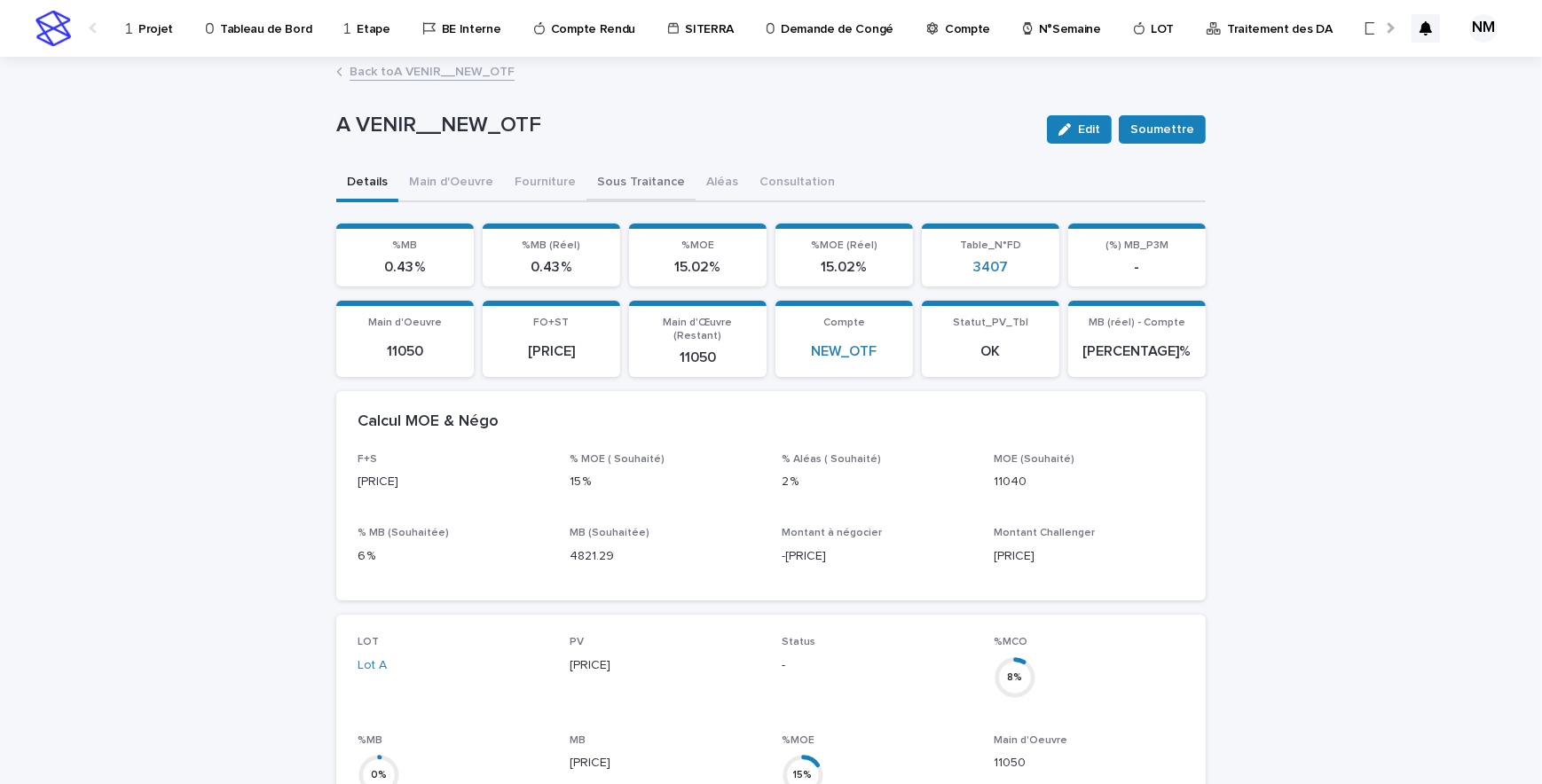 click on "Sous Traitance" at bounding box center (641, 184) 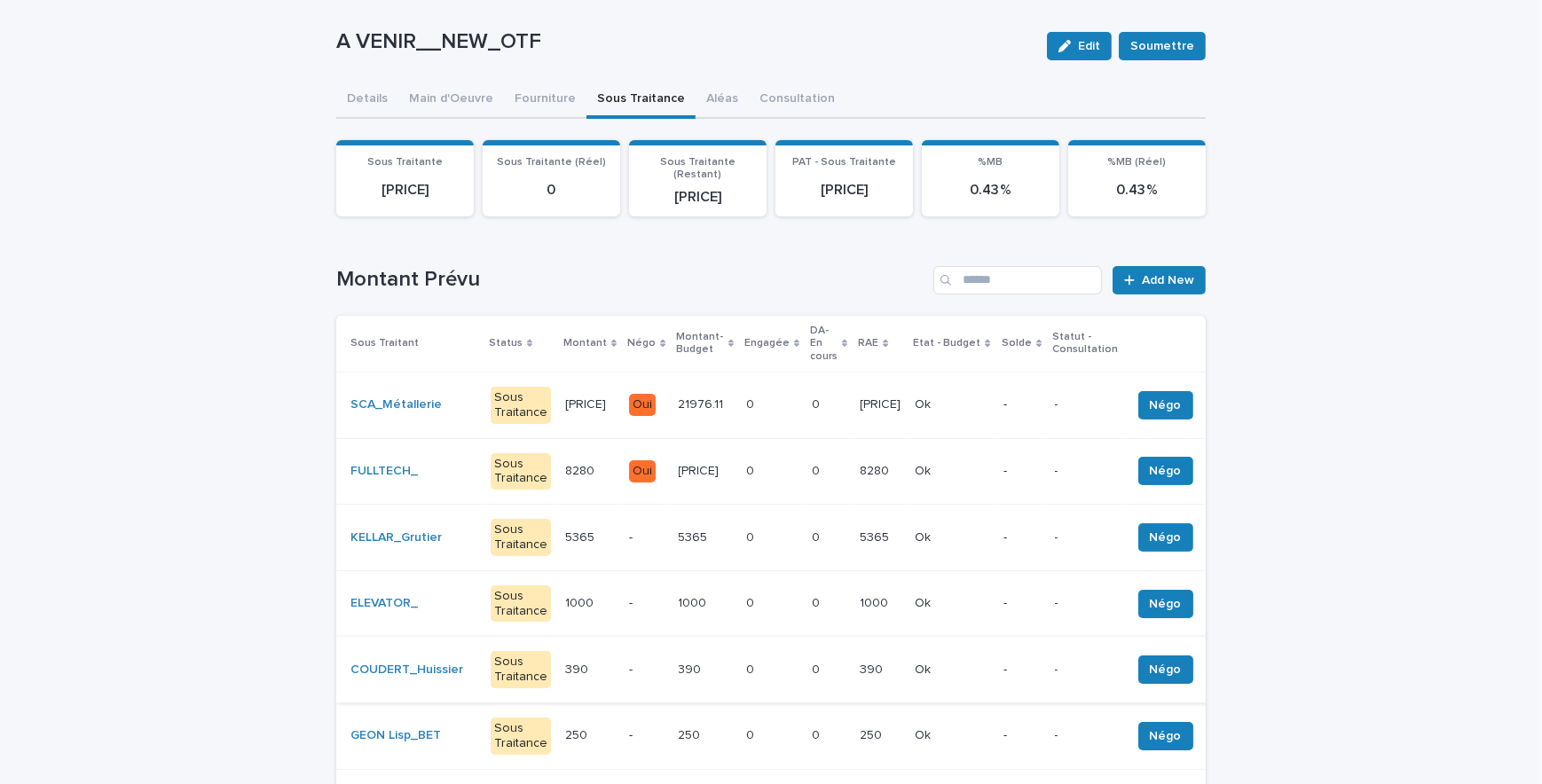 scroll, scrollTop: 241, scrollLeft: 0, axis: vertical 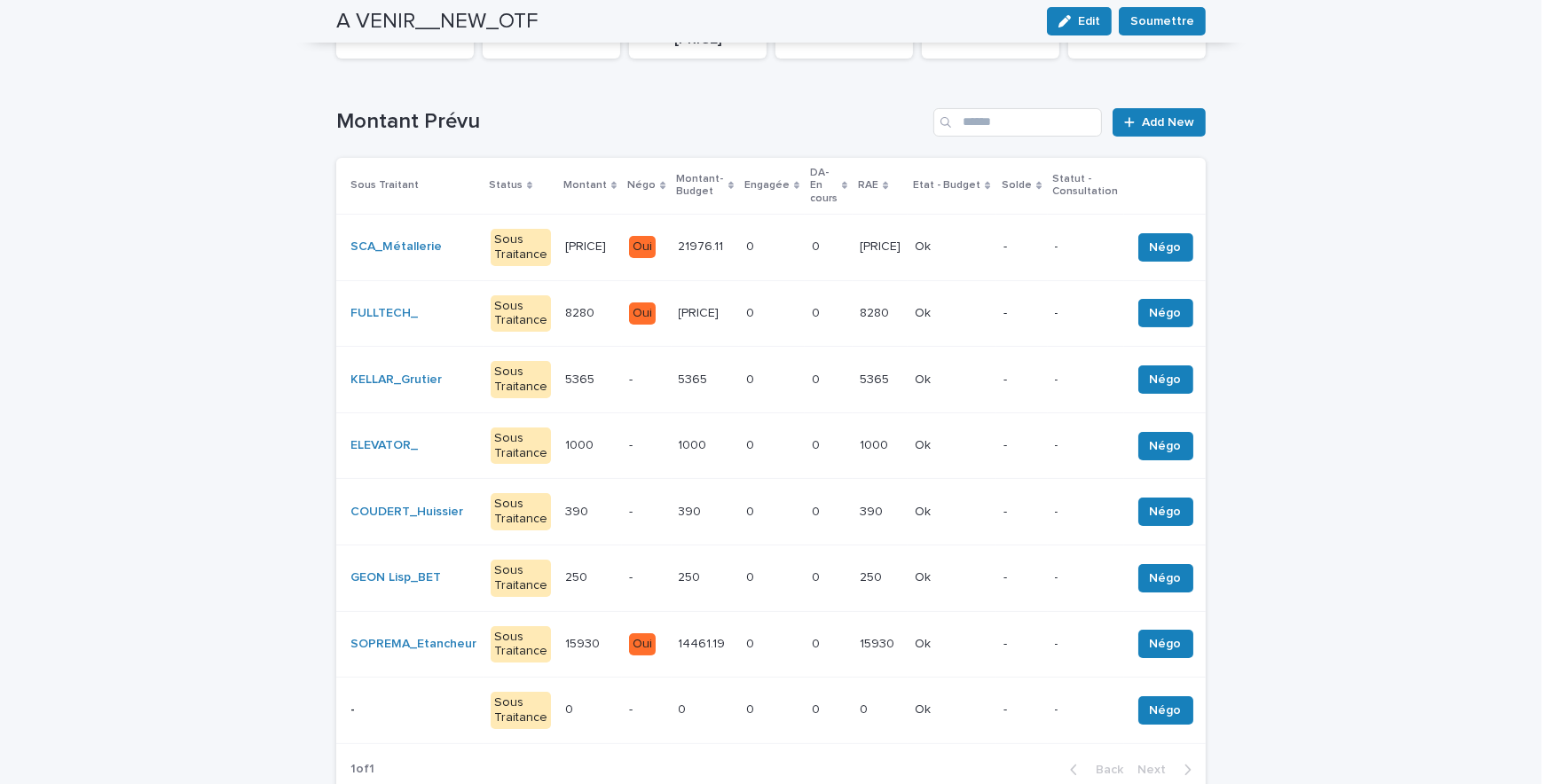 click on "0 0" at bounding box center [829, 445] 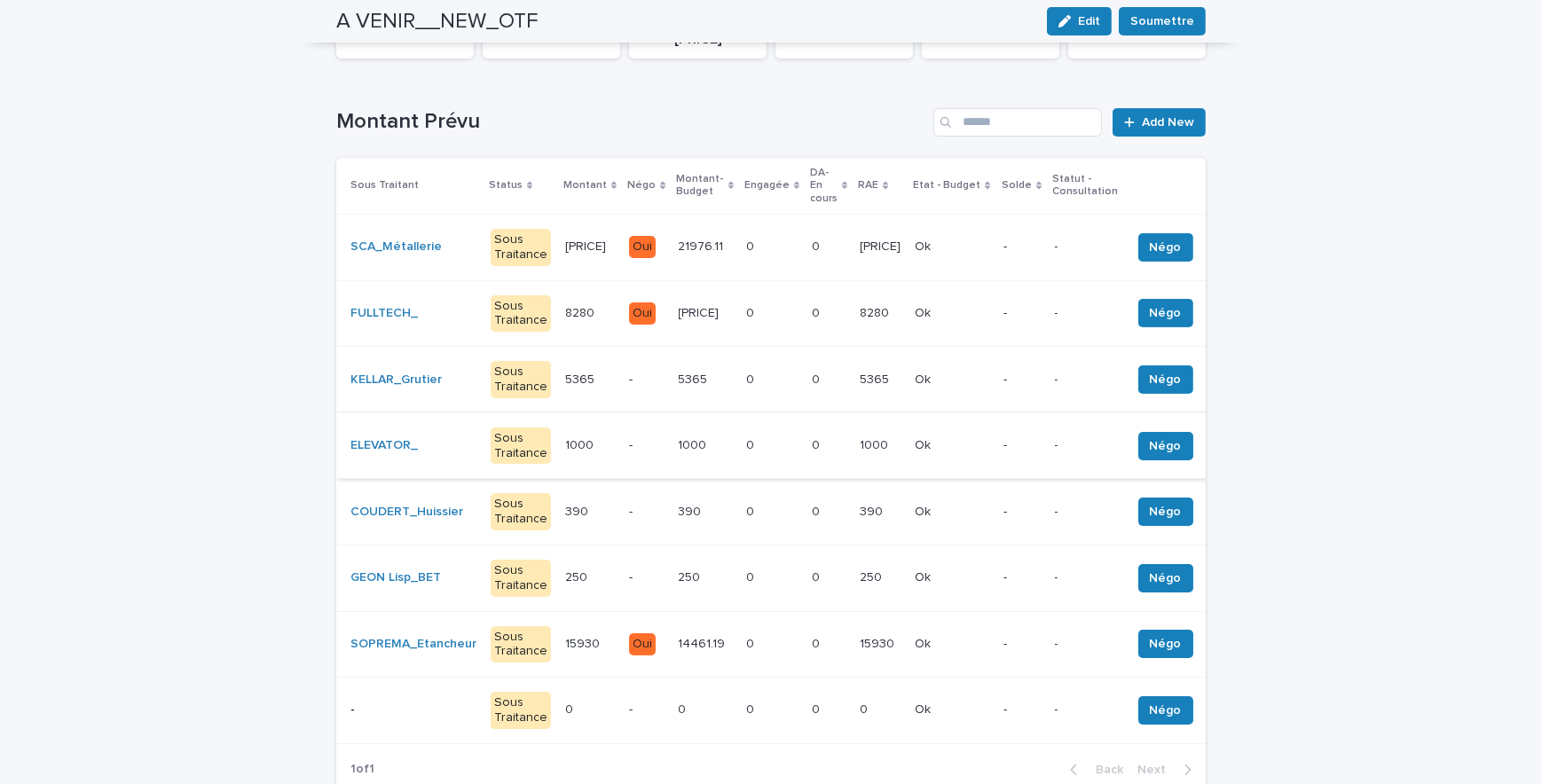 scroll, scrollTop: 0, scrollLeft: 0, axis: both 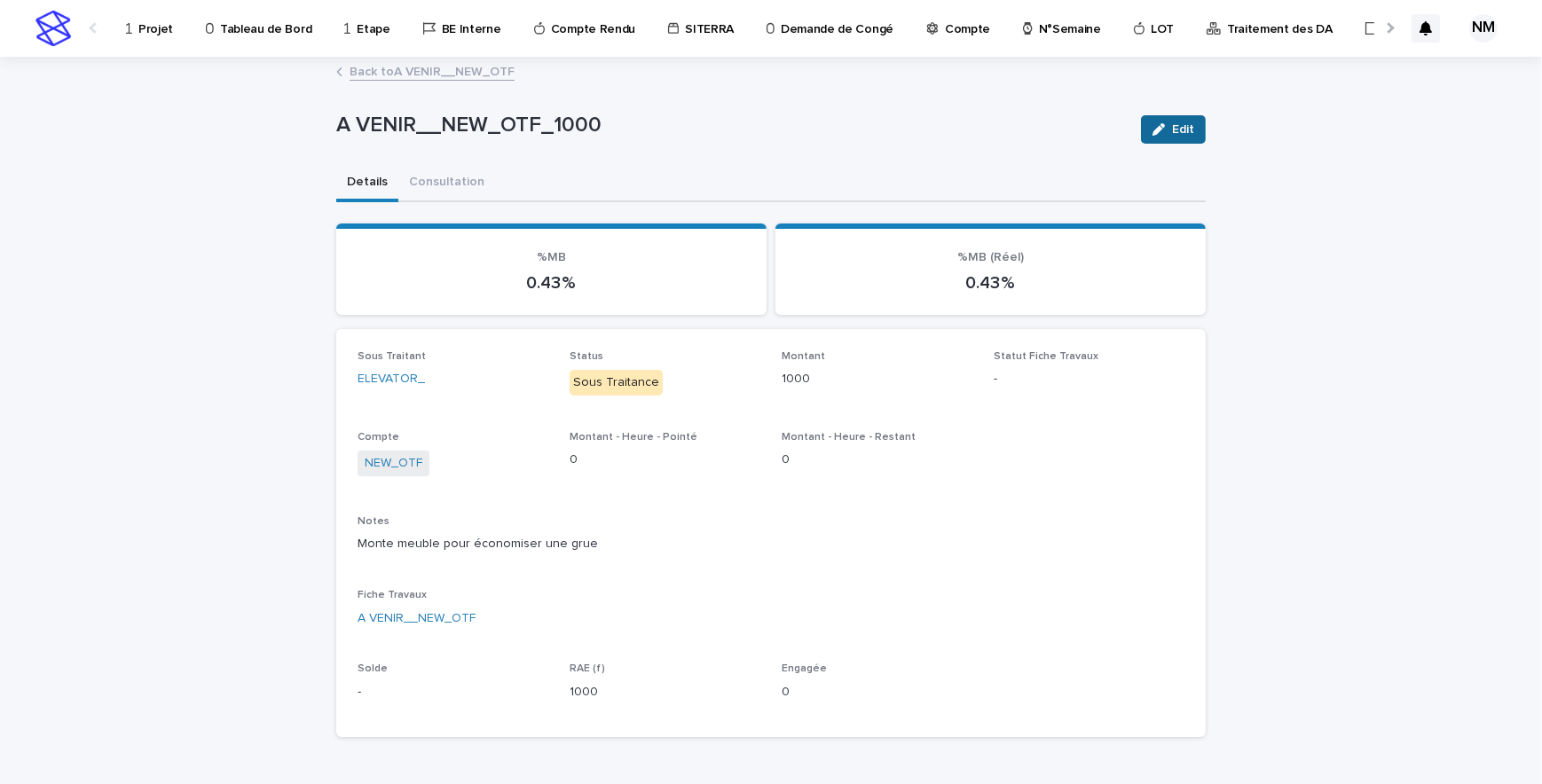 click on "Edit" at bounding box center [1173, 129] 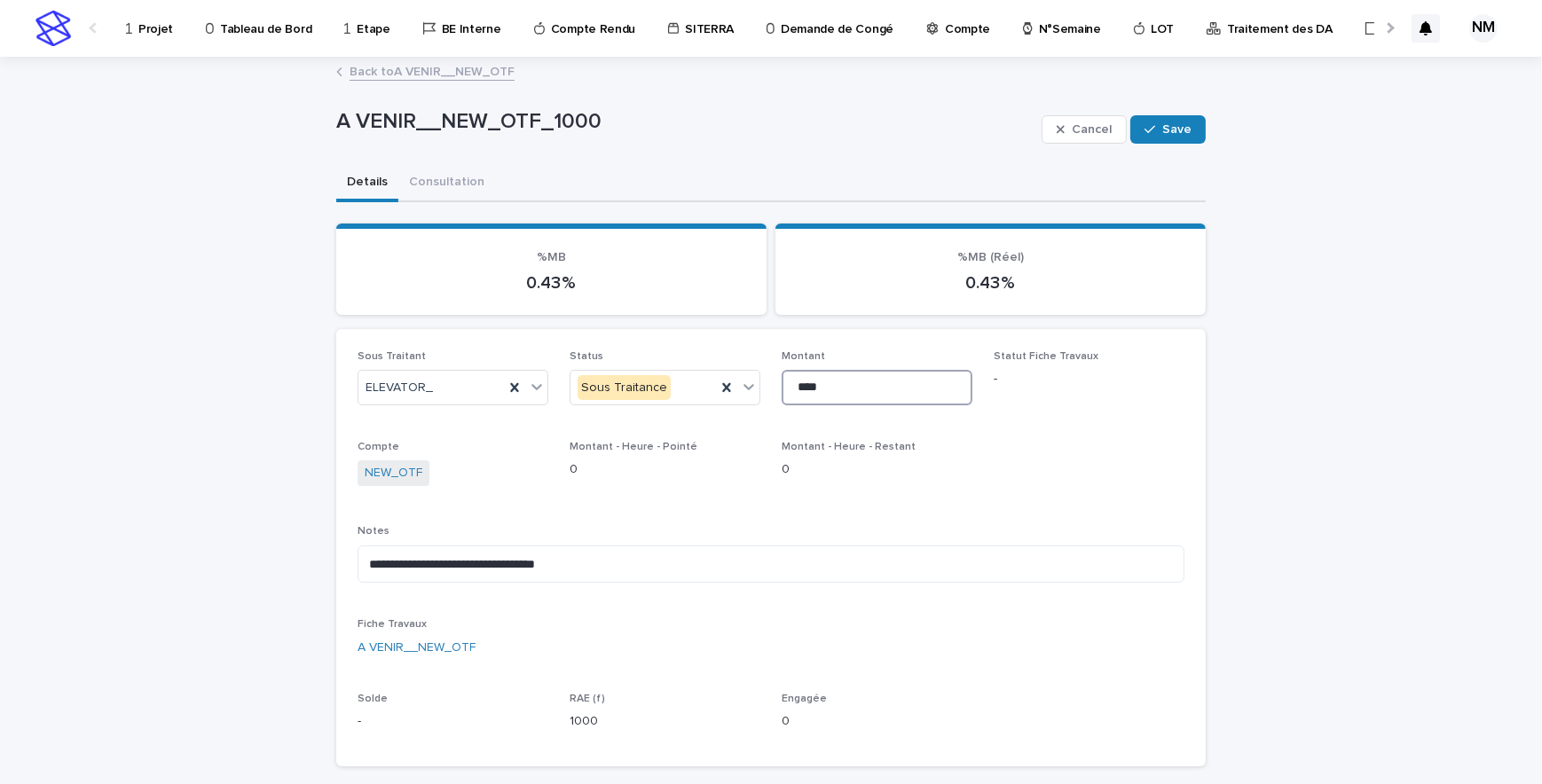 drag, startPoint x: 896, startPoint y: 396, endPoint x: 693, endPoint y: 313, distance: 219.31256 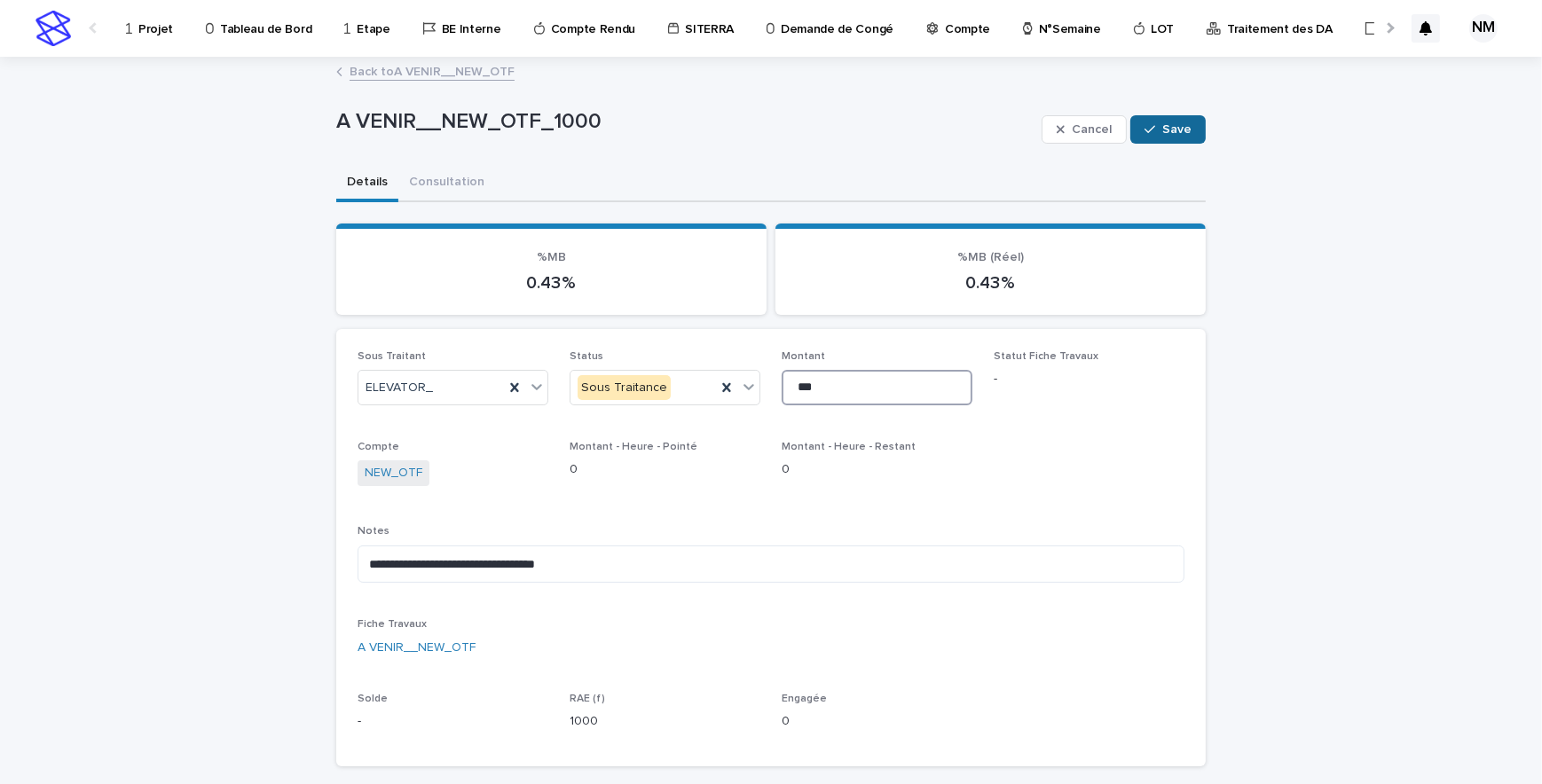 type on "***" 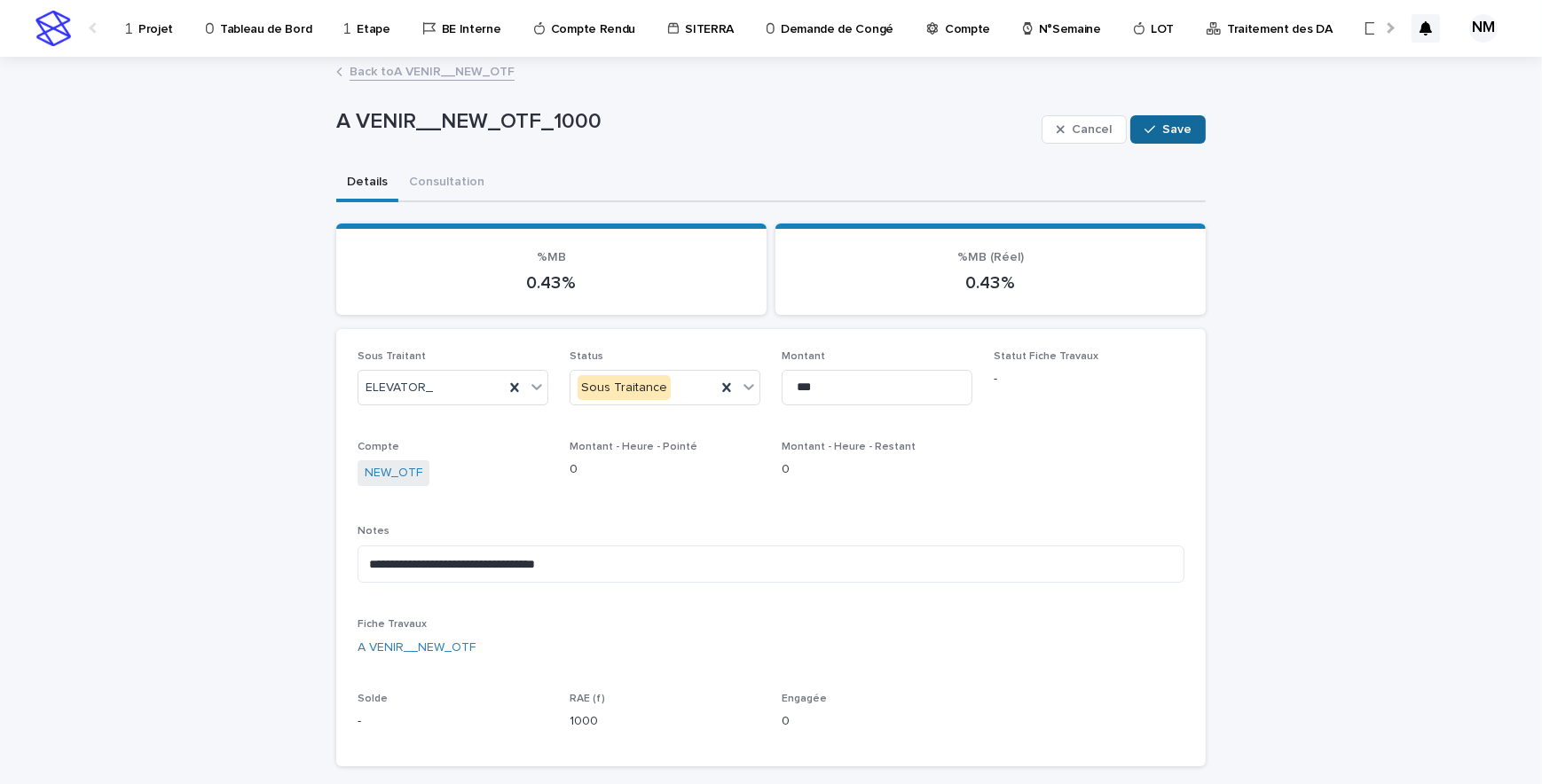 click on "Save" at bounding box center (1176, 129) 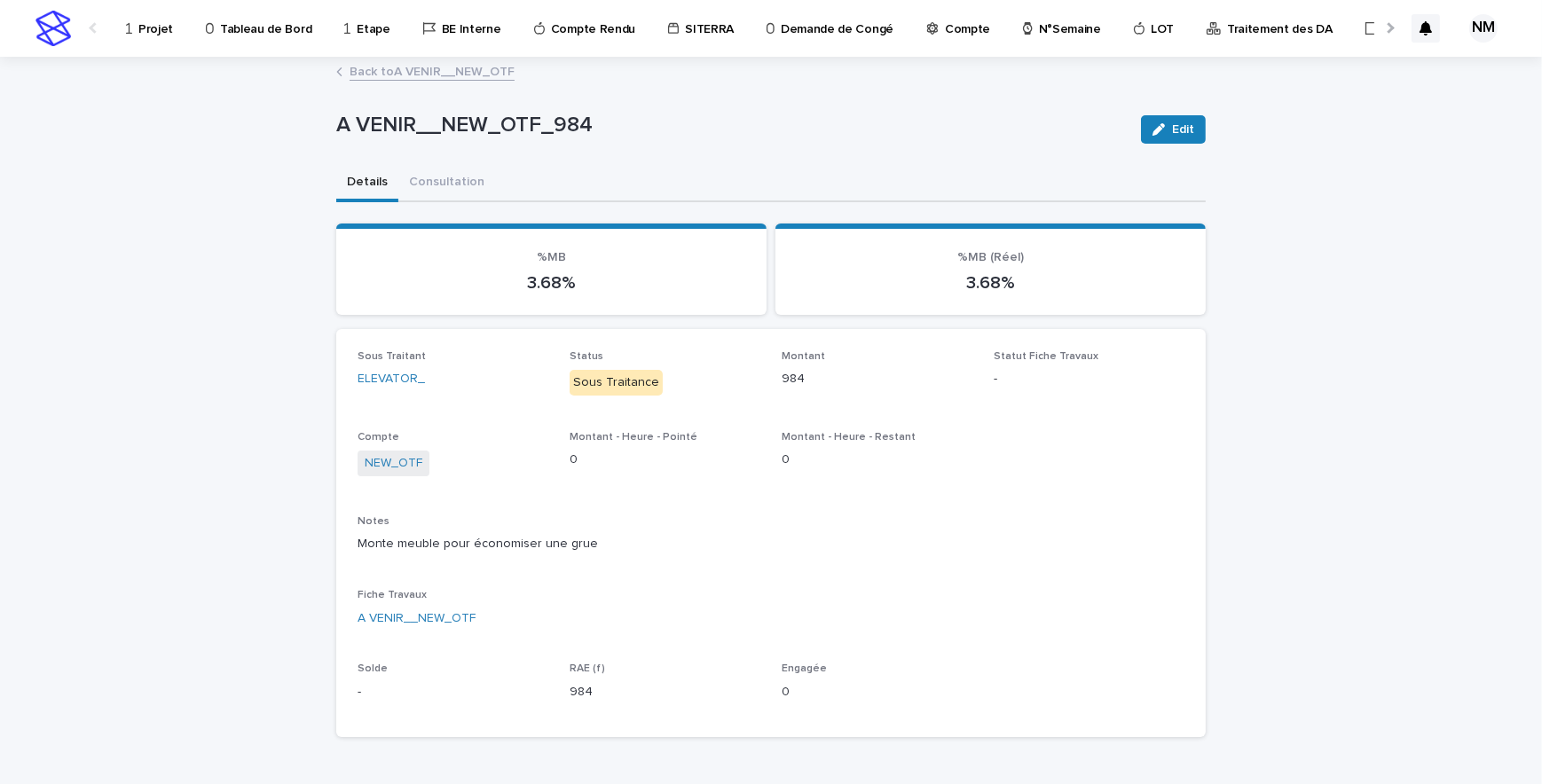 click on "Back to A VENIR__NEW_OTF" at bounding box center [432, 70] 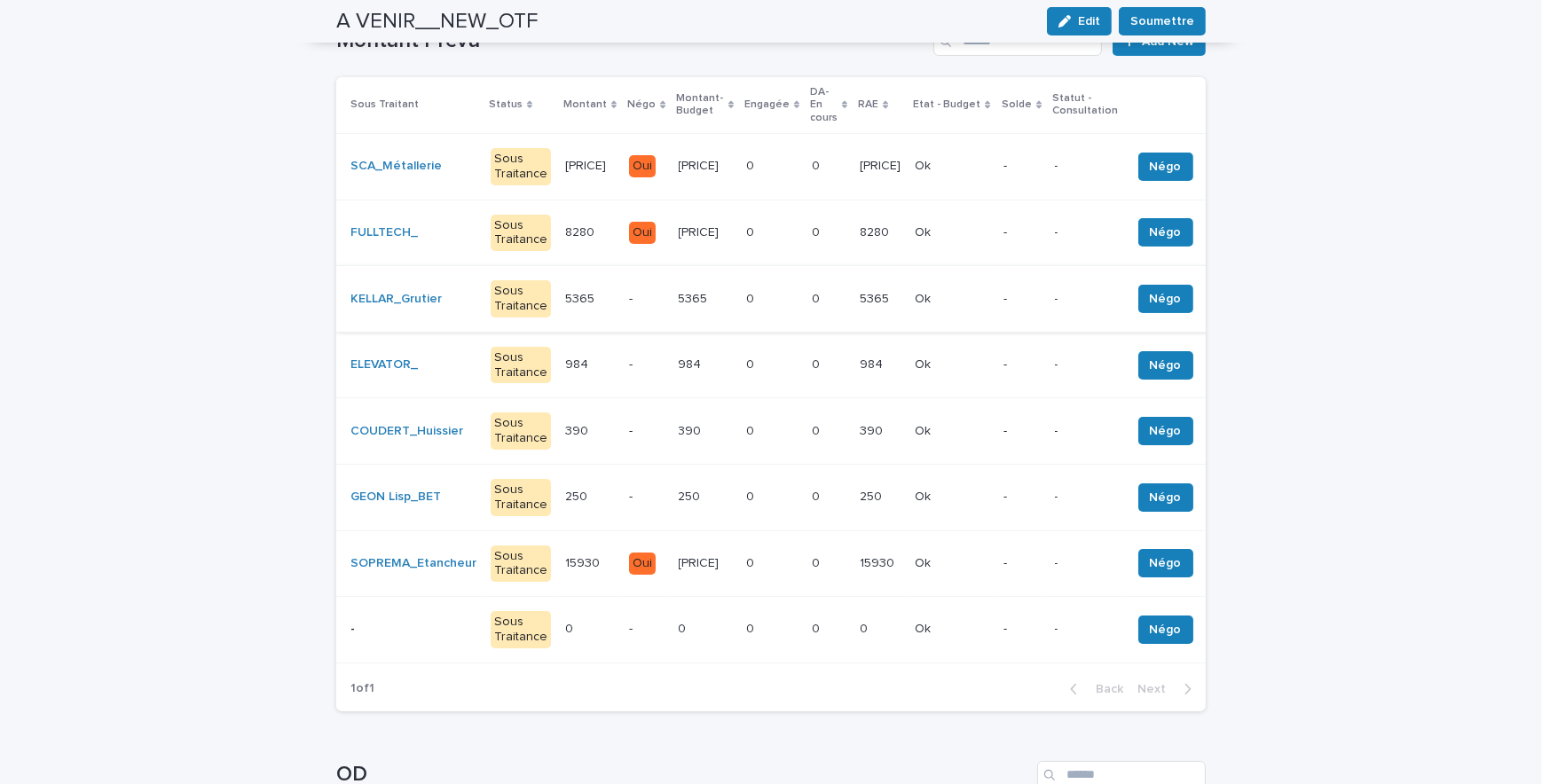 scroll, scrollTop: 0, scrollLeft: 0, axis: both 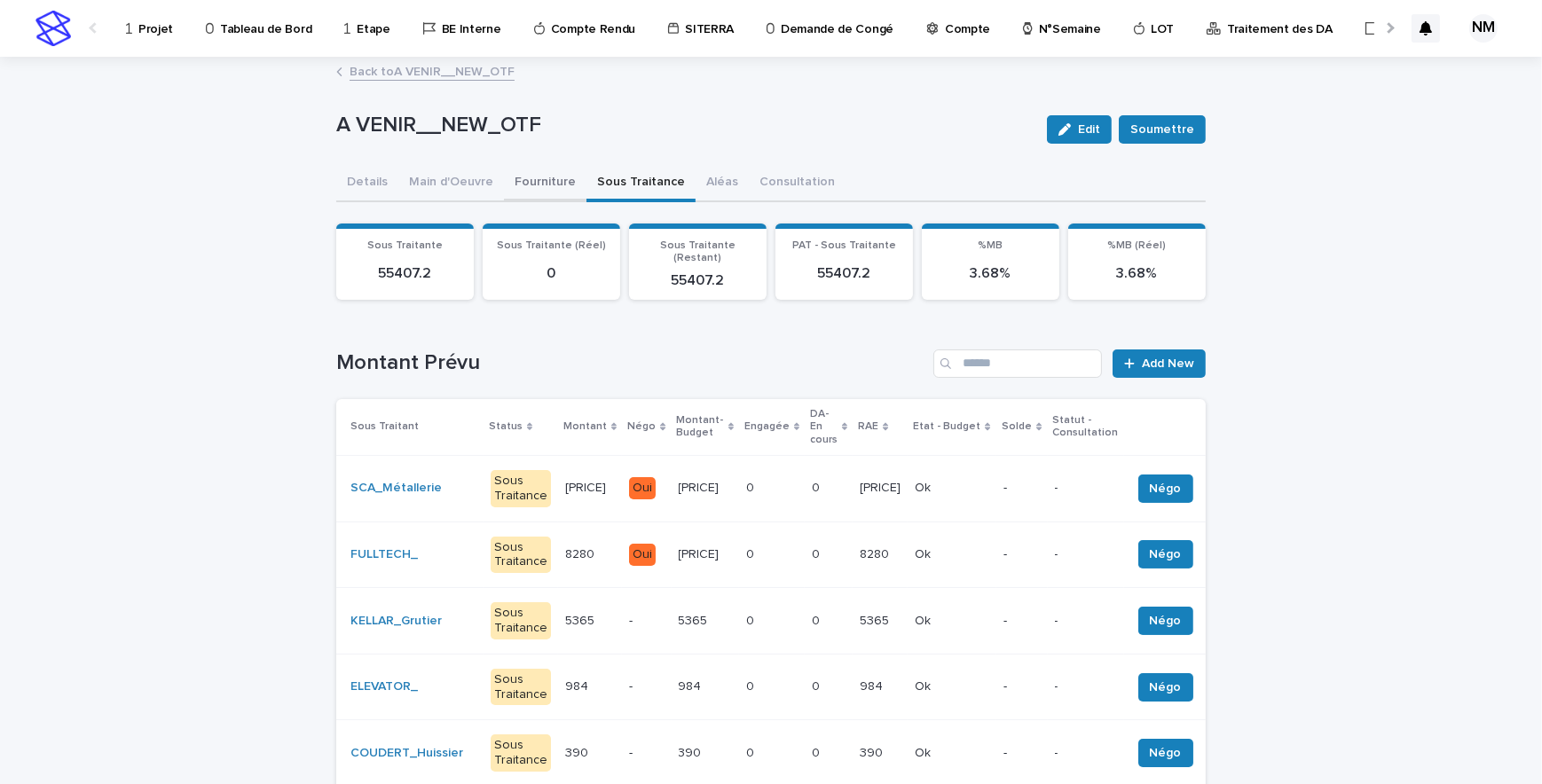 click on "Fourniture" at bounding box center [545, 184] 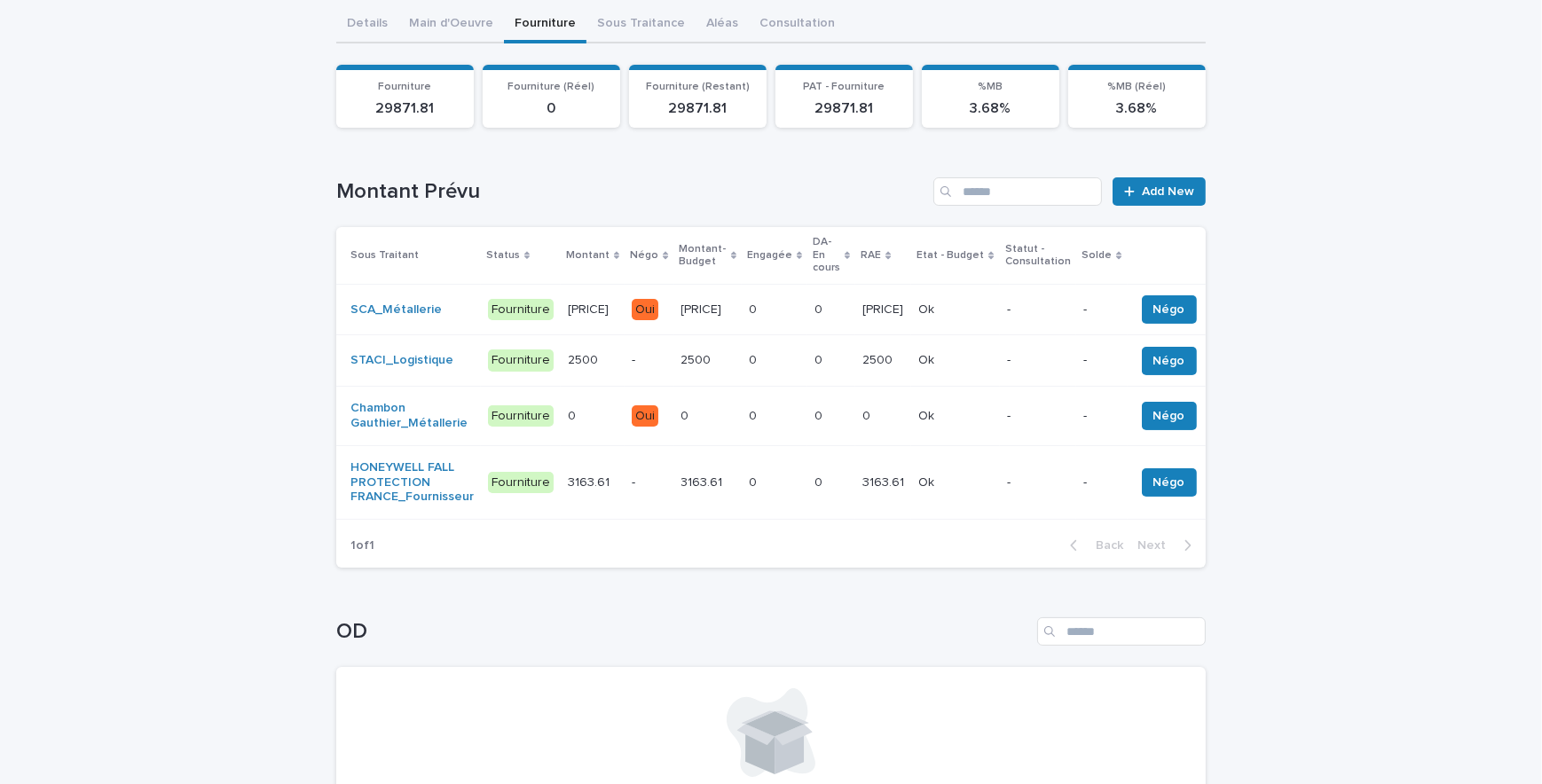 scroll, scrollTop: 346, scrollLeft: 0, axis: vertical 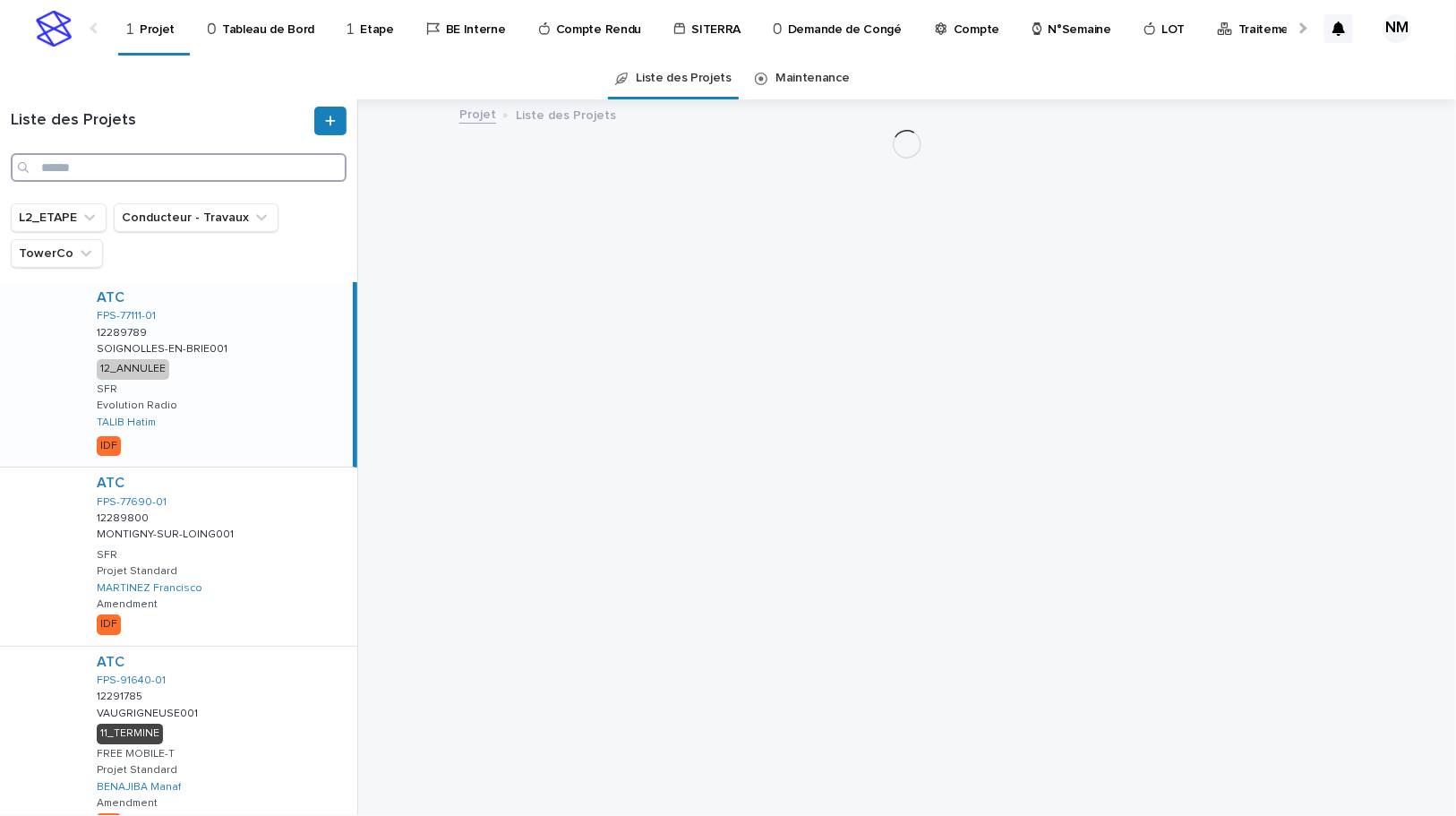 click at bounding box center [178, 167] 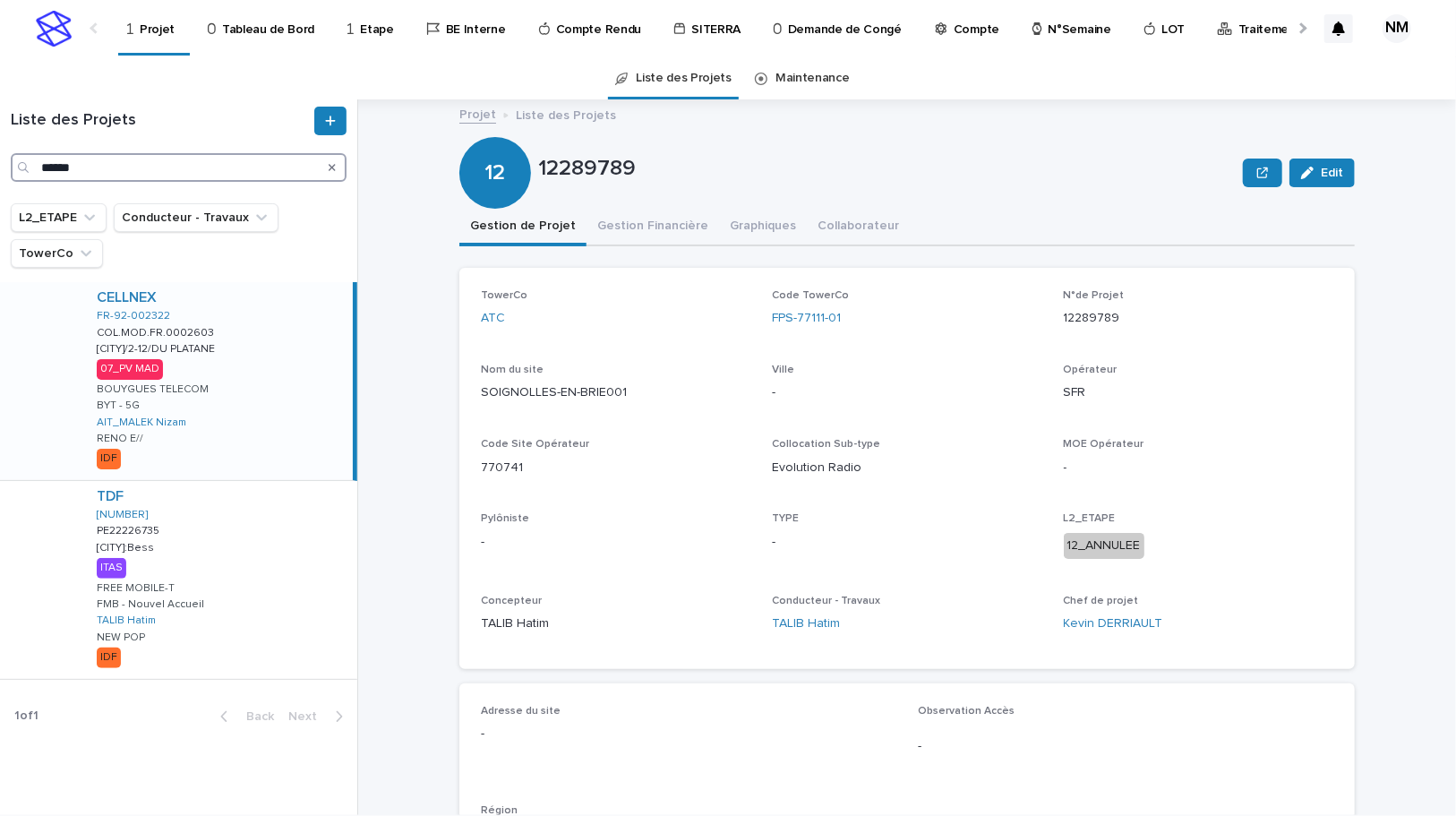 type on "******" 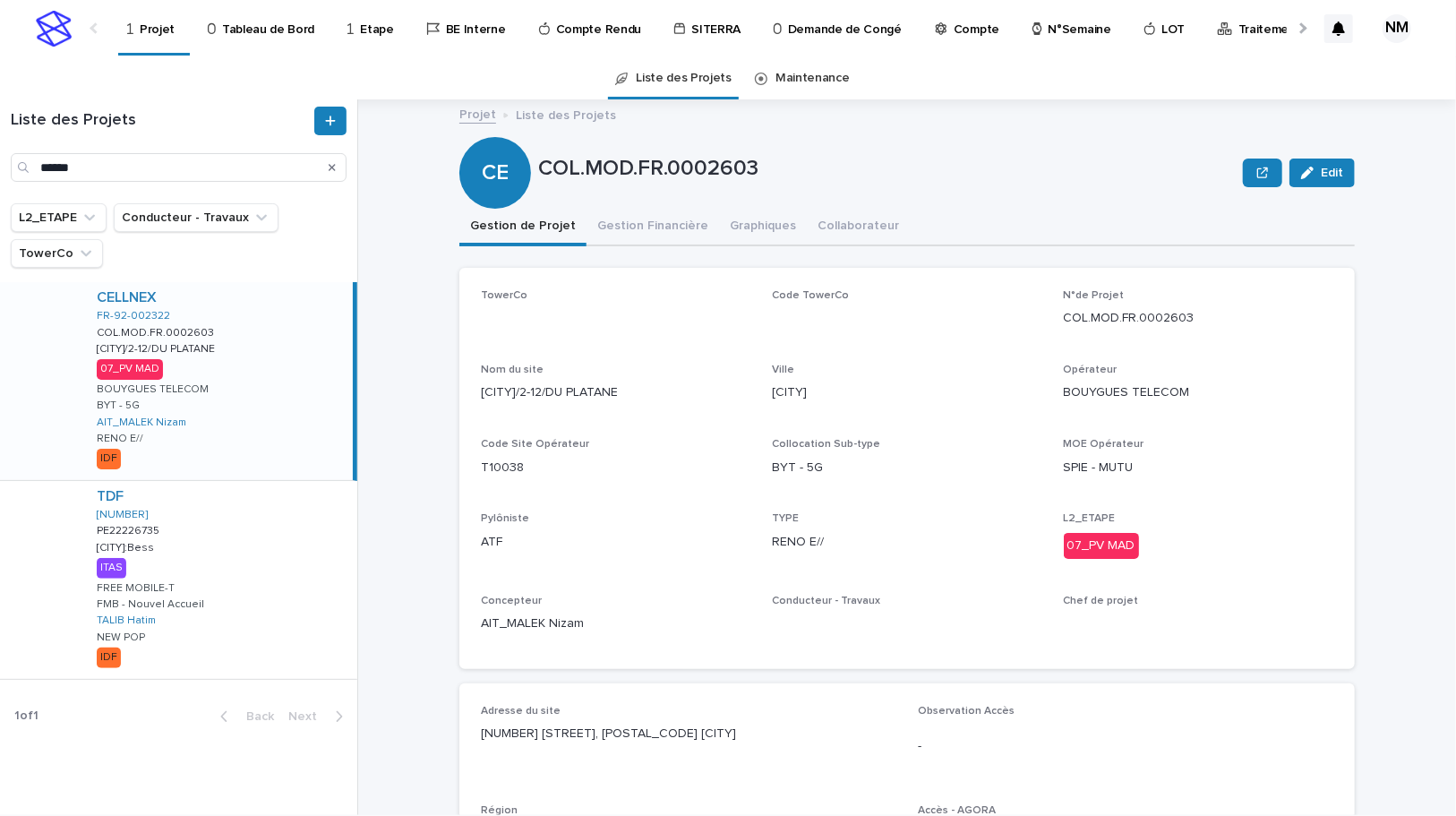 click on "CELLNEX   FR-92-002322   COL.MOD.FR.0002603 COL.MOD.FR.0002603   [CITY]/2-12/DU PLATANE [CITY]/2-12/DU PLATANE   07_PV MAD BOUYGUES TELECOM BYT - 5G AIT_MALEK Nizam   RENO E// IDF" at bounding box center (218, 381) 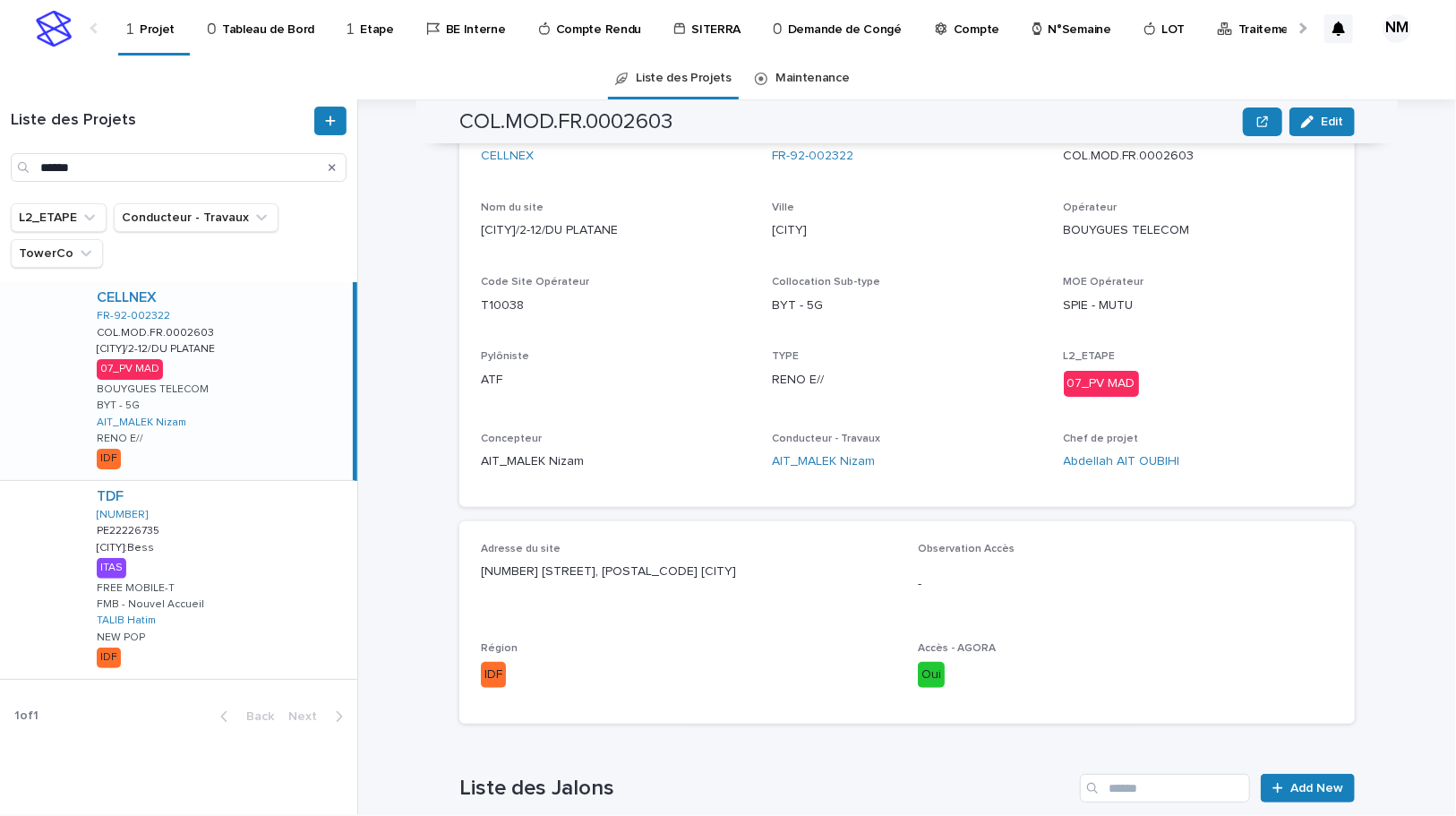 scroll, scrollTop: 331, scrollLeft: 0, axis: vertical 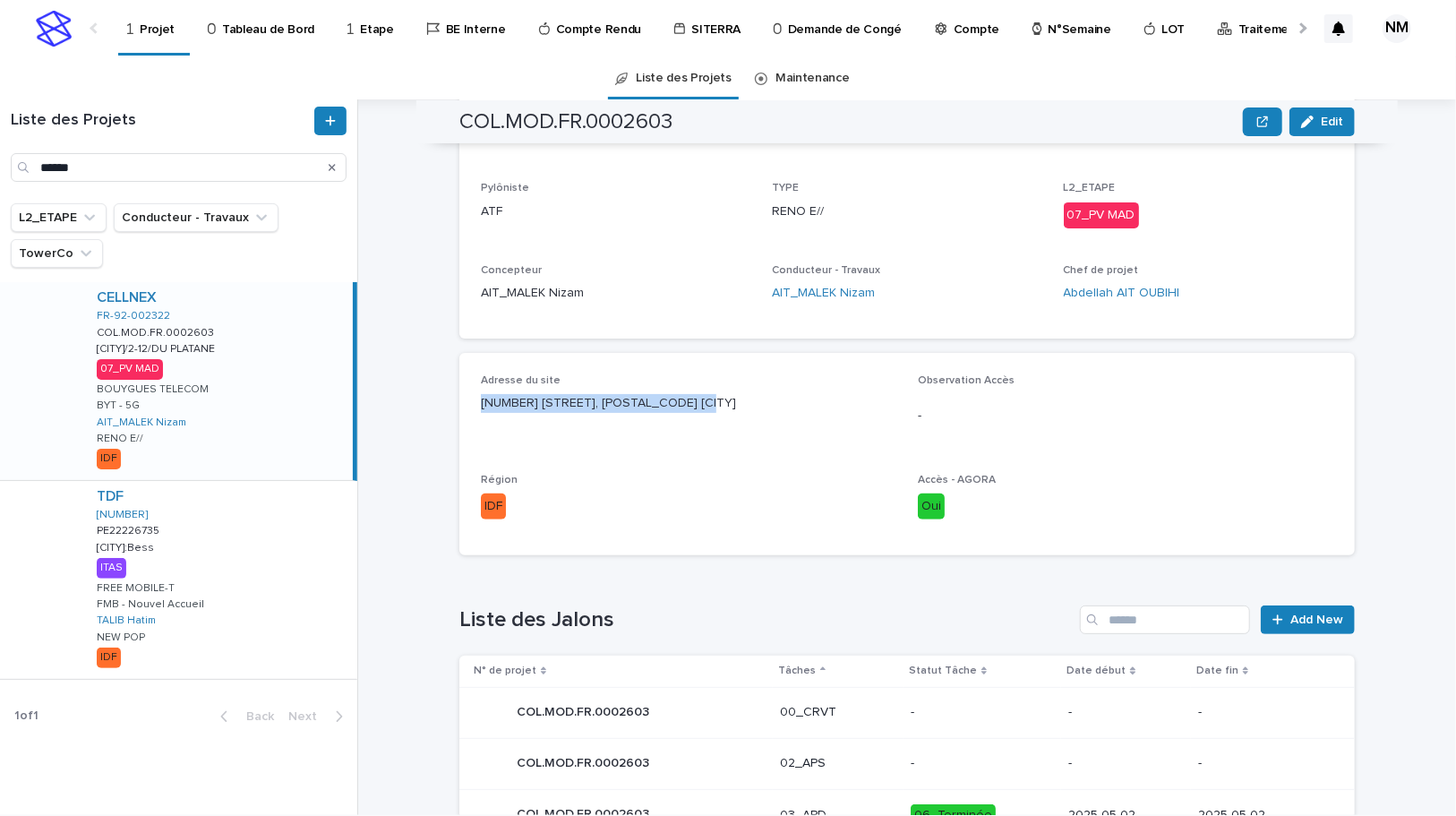 drag, startPoint x: 692, startPoint y: 408, endPoint x: 471, endPoint y: 403, distance: 221.0566 